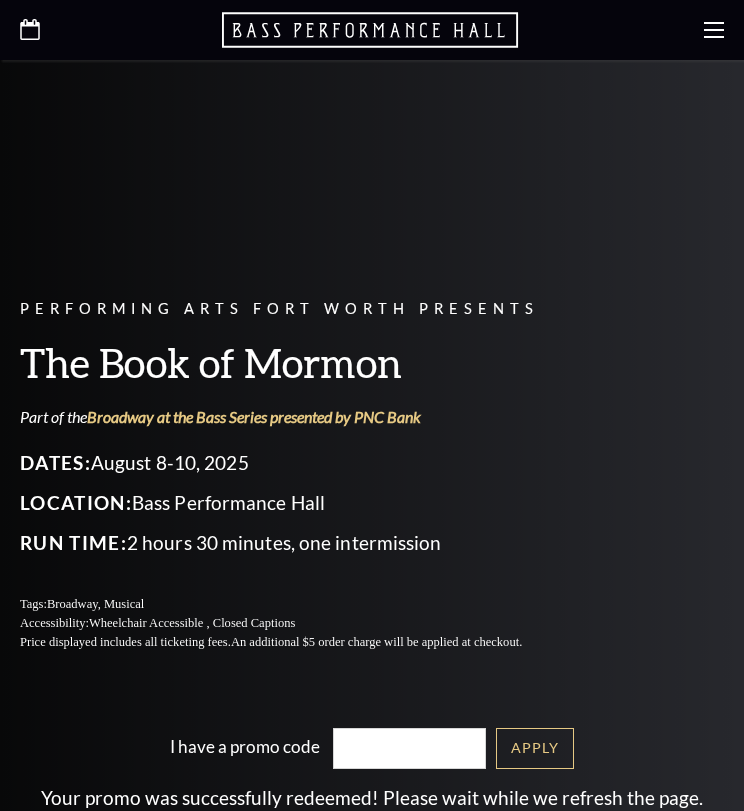 click on "Buy Tickets" at bounding box center (371, 1318) 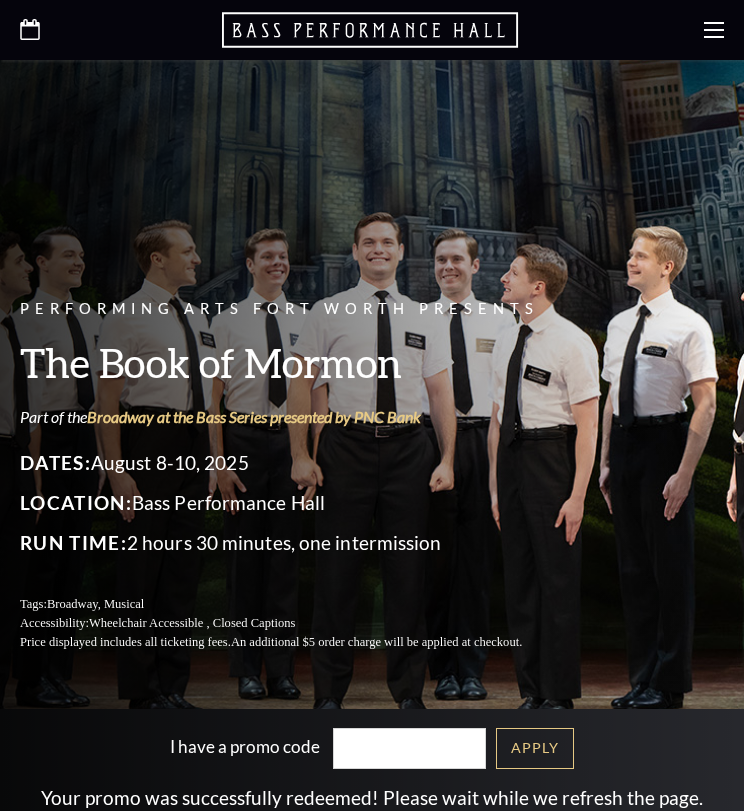 scroll, scrollTop: 1052, scrollLeft: 0, axis: vertical 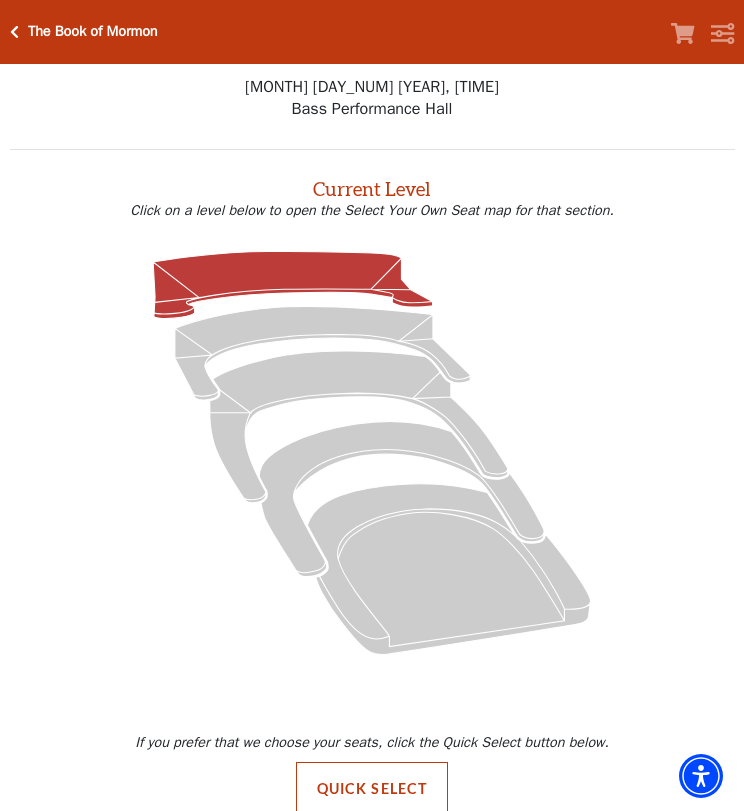 click 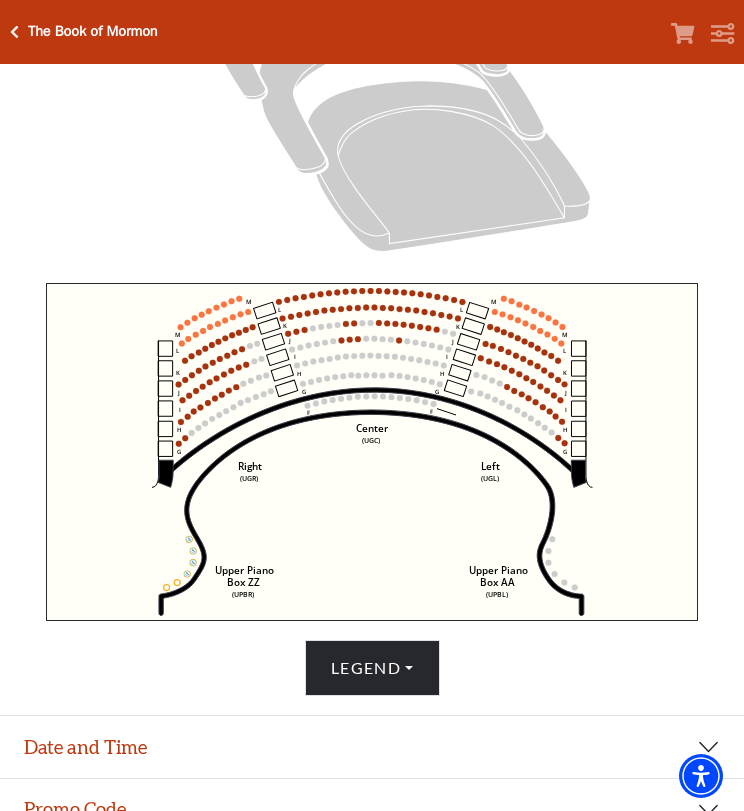 scroll, scrollTop: 416, scrollLeft: 0, axis: vertical 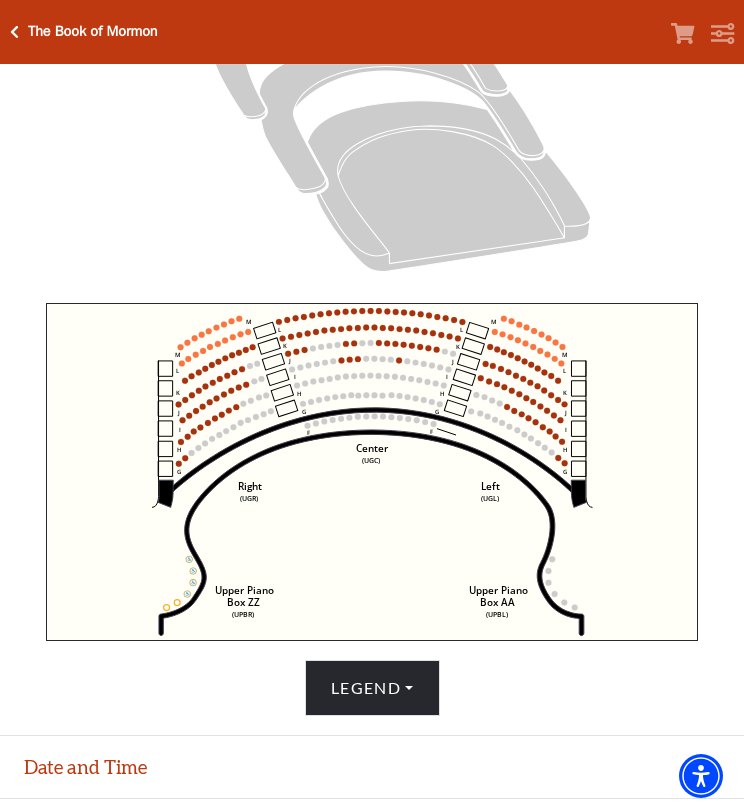 click 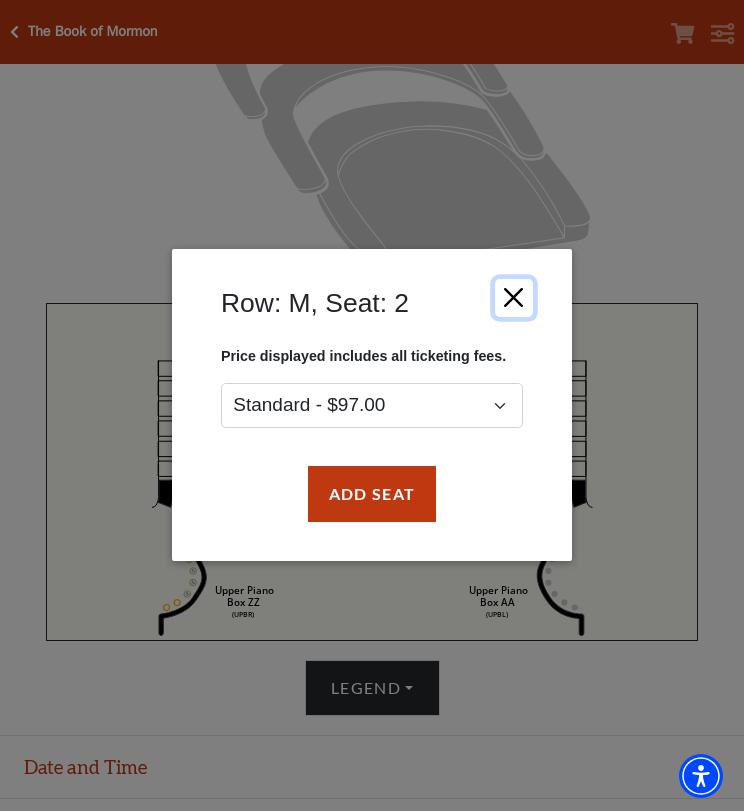 click at bounding box center [514, 298] 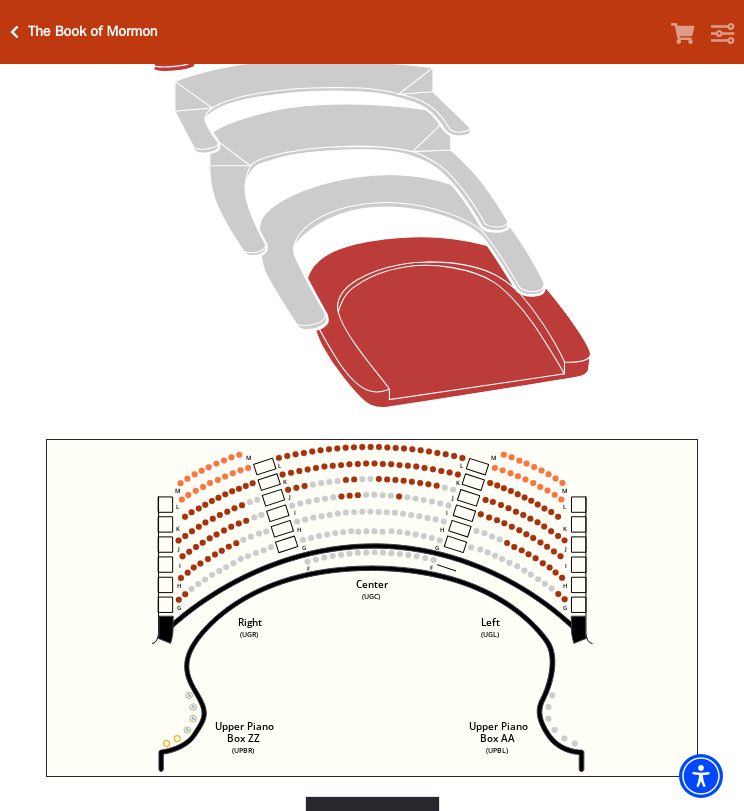 scroll, scrollTop: 258, scrollLeft: 0, axis: vertical 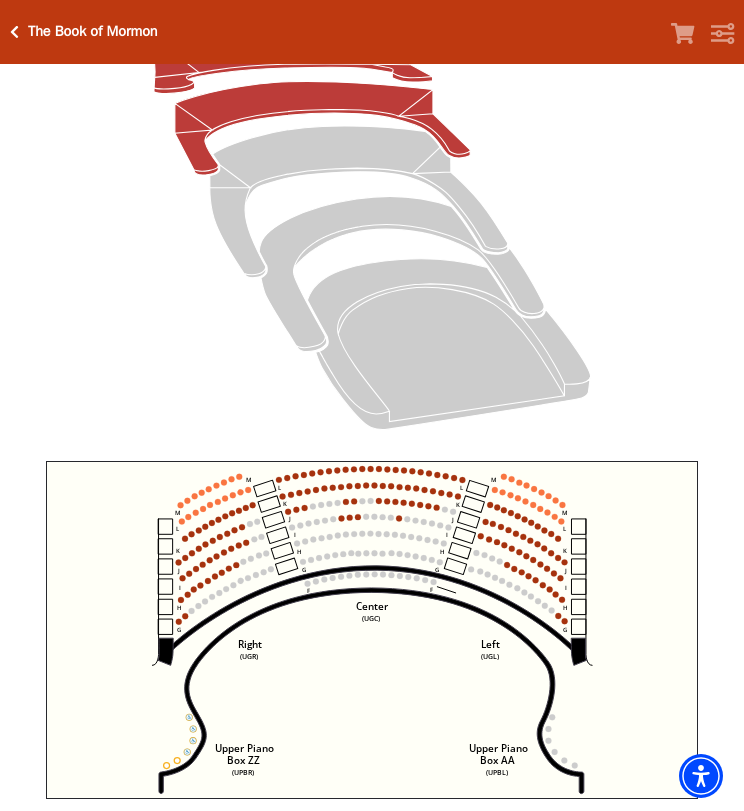 click 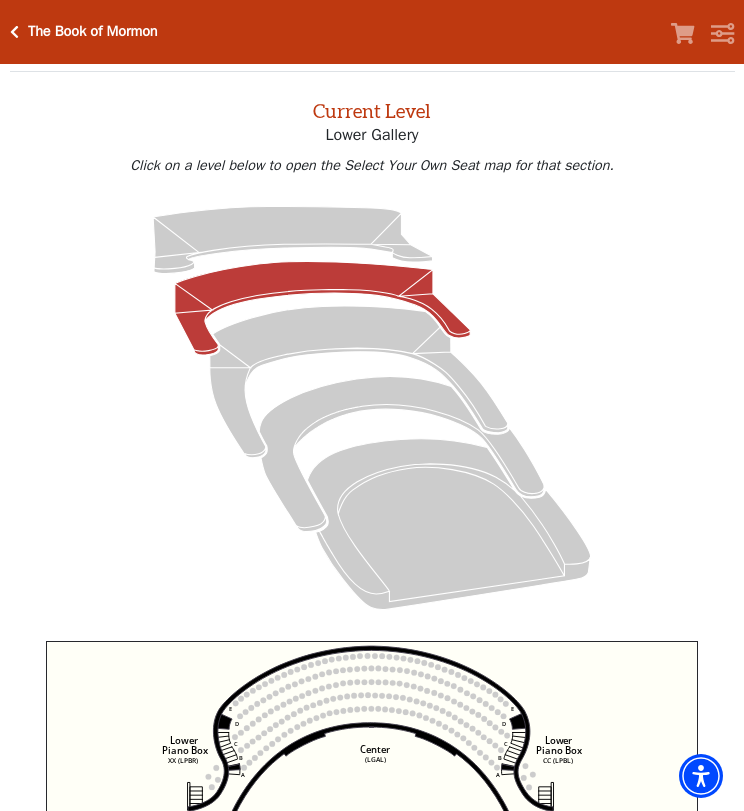 scroll, scrollTop: 76, scrollLeft: 0, axis: vertical 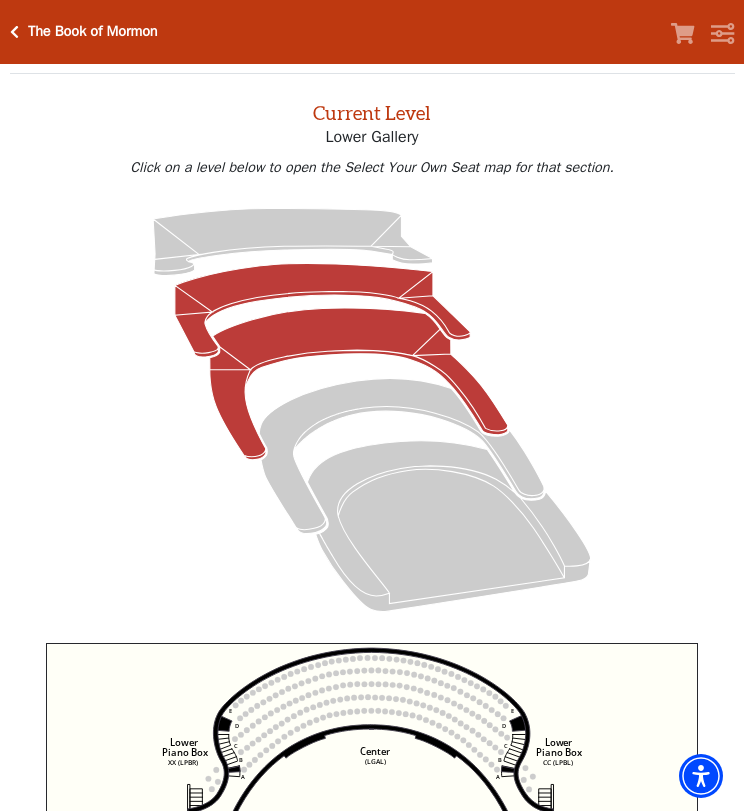 click 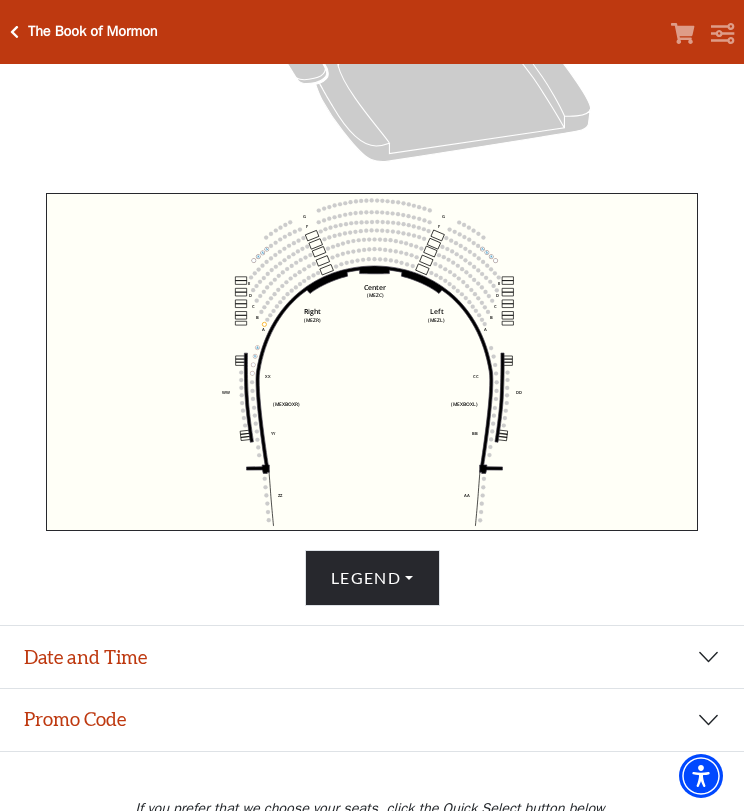 scroll, scrollTop: 0, scrollLeft: 0, axis: both 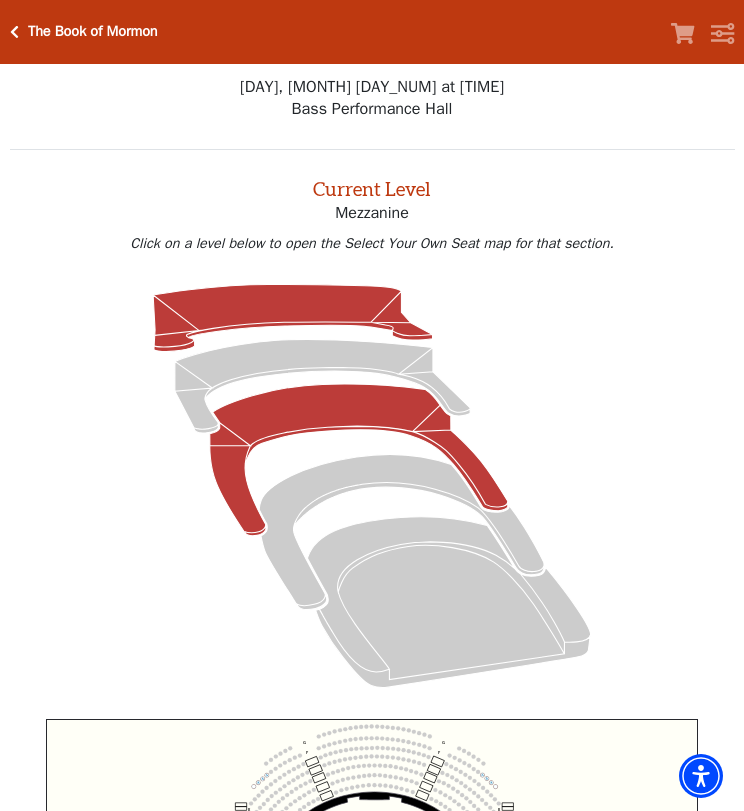 click 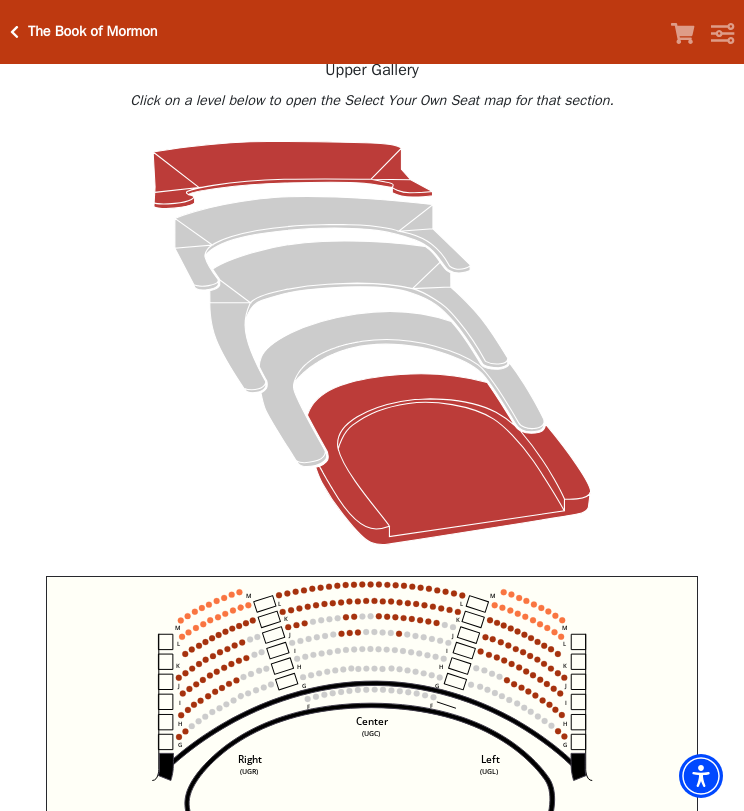 scroll, scrollTop: 374, scrollLeft: 0, axis: vertical 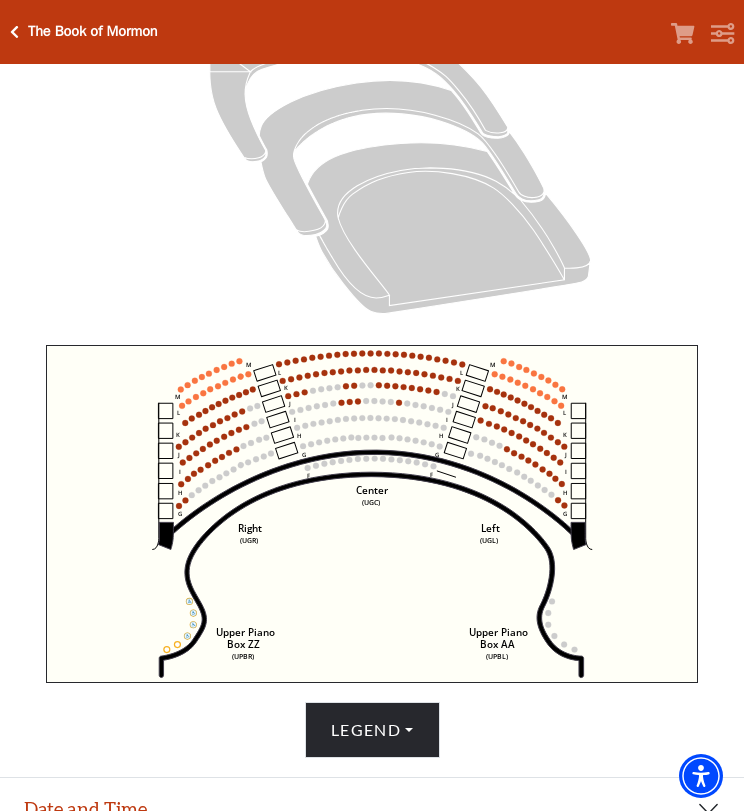 click 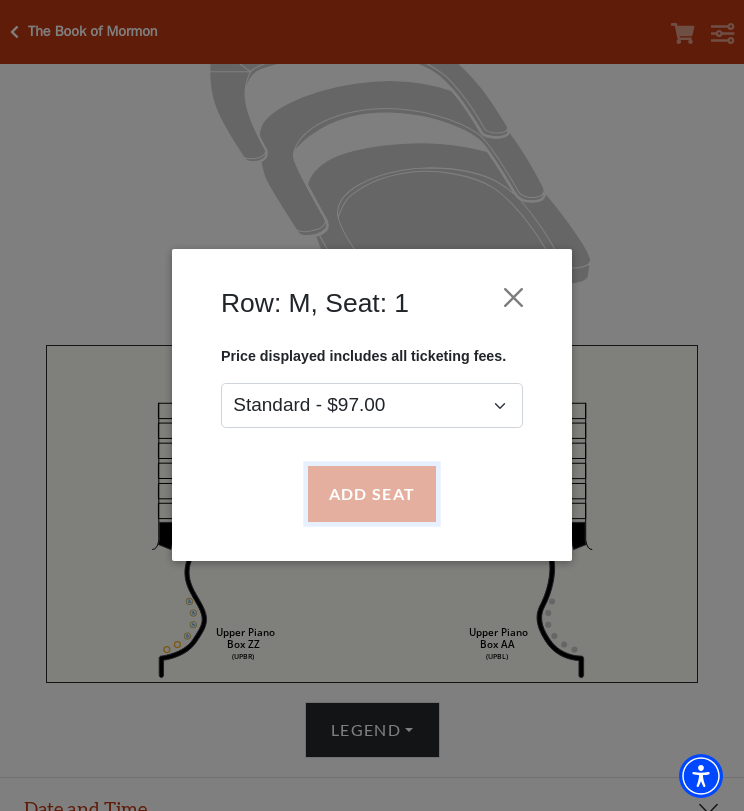click on "Add Seat" at bounding box center (372, 494) 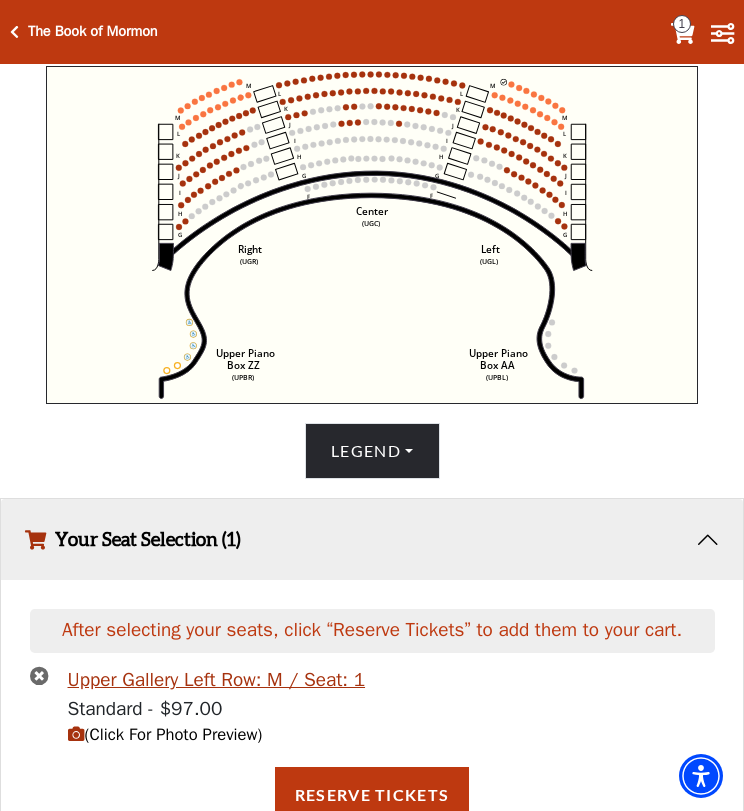 scroll, scrollTop: 656, scrollLeft: 0, axis: vertical 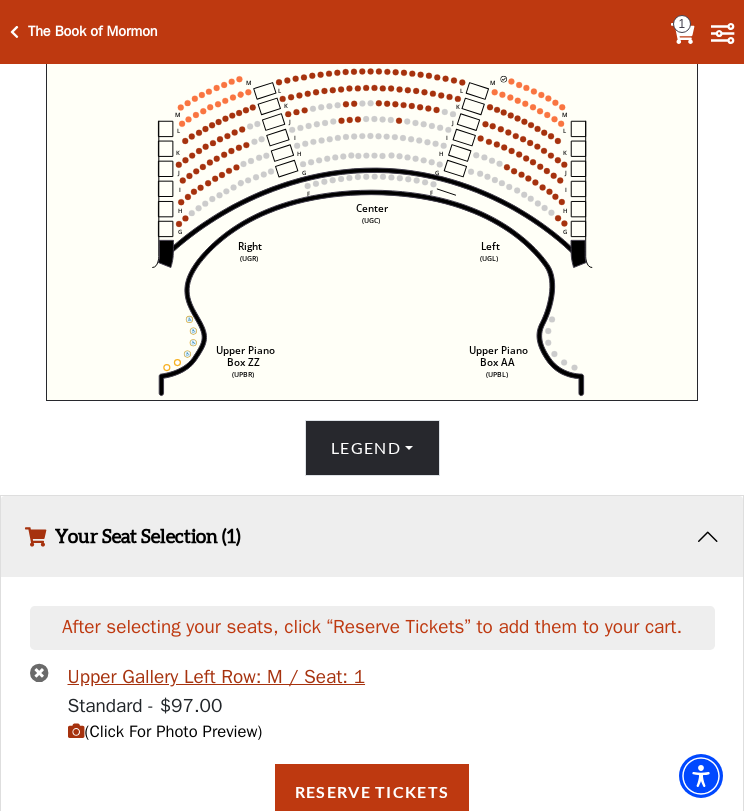 click 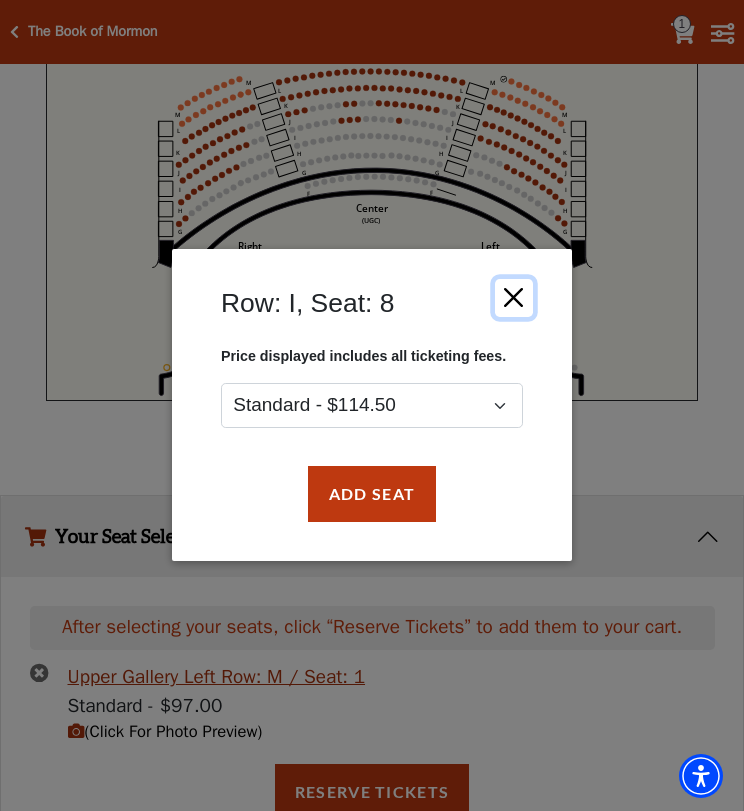 click at bounding box center [514, 298] 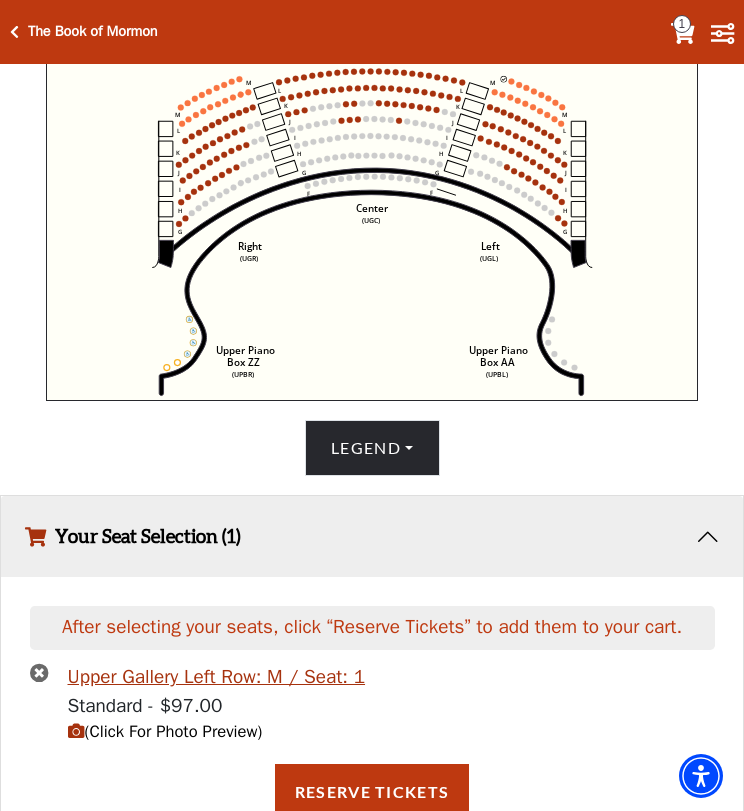 click 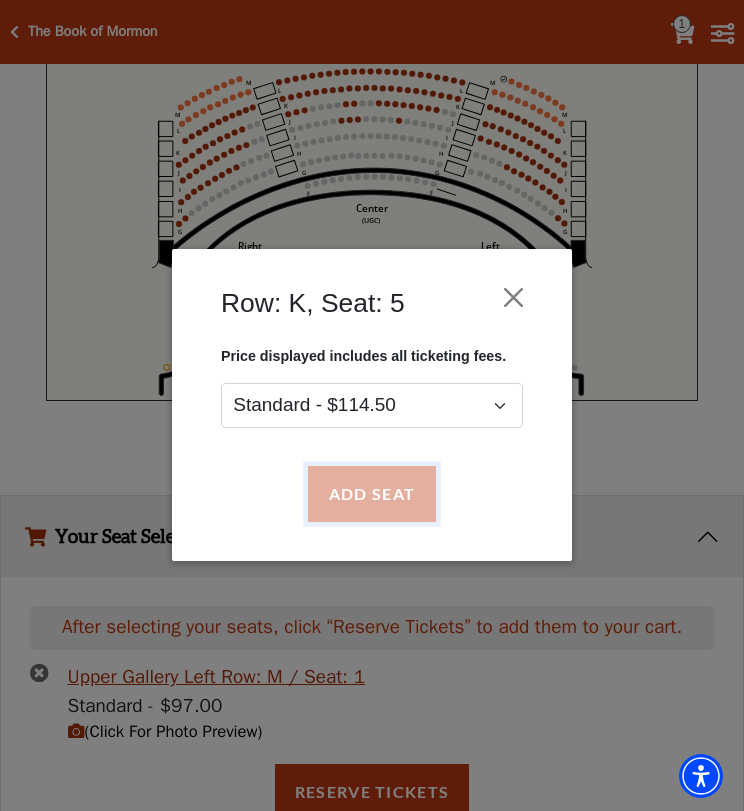 click on "Add Seat" at bounding box center [372, 494] 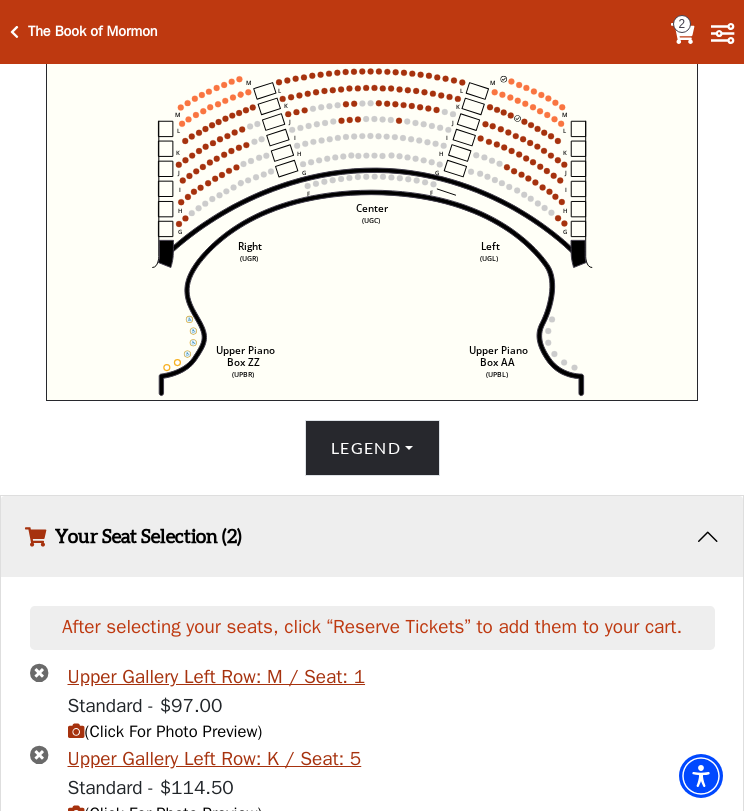 scroll, scrollTop: 737, scrollLeft: 0, axis: vertical 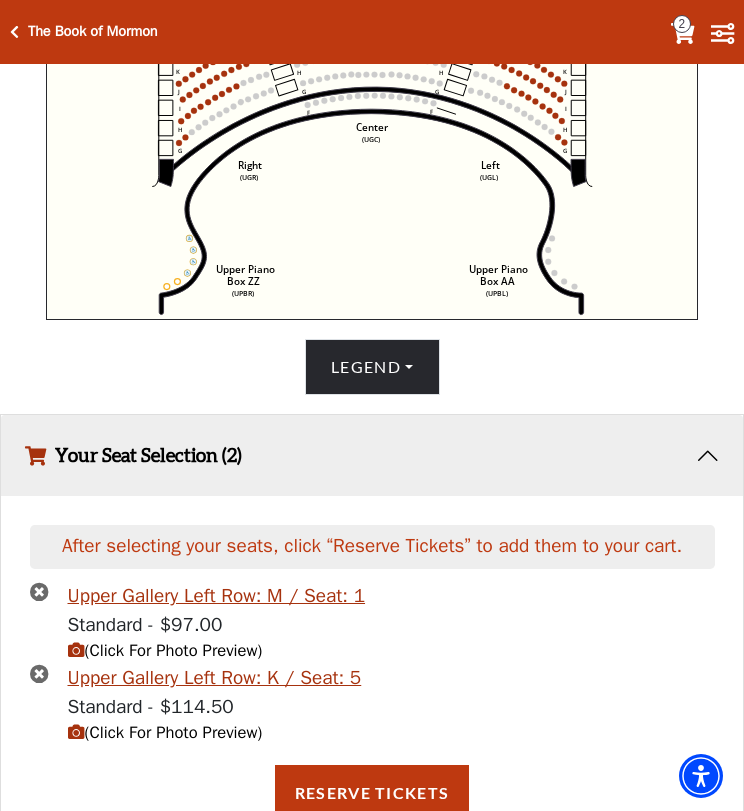 click at bounding box center [39, 591] 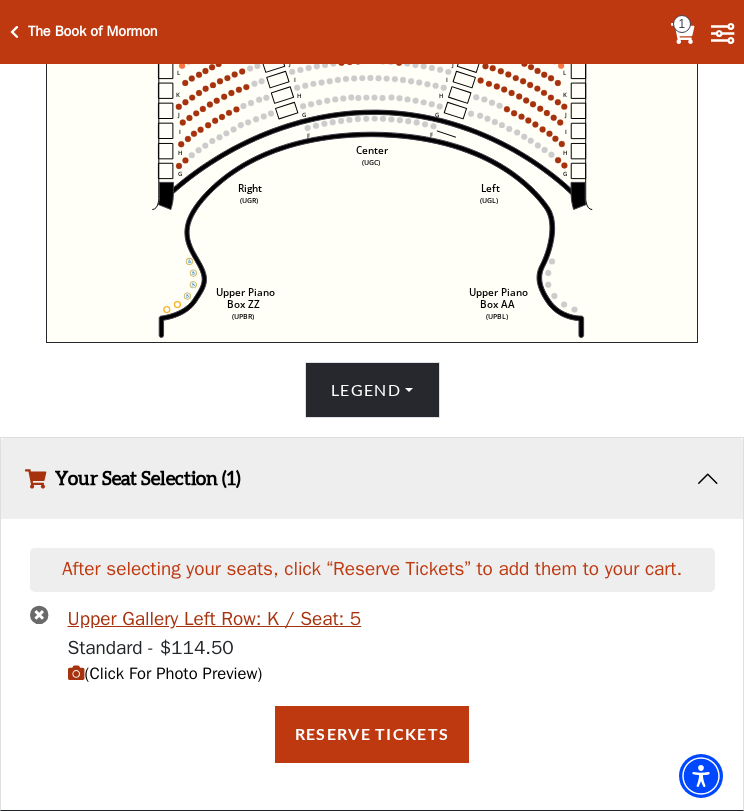 scroll, scrollTop: 704, scrollLeft: 0, axis: vertical 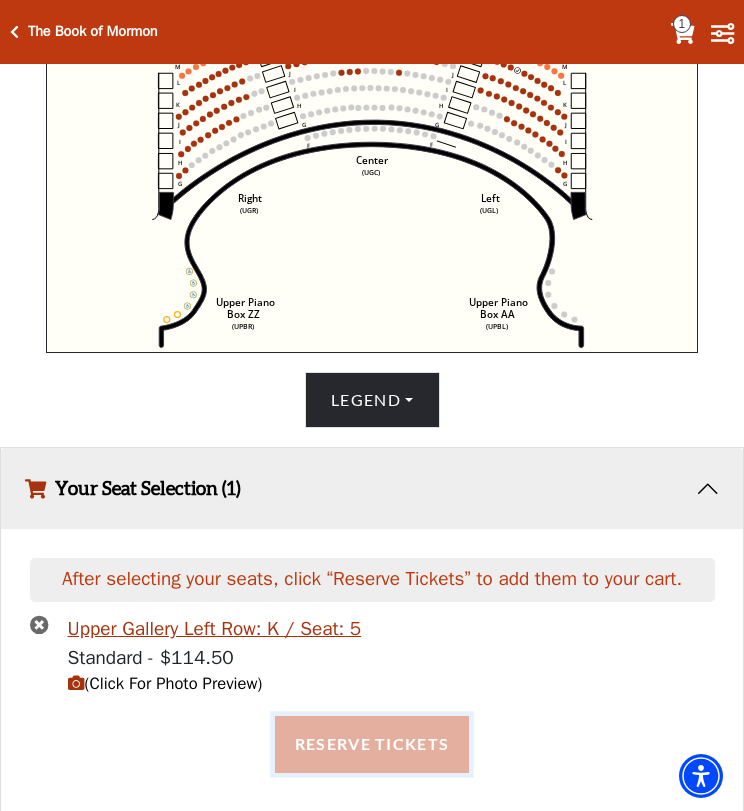click on "Reserve Tickets" at bounding box center [372, 744] 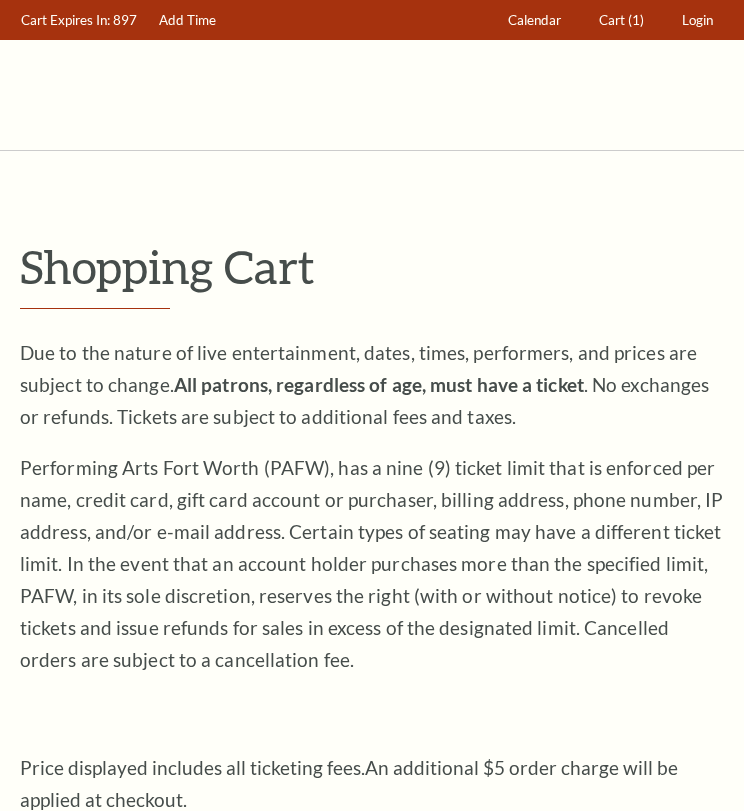 scroll, scrollTop: 0, scrollLeft: 0, axis: both 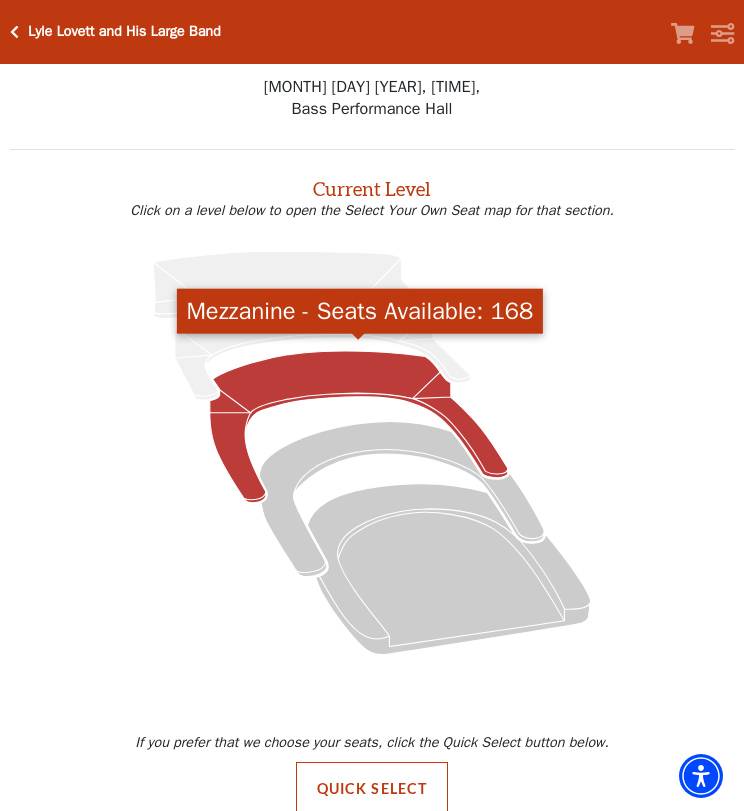 click 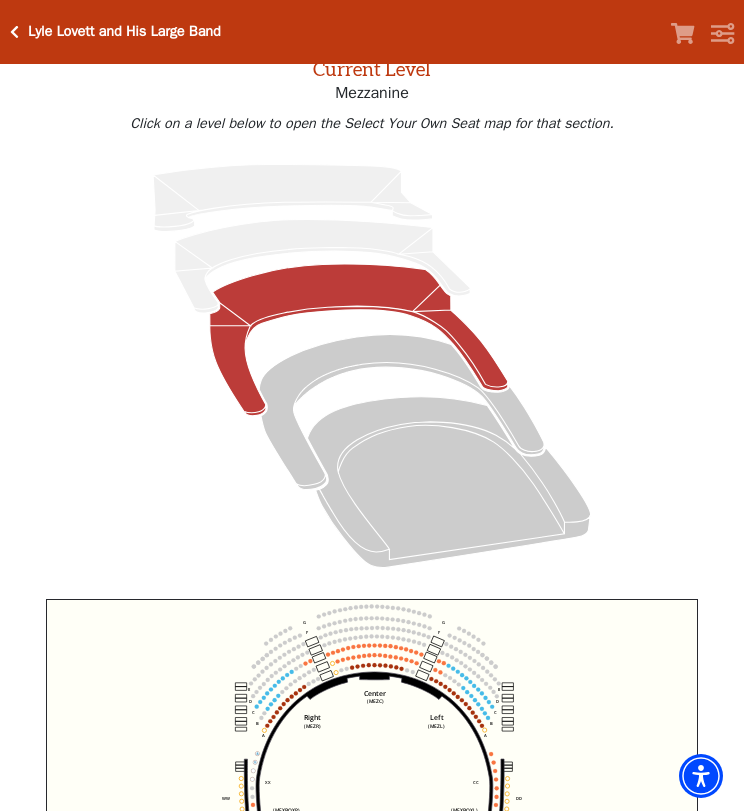 scroll, scrollTop: 472, scrollLeft: 0, axis: vertical 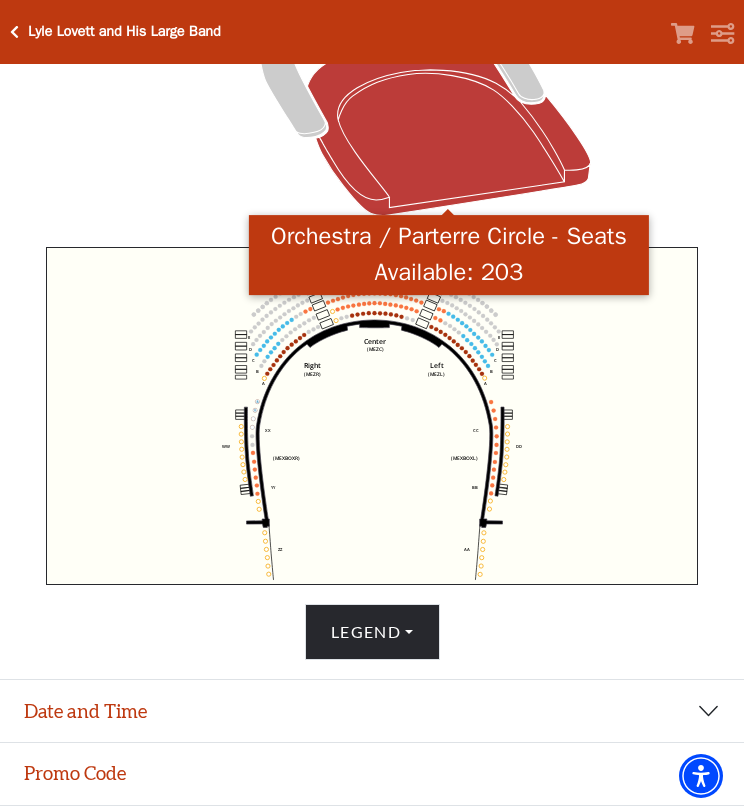 click 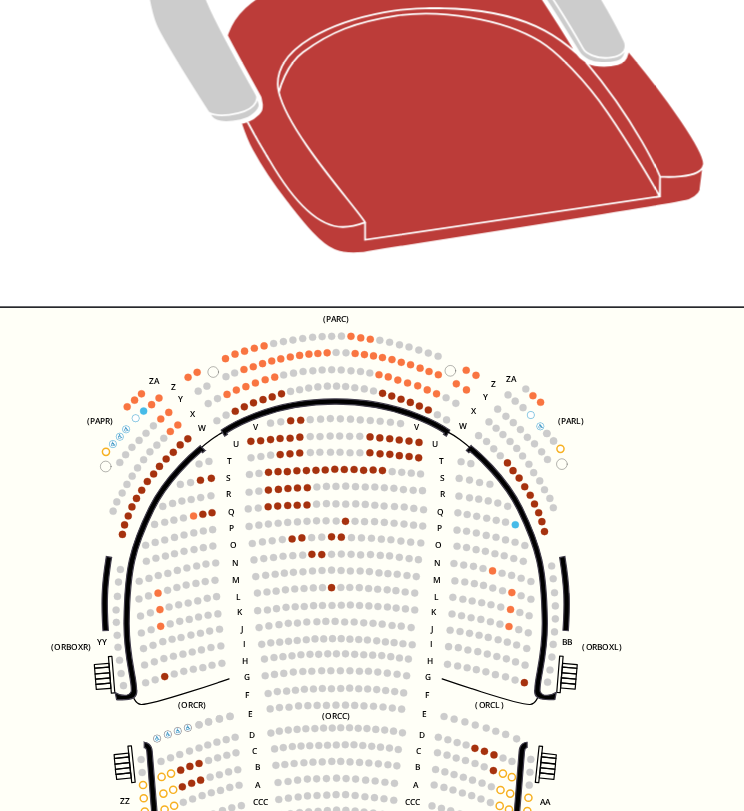 scroll, scrollTop: 384, scrollLeft: 0, axis: vertical 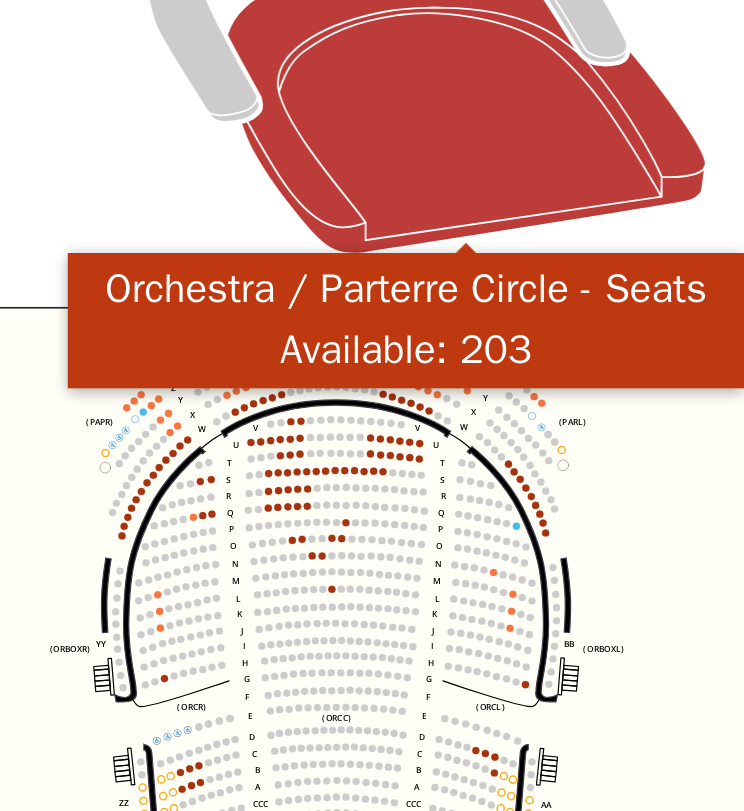 click on "Left   (ORPITL)   Right   (ORPITR)   Center   (ORPITC)   ZZ   AA   YY   BB   ZA   ZA   (ORCL)   (ORCR)   (ORCC)   (ORBOXL)   (ORBOXR)   (PARL)   (PAPR)   (PARC)   Z   Y   X   W   Z   Y   X   W   V   U   T   S   R   Q   P   O   N   M   L   K   J   I   H   G   F   E   D   C   B   A   CCC   BBB   AAA   V   U   T   S   R   Q   P   O   N   M   L   K   J   I   H   G   F   E   D   C   B   A   CCC   BBB   AAA" 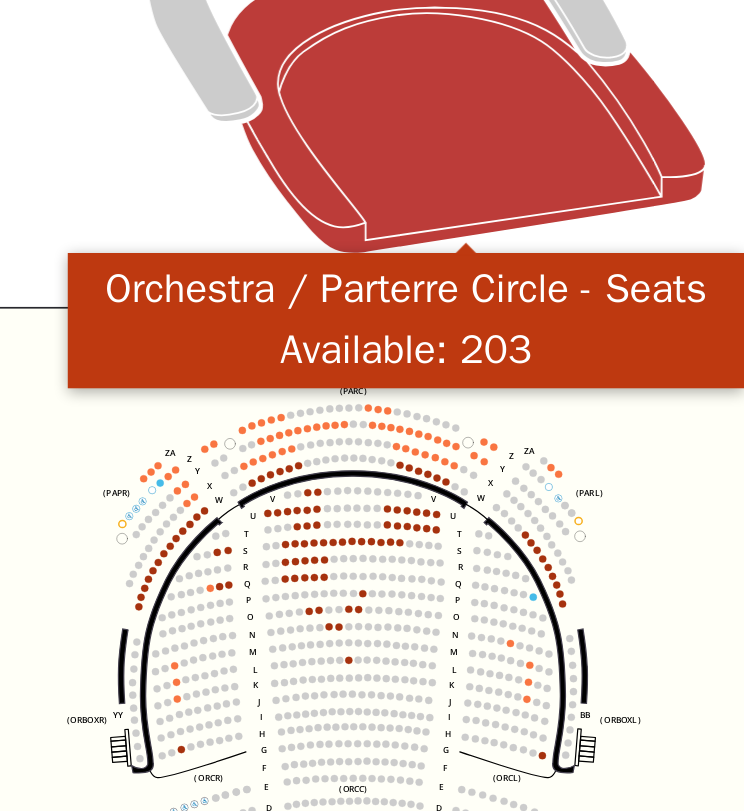 drag, startPoint x: 477, startPoint y: 439, endPoint x: 495, endPoint y: 505, distance: 68.41052 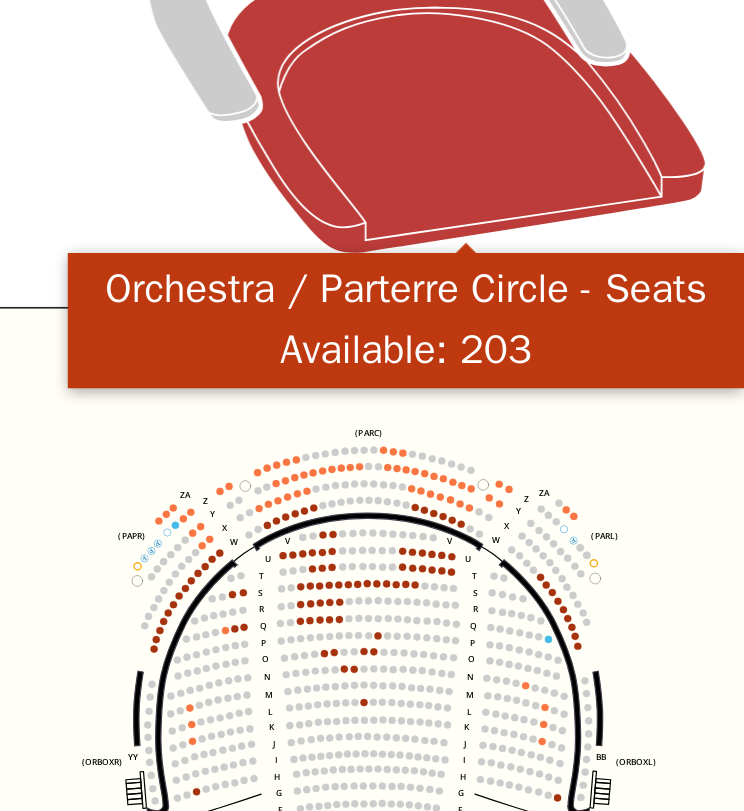 click on "Left   (ORPITL)   Right   (ORPITR)   Center   (ORPITC)   ZZ   AA   YY   BB   ZA   ZA   (ORCL)   (ORCR)   (ORCC)   (ORBOXL)   (ORBOXR)   (PARL)   (PAPR)   (PARC)   Z   Y   X   W   Z   Y   X   W   V   U   T   S   R   Q   P   O   N   M   L   K   J   I   H   G   F   E   D   C   B   A   CCC   BBB   AAA   V   U   T   S   R   Q   P   O   N   M   L   K   J   I   H   G   F   E   D   C   B   A   CCC   BBB   AAA" 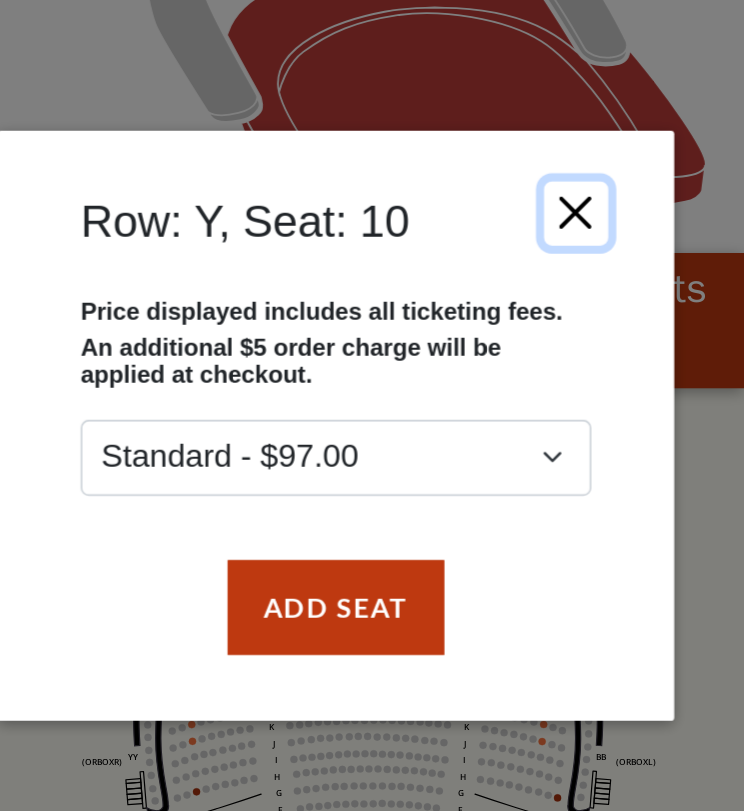 click at bounding box center [514, 279] 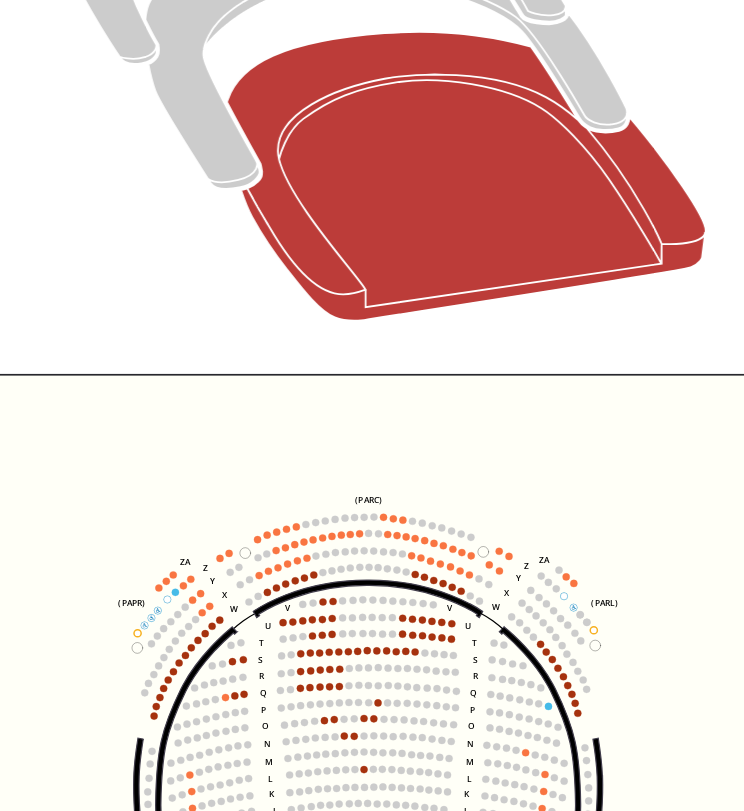 scroll, scrollTop: 384, scrollLeft: 0, axis: vertical 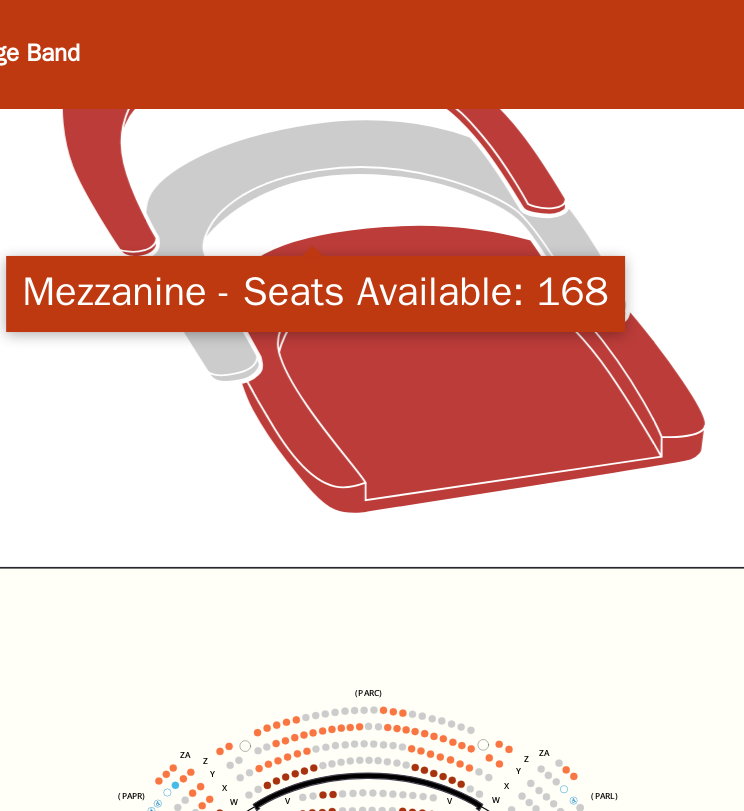 click 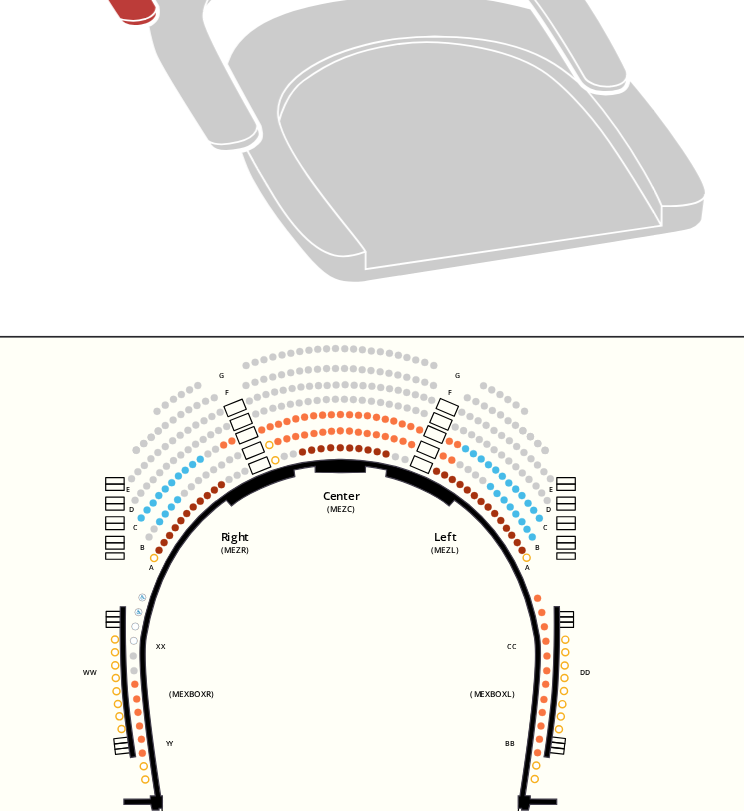 scroll, scrollTop: 192, scrollLeft: 0, axis: vertical 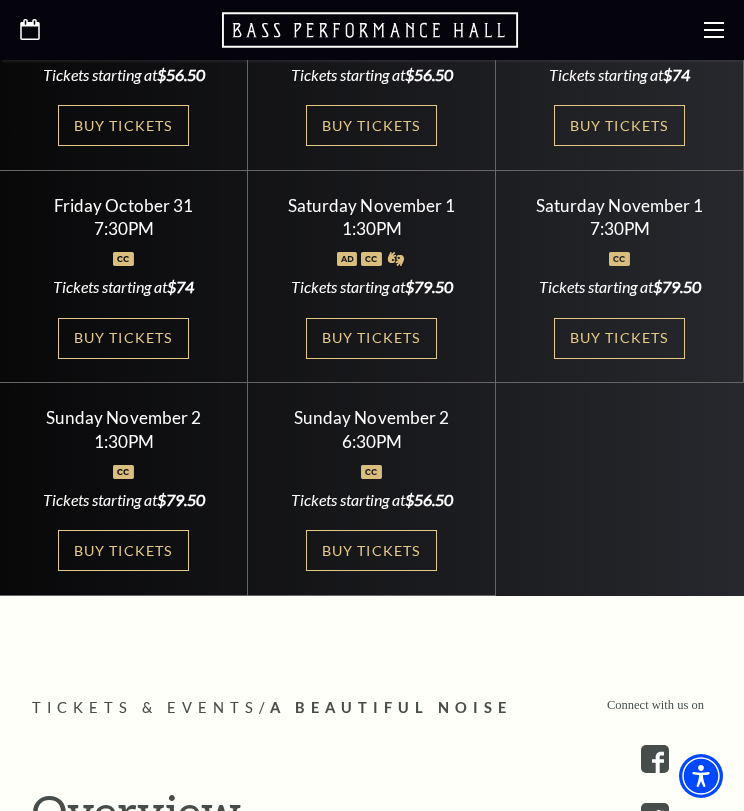 click on "Select a Performance
Tuesday [MONTH] [DAY]  |  7:30PM
Tickets starting at $56.50
Tuesday [MONTH] [DAY]  |  7:30PM
Tickets starting at $56.50
Wednesday [MONTH] [DAY]  | | | |" at bounding box center (372, 276) 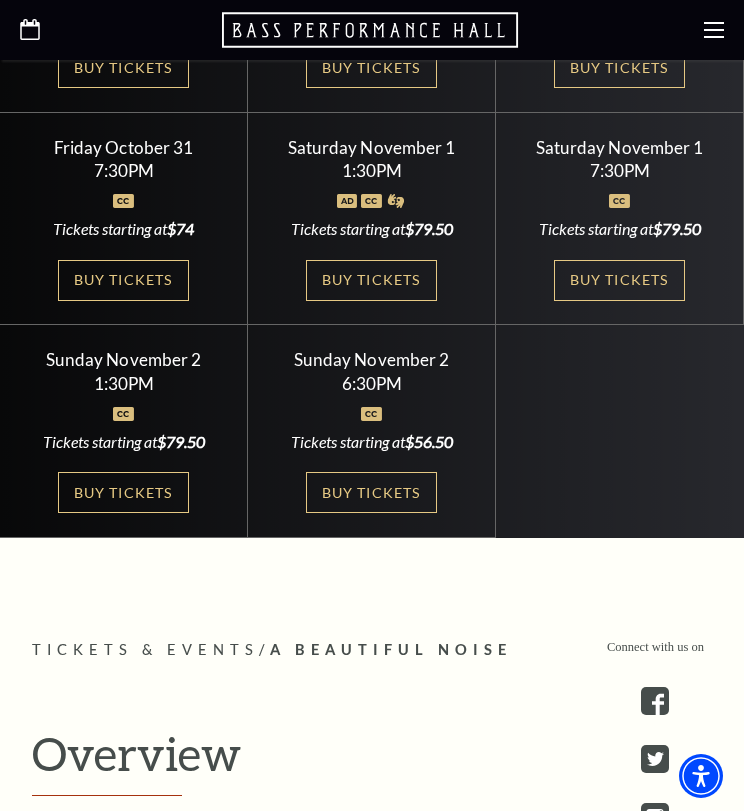 scroll, scrollTop: 946, scrollLeft: 0, axis: vertical 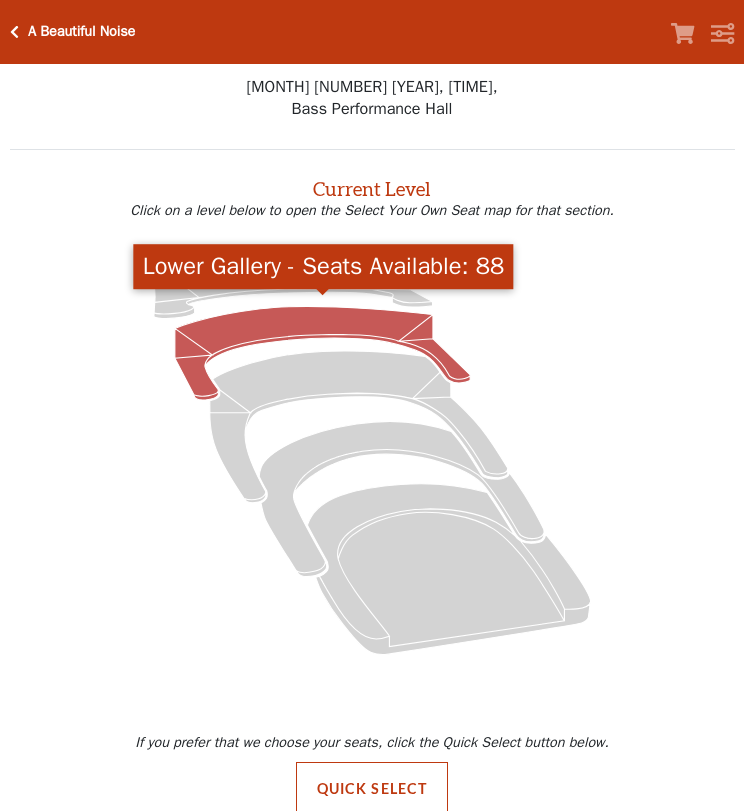 click 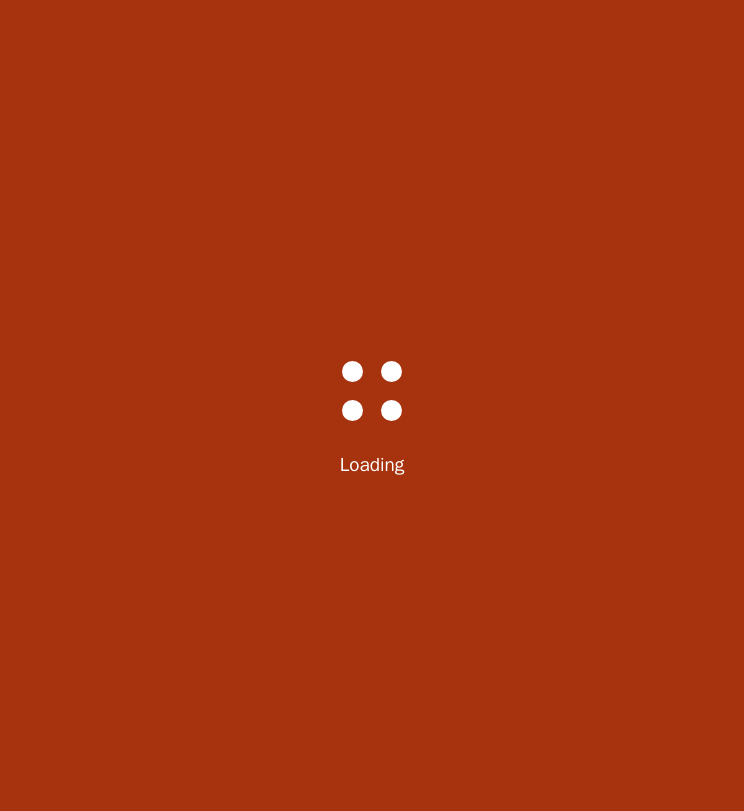scroll, scrollTop: 0, scrollLeft: 0, axis: both 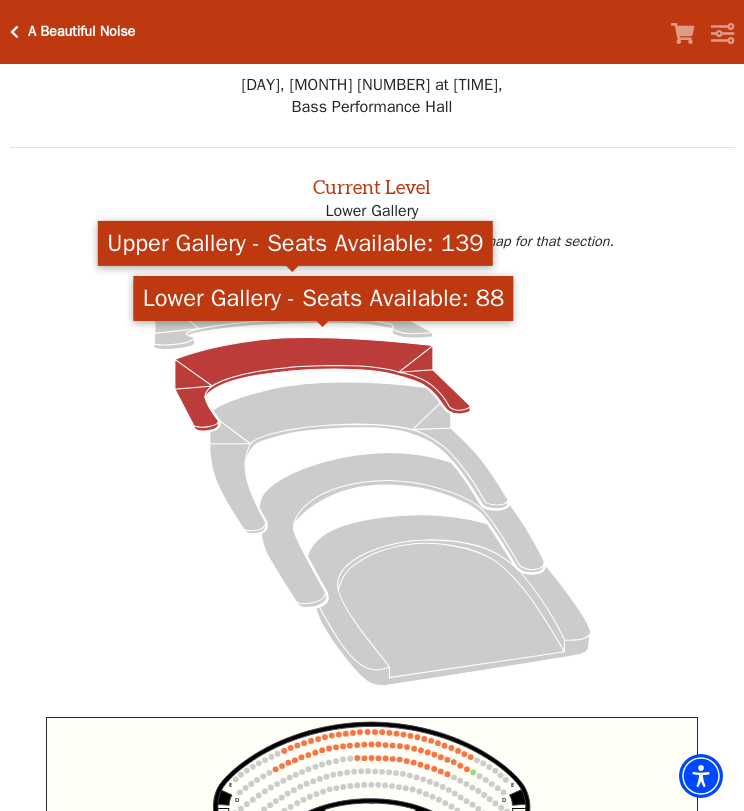 click on "Lower Gallery - Seats Available: 88" at bounding box center (323, 299) 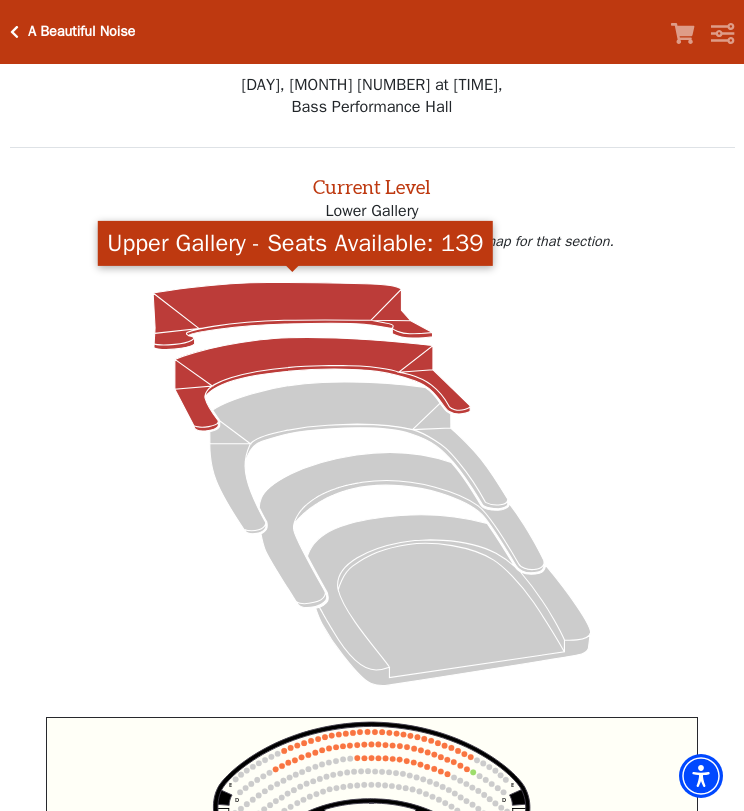 click 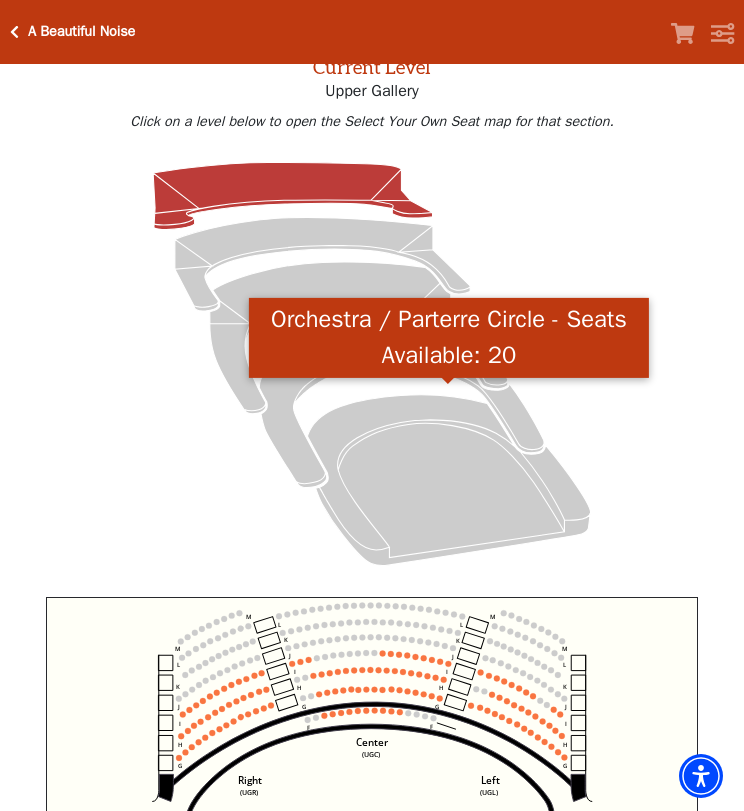 scroll, scrollTop: 357, scrollLeft: 0, axis: vertical 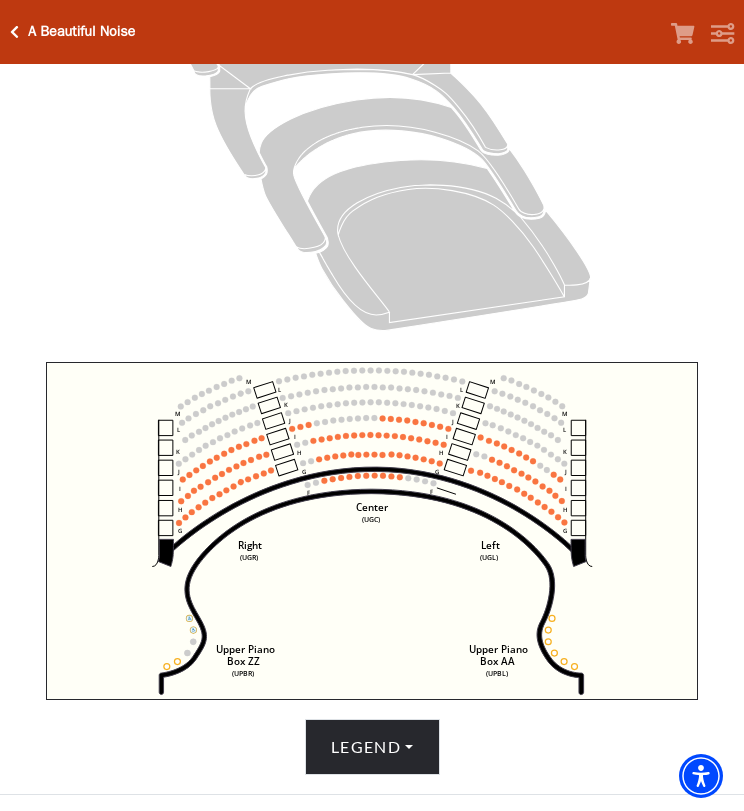 click 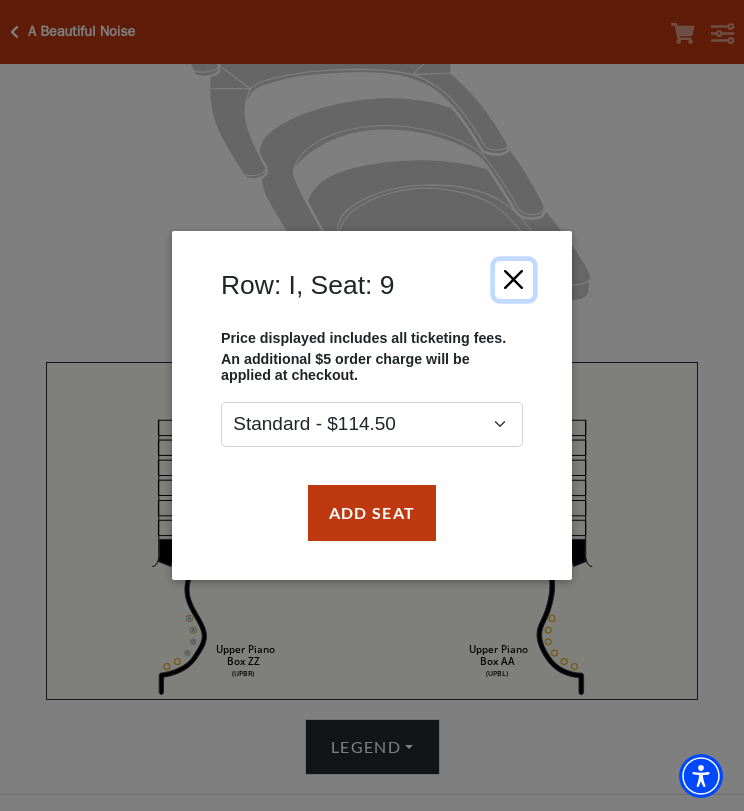 click at bounding box center [514, 279] 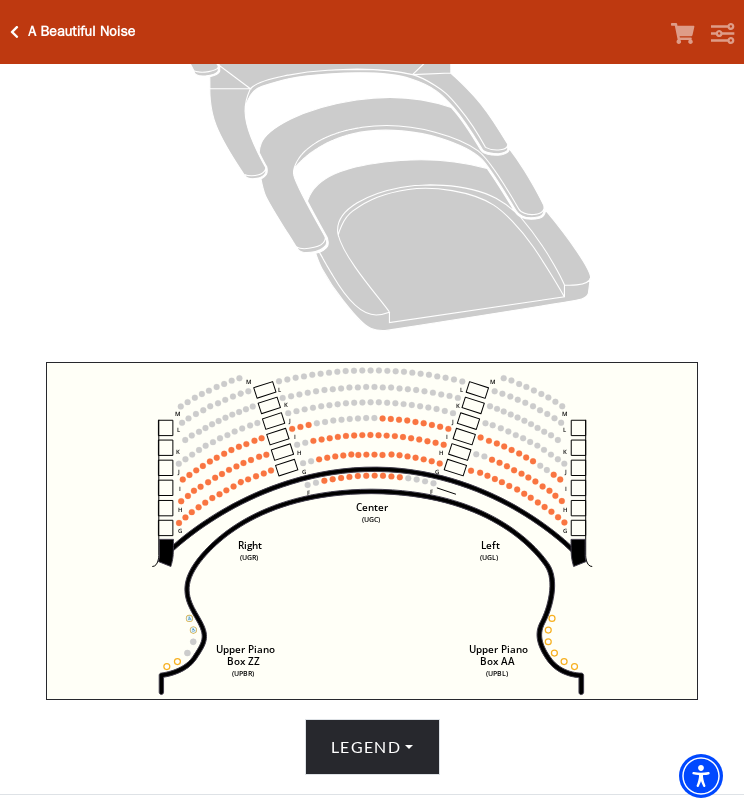 click 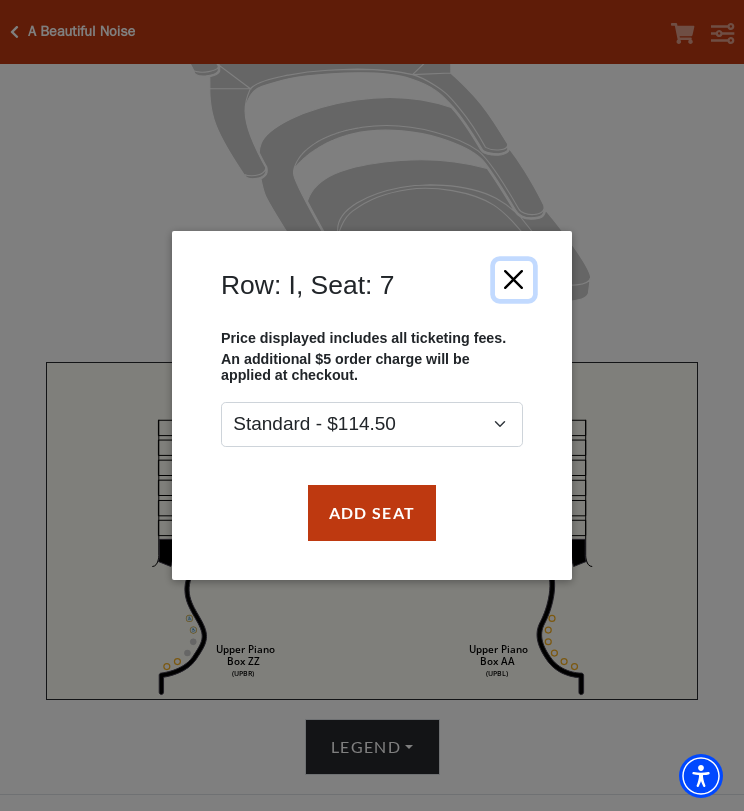 drag, startPoint x: 512, startPoint y: 271, endPoint x: 723, endPoint y: 400, distance: 247.30952 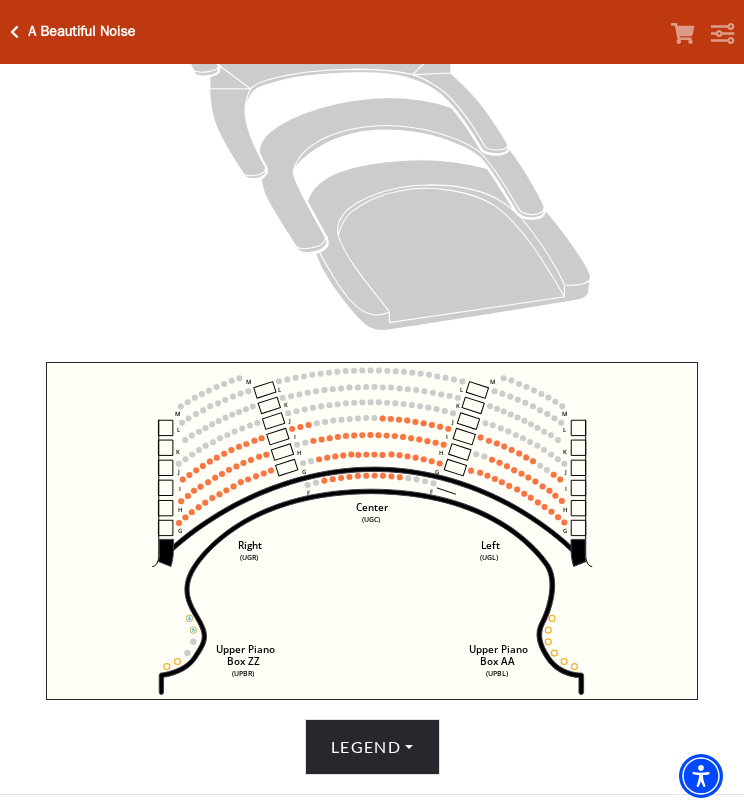 click 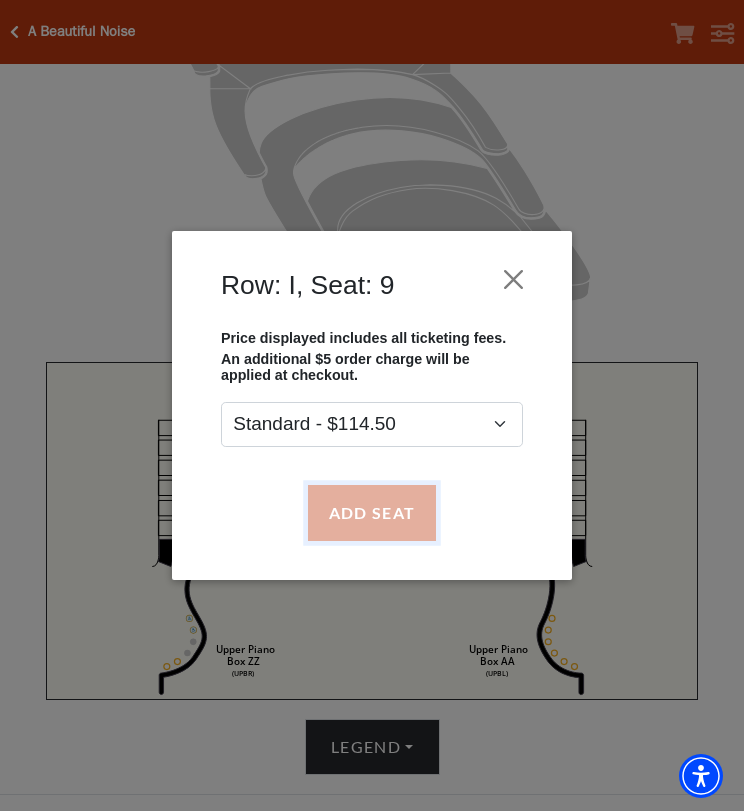 click on "Add Seat" at bounding box center (372, 513) 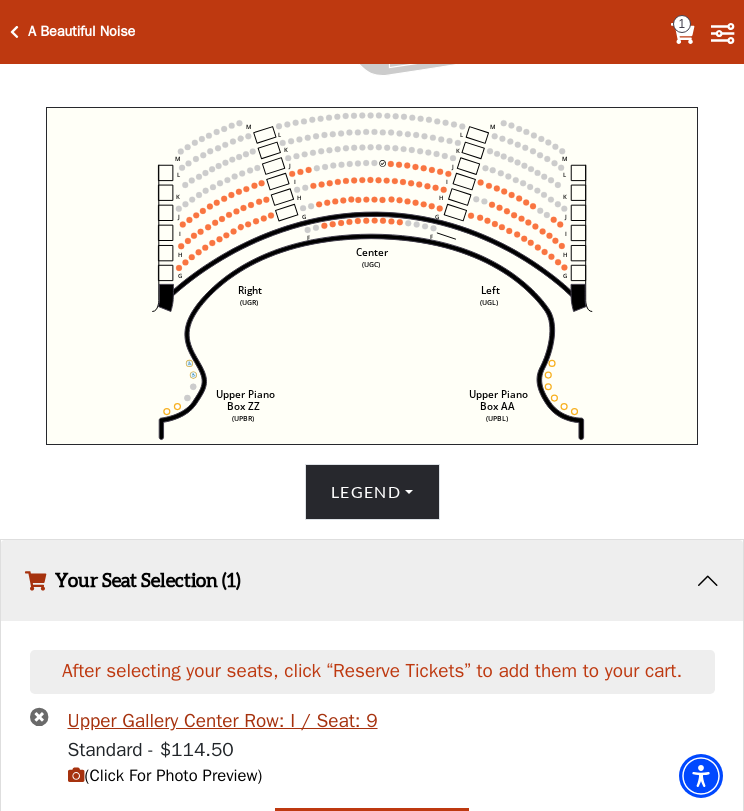 scroll, scrollTop: 656, scrollLeft: 0, axis: vertical 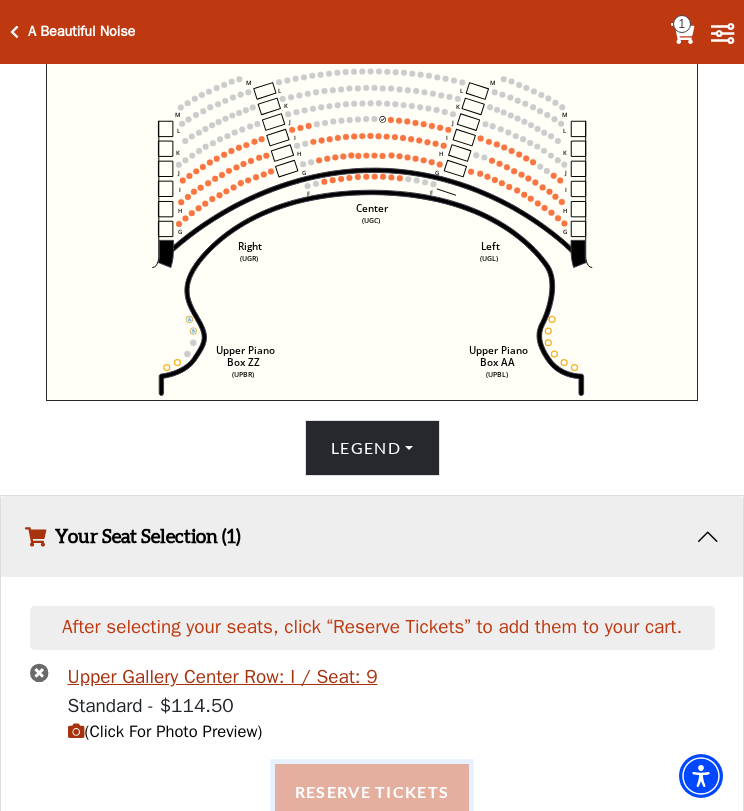 click on "Reserve Tickets" at bounding box center [372, 792] 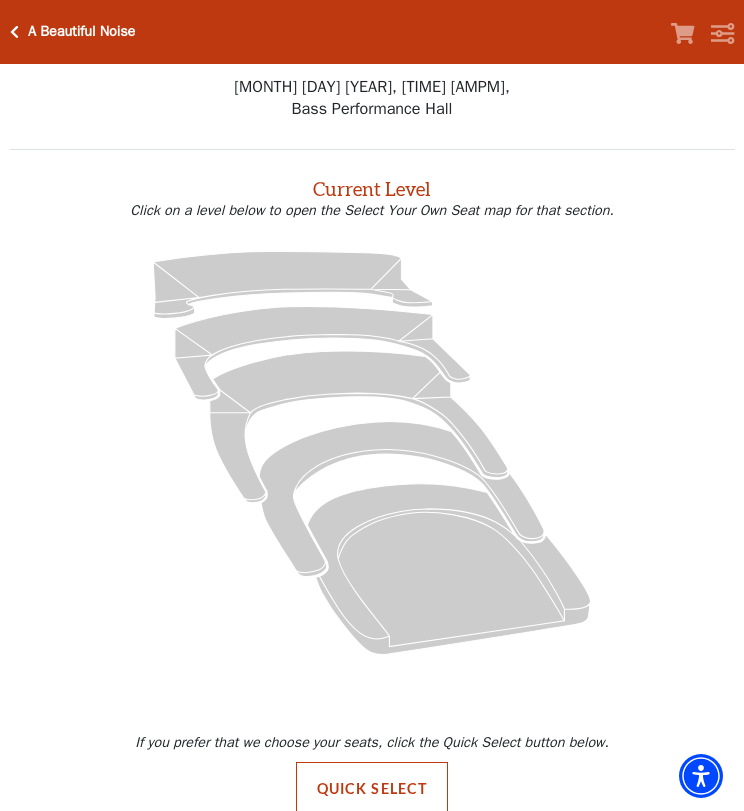 scroll, scrollTop: 0, scrollLeft: 0, axis: both 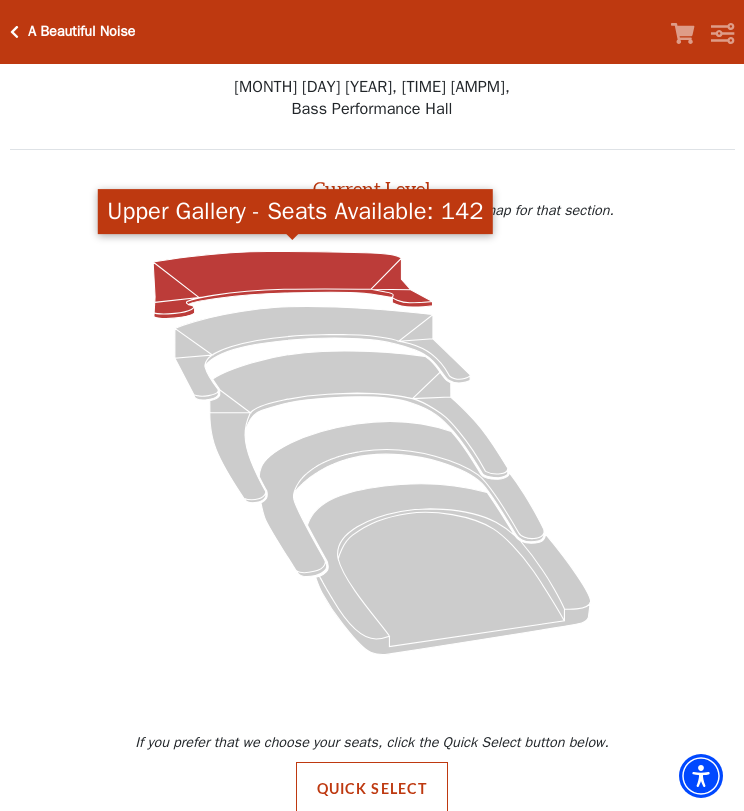 click 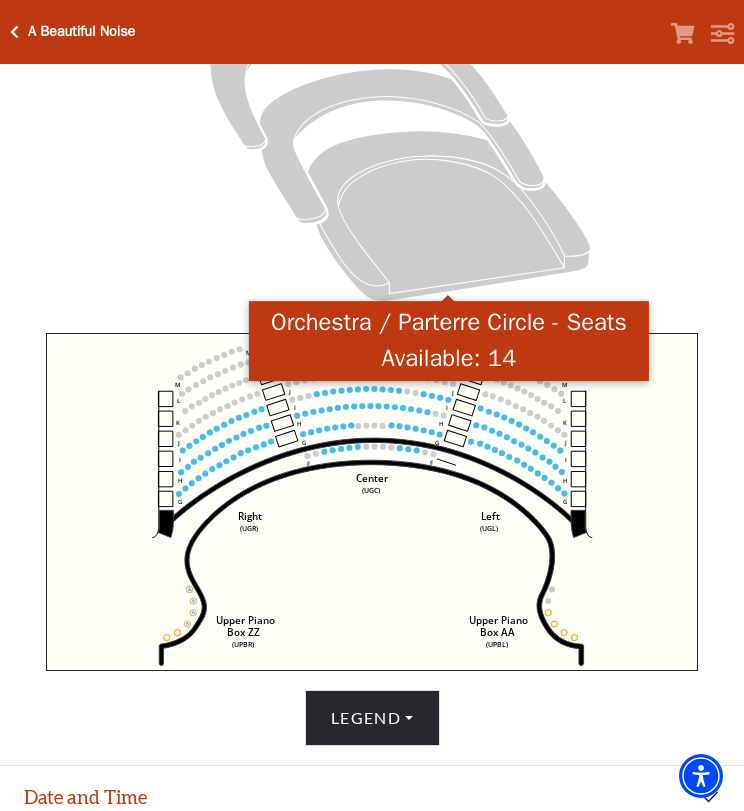 scroll, scrollTop: 503, scrollLeft: 0, axis: vertical 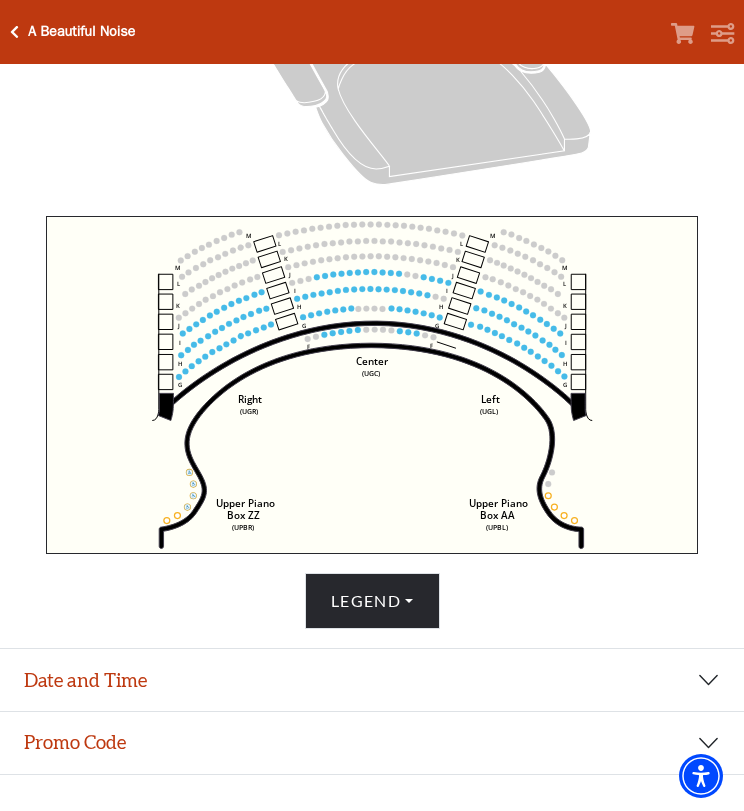 click 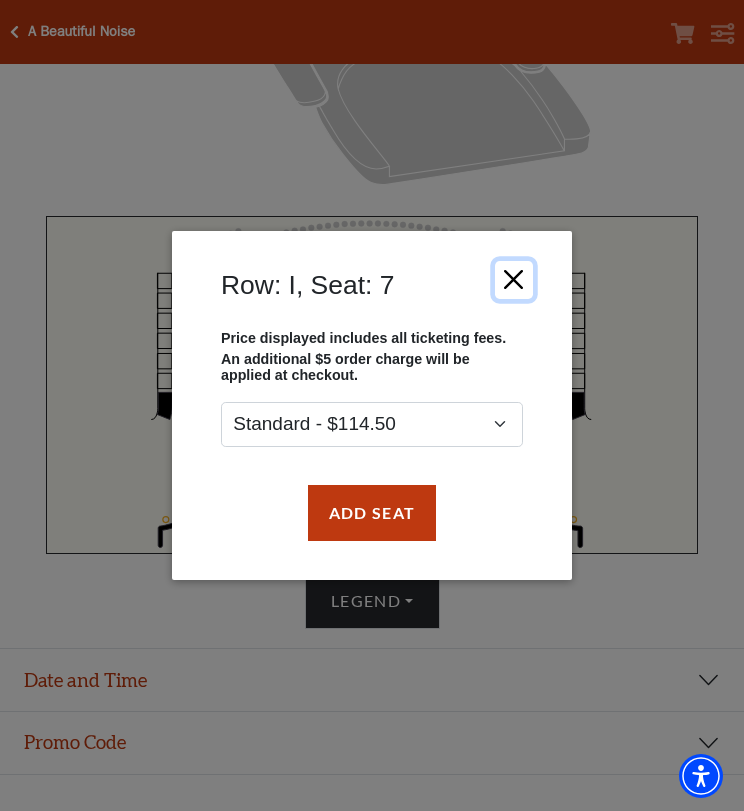 click at bounding box center [514, 279] 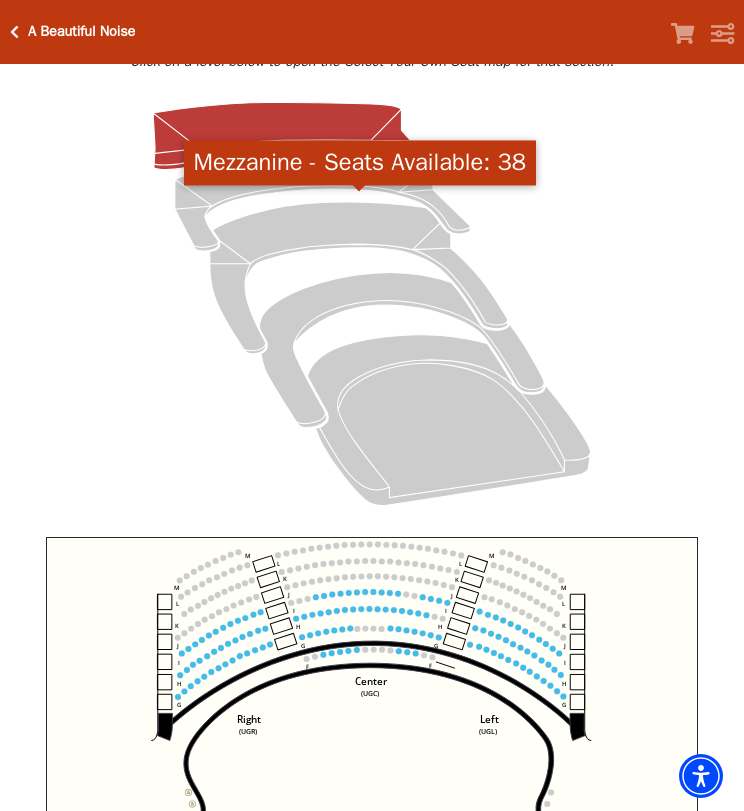 scroll, scrollTop: 105, scrollLeft: 0, axis: vertical 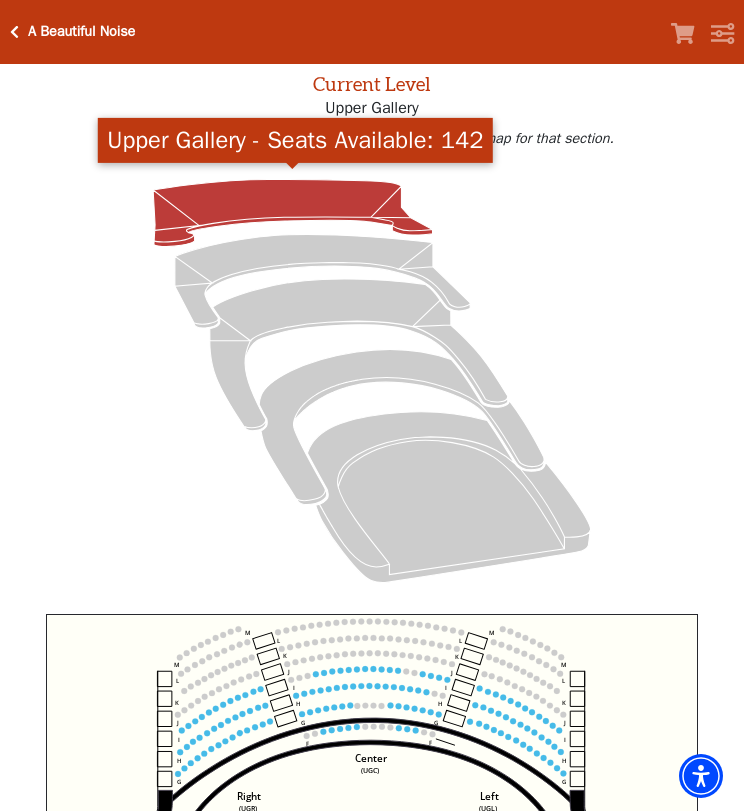 click 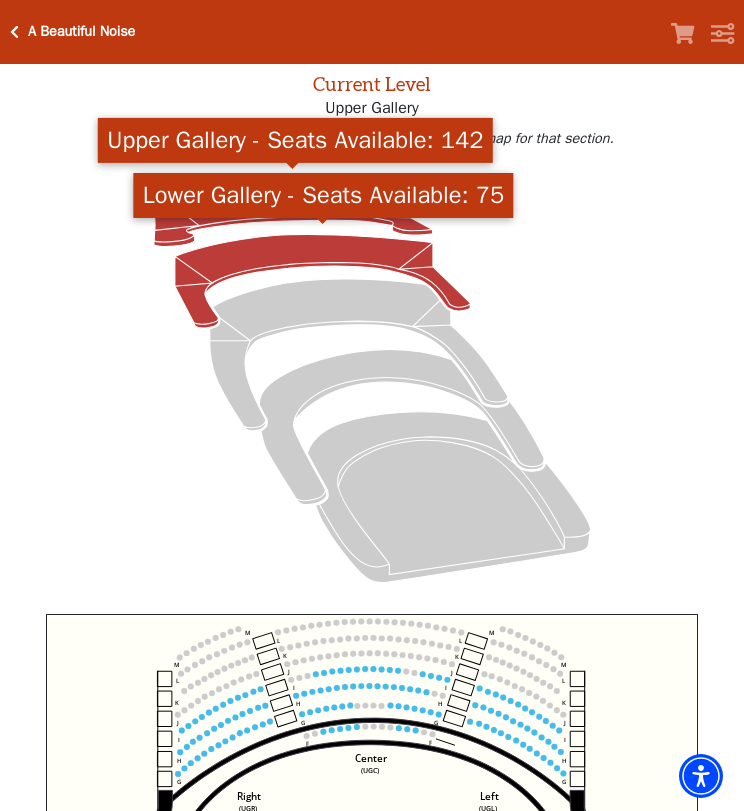 click 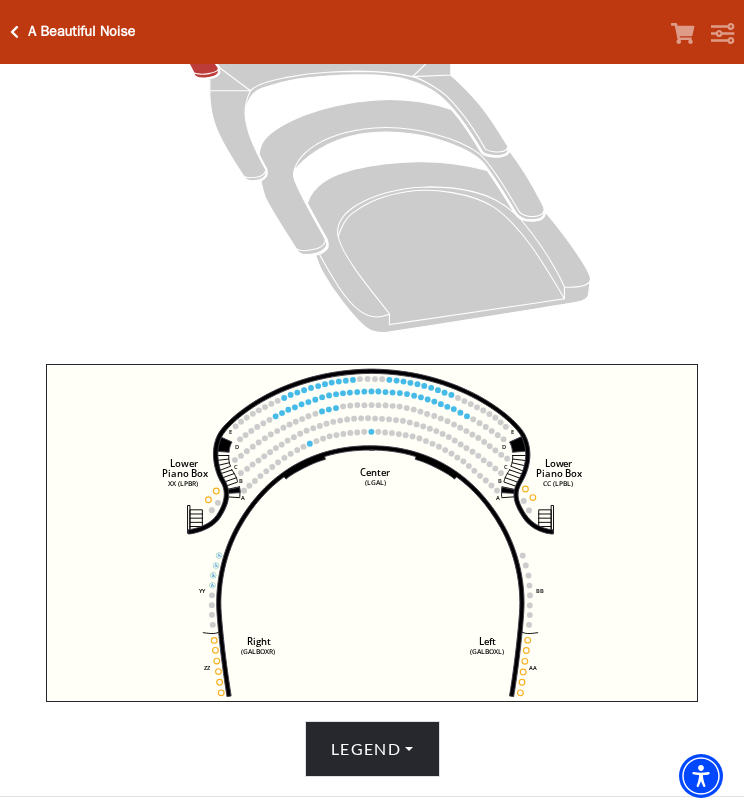 scroll, scrollTop: 430, scrollLeft: 0, axis: vertical 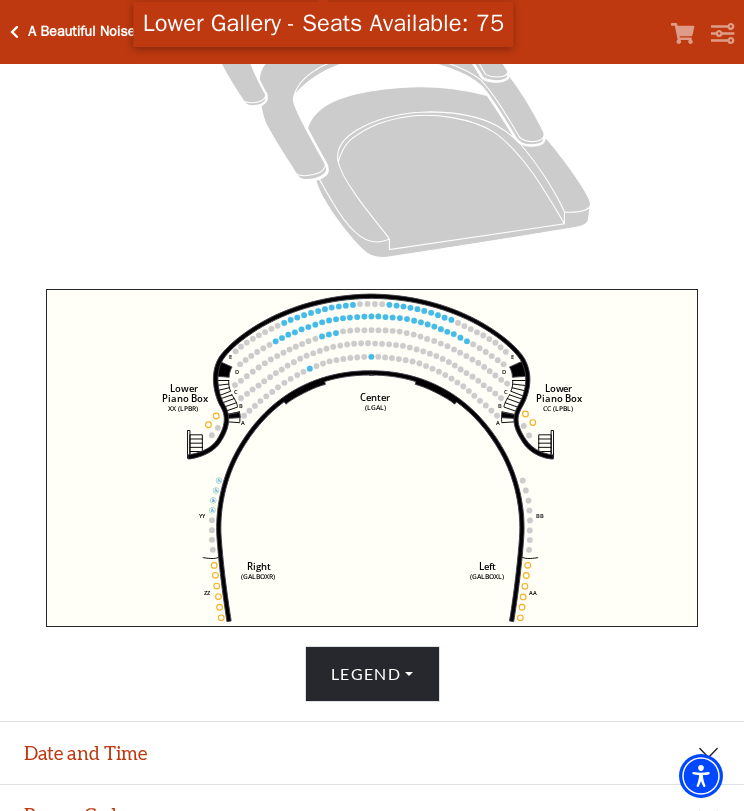 click 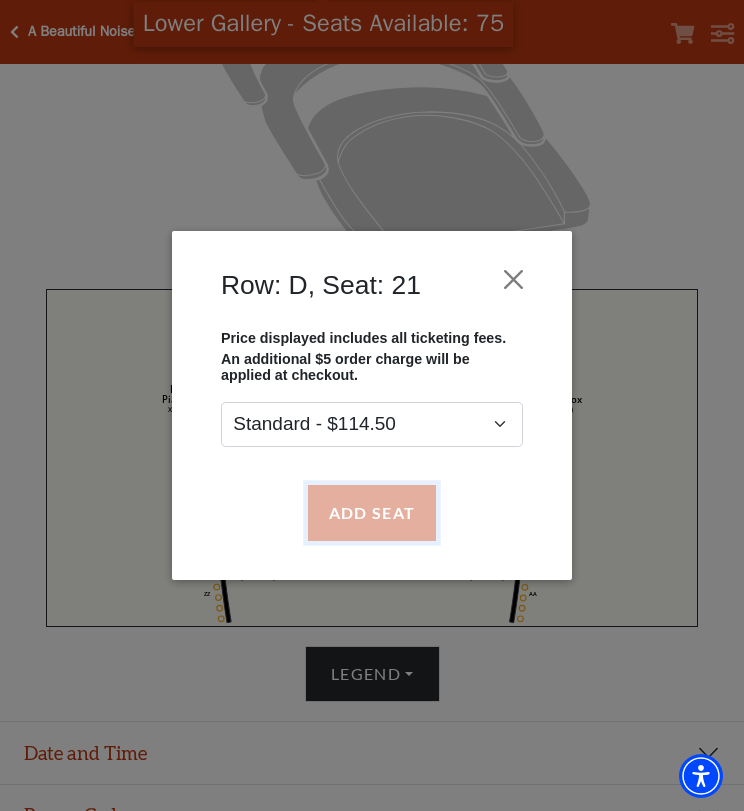 click on "Add Seat" at bounding box center [372, 513] 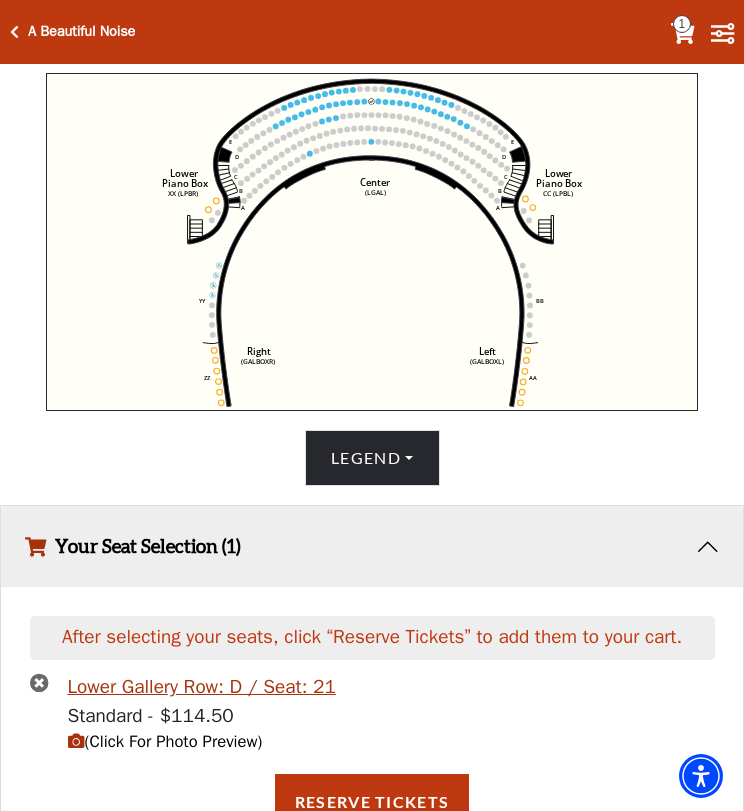 scroll, scrollTop: 656, scrollLeft: 0, axis: vertical 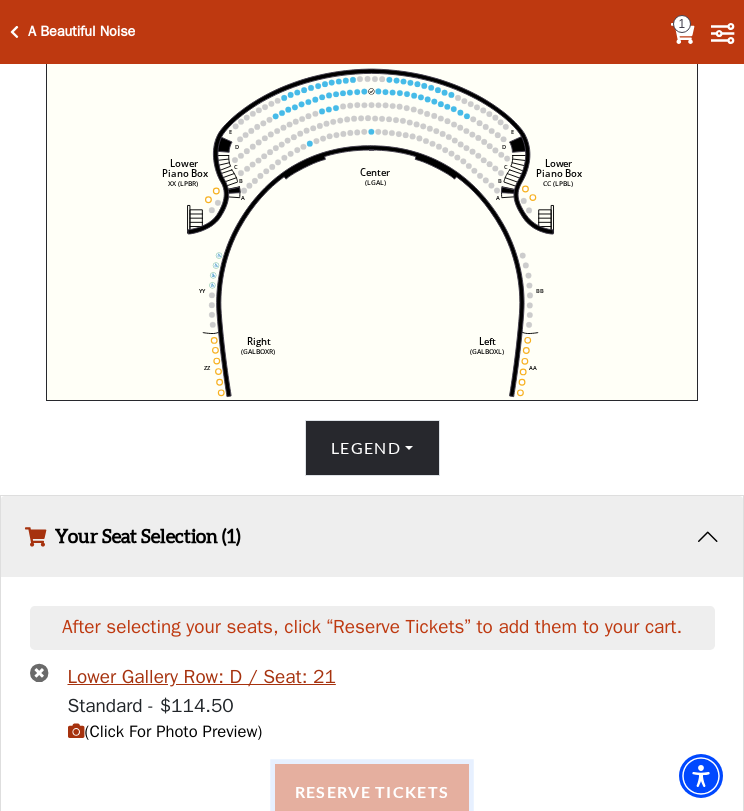 click on "Reserve Tickets" at bounding box center [372, 792] 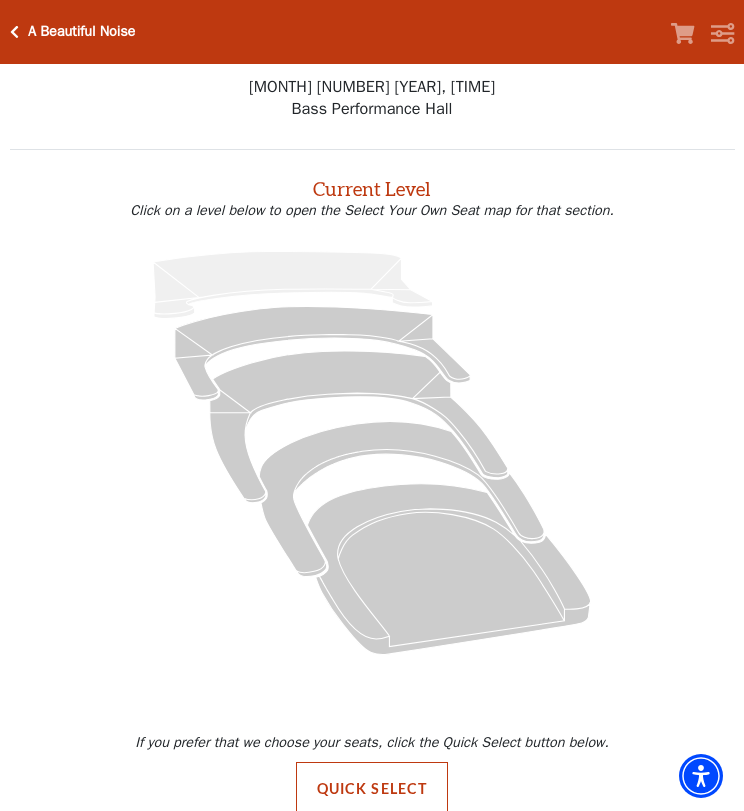 scroll, scrollTop: 0, scrollLeft: 0, axis: both 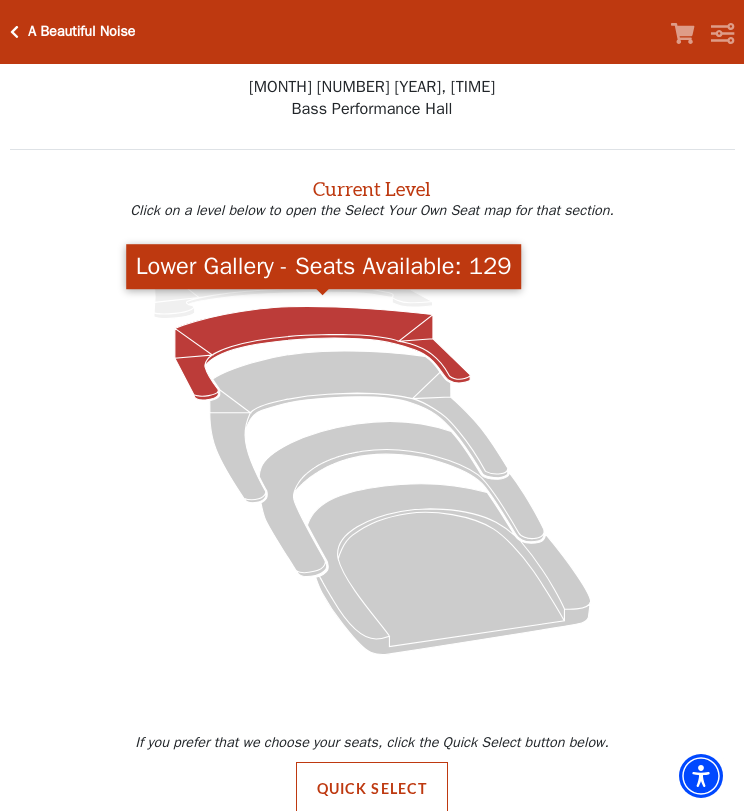 click 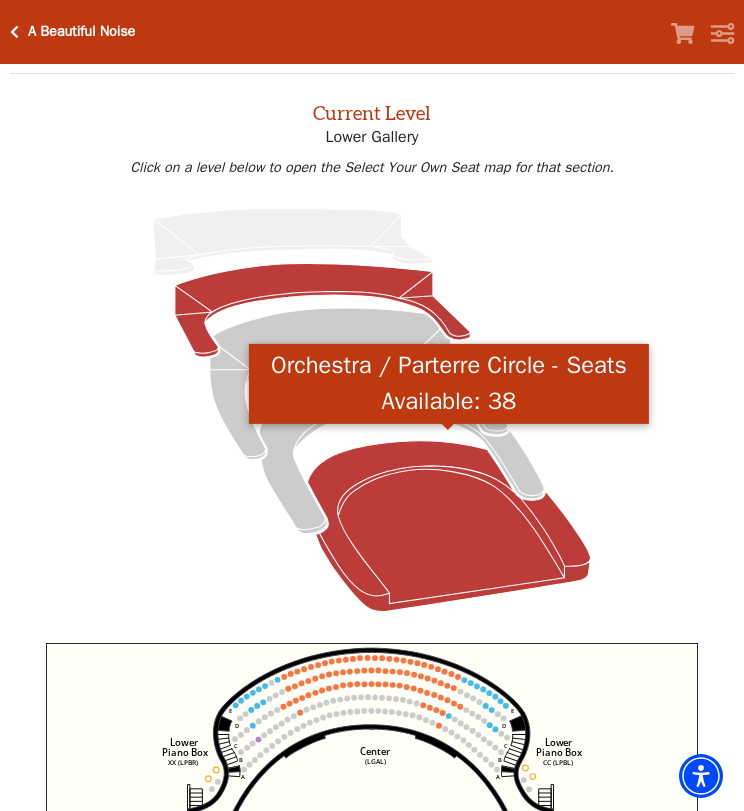 scroll, scrollTop: 494, scrollLeft: 0, axis: vertical 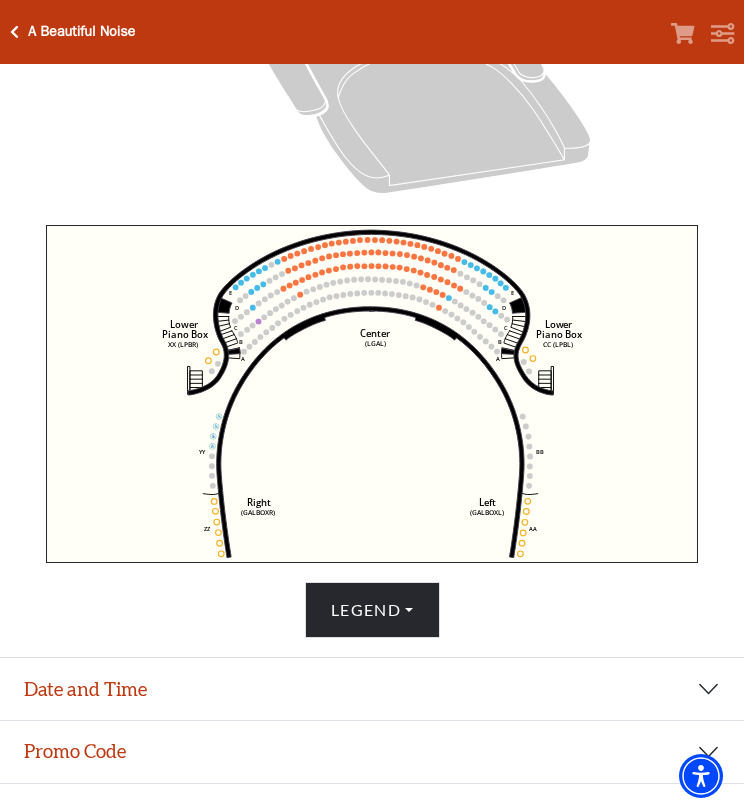 click 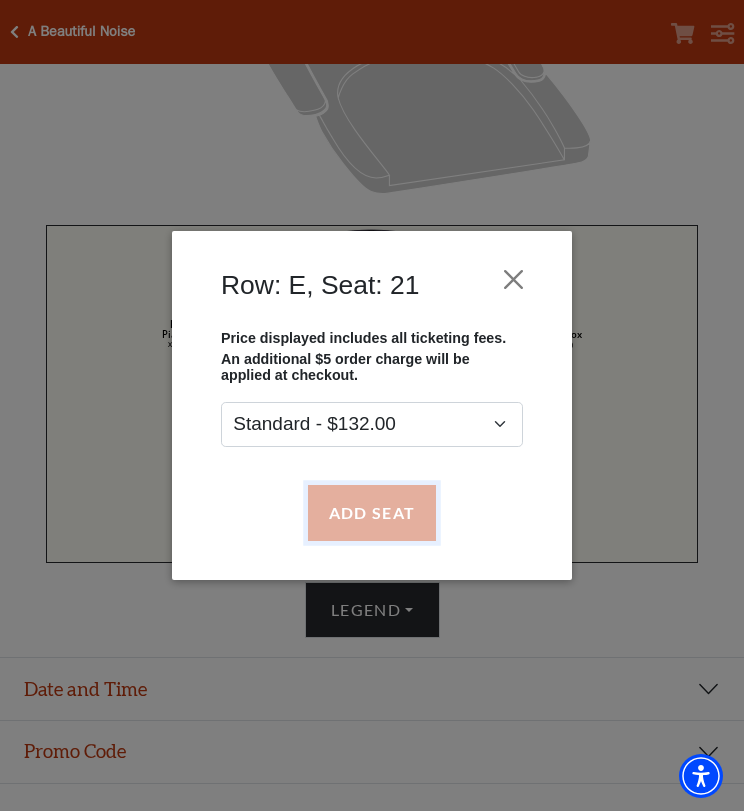 click on "Add Seat" at bounding box center (372, 513) 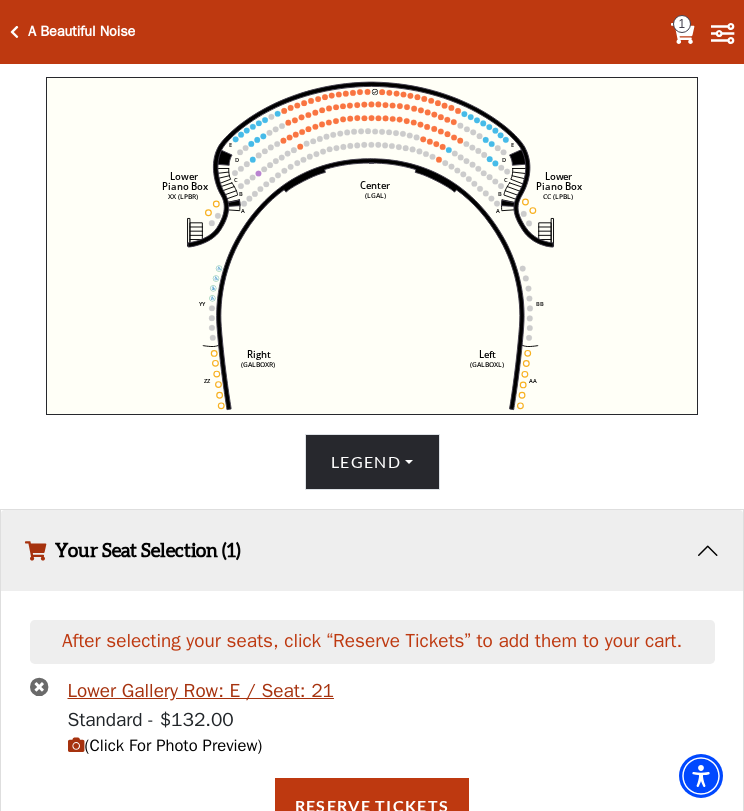 scroll, scrollTop: 656, scrollLeft: 0, axis: vertical 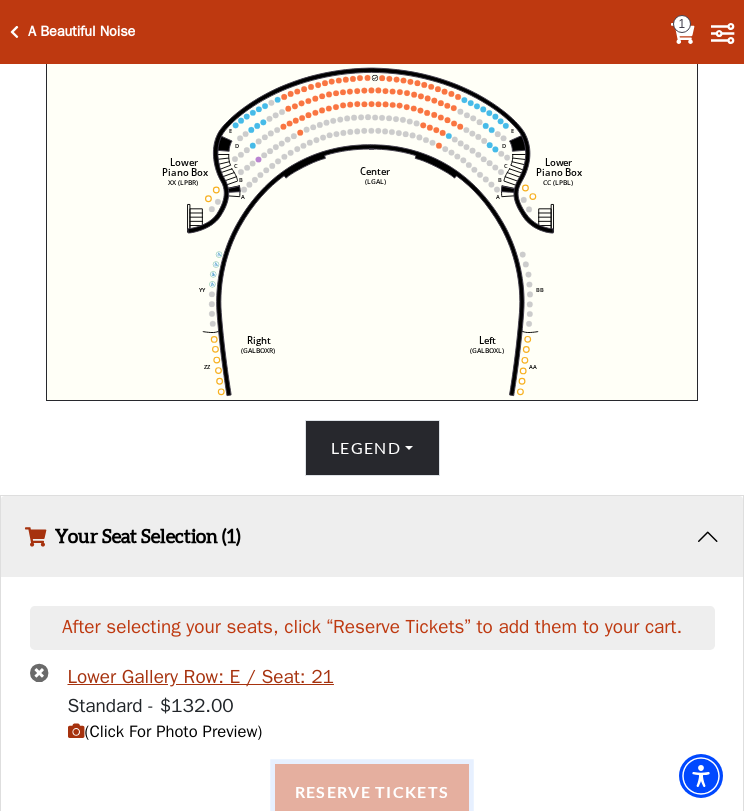 click on "Reserve Tickets" at bounding box center (372, 792) 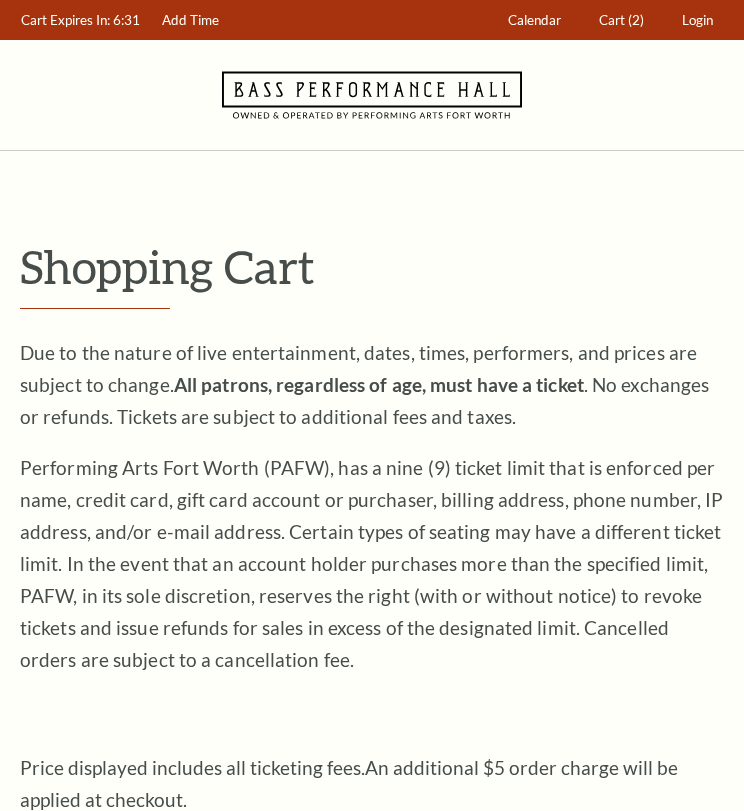 scroll, scrollTop: 0, scrollLeft: 0, axis: both 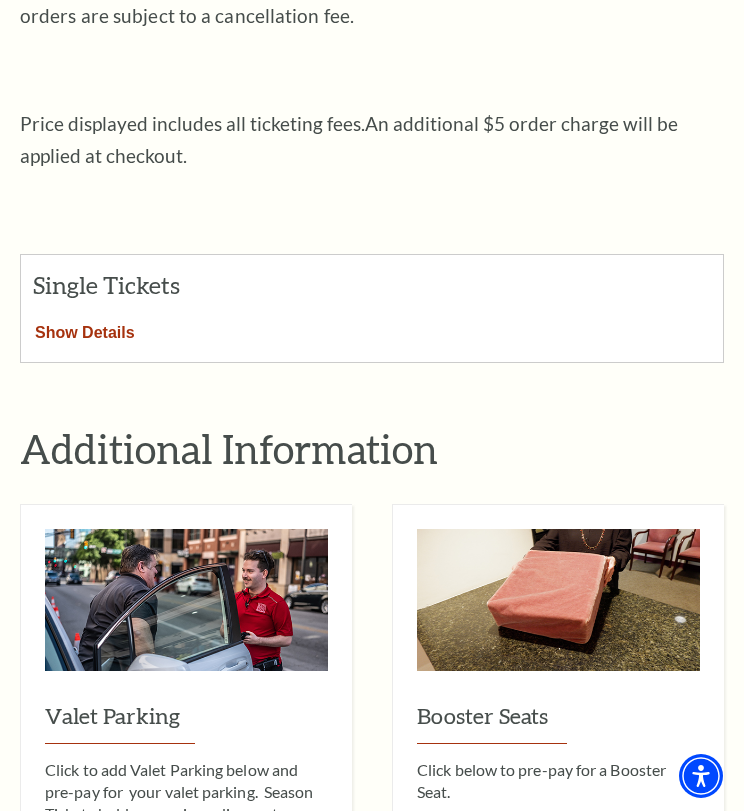 click on "Show Details" at bounding box center [85, 329] 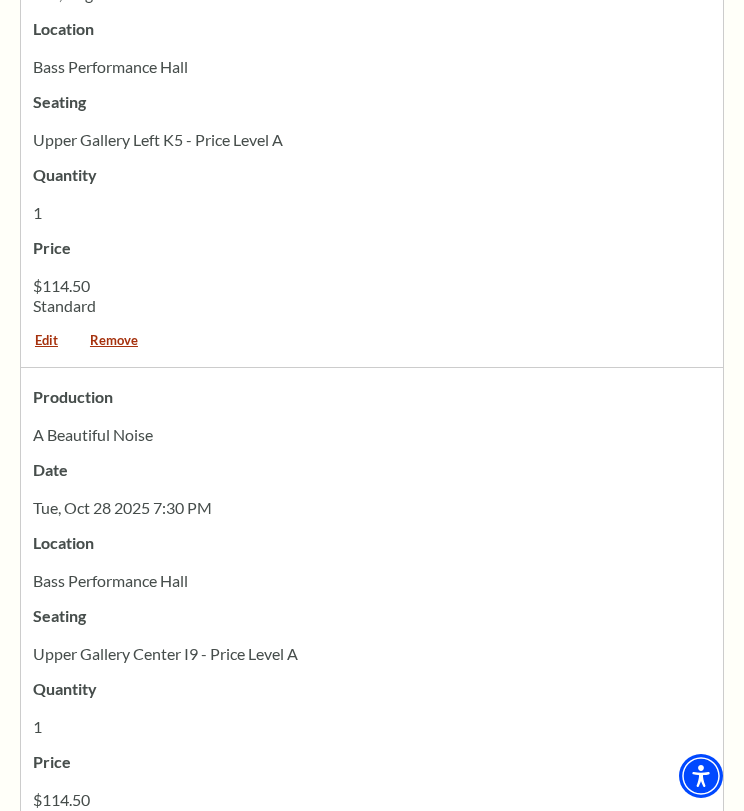 scroll, scrollTop: 1217, scrollLeft: 0, axis: vertical 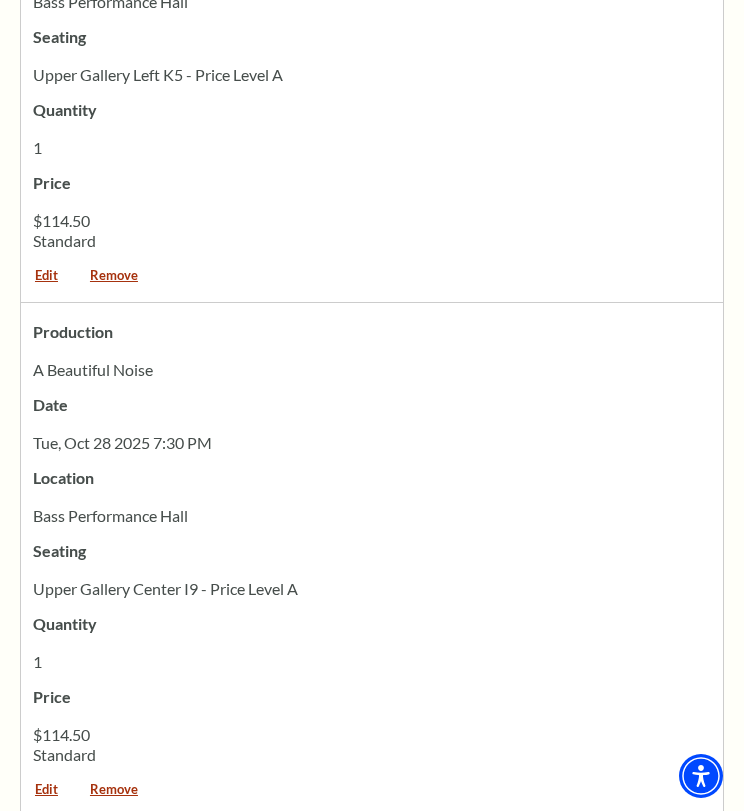click on "Remove" at bounding box center (114, 282) 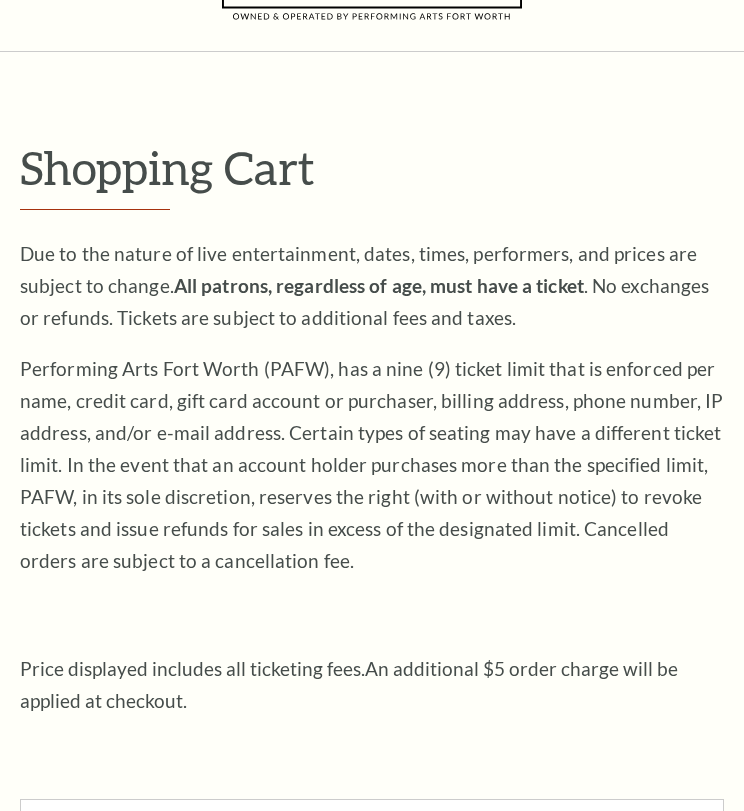 scroll, scrollTop: 0, scrollLeft: 0, axis: both 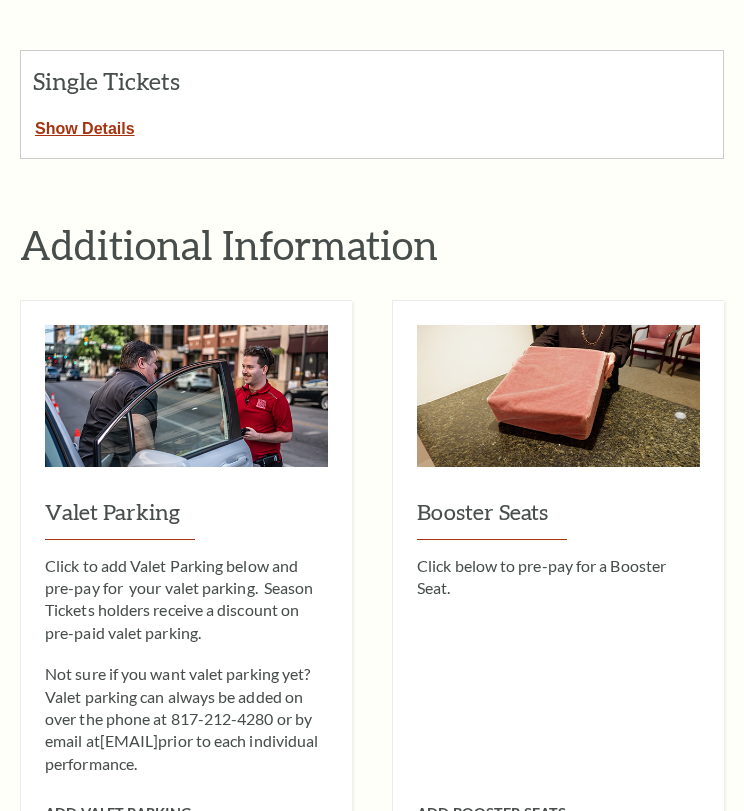 click on "Shopping Cart
Due to the nature of live entertainment, dates, times, performers, and prices are subject to change.  All patrons, regardless of age, must have a ticket . No exchanges or refunds. Tickets are subject to additional fees and taxes.
Performing Arts Fort Worth (PAFW), has a nine (9) ticket limit that is enforced per name, credit card, gift card account or purchaser, billing address, phone number, IP address, and/or e-mail address. Certain types of seating may have a different ticket limit. In the event that an account holder purchases more than the specified limit, PAFW, in its sole discretion, reserves the right (with or without notice) to revoke tickets and issue refunds for sales in excess of the designated limit. Cancelled orders are subject to a cancellation fee." at bounding box center (372, 272) 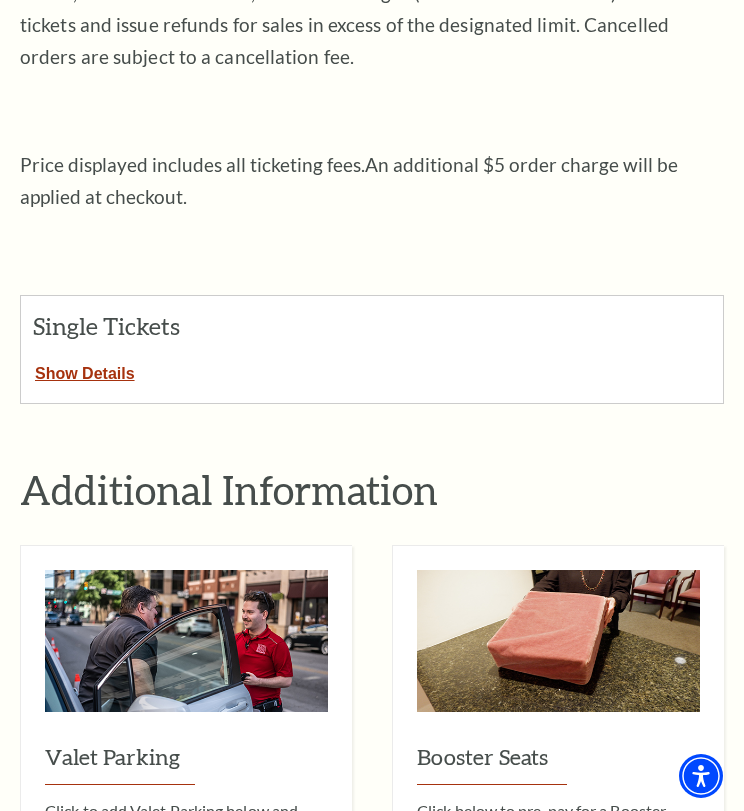 scroll, scrollTop: 364, scrollLeft: 0, axis: vertical 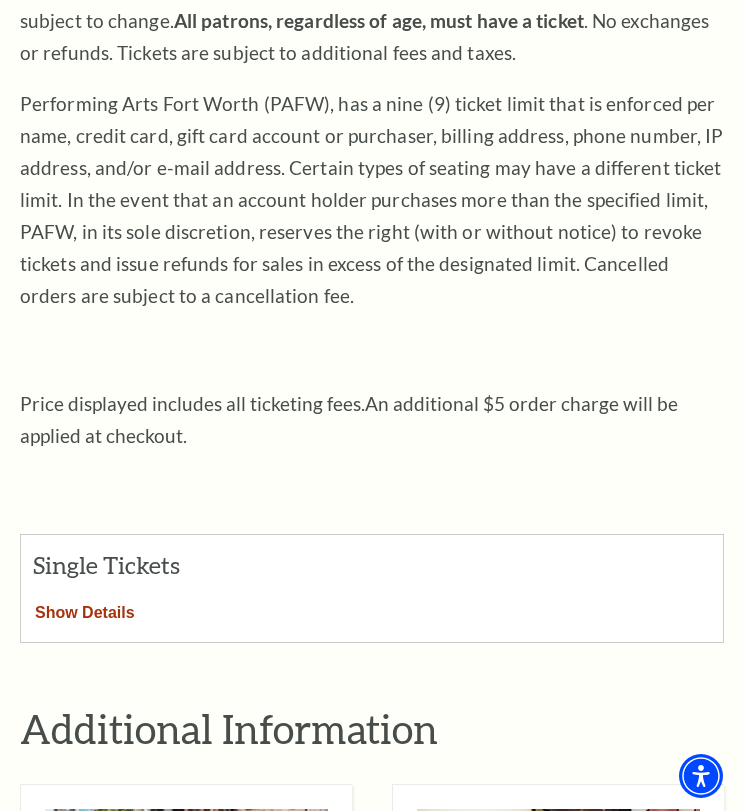 click on "Show Details" at bounding box center (85, 609) 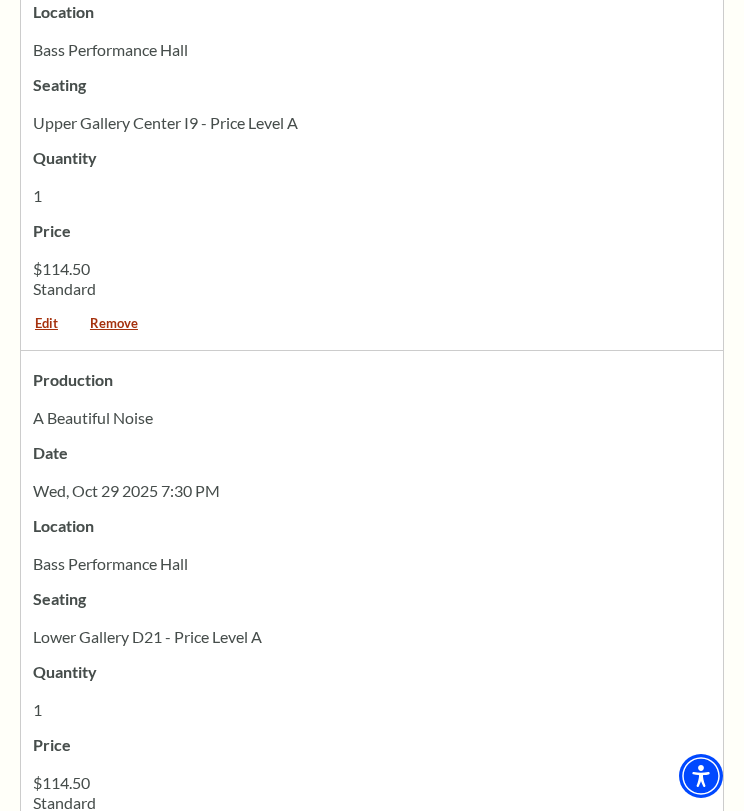 scroll, scrollTop: 1223, scrollLeft: 0, axis: vertical 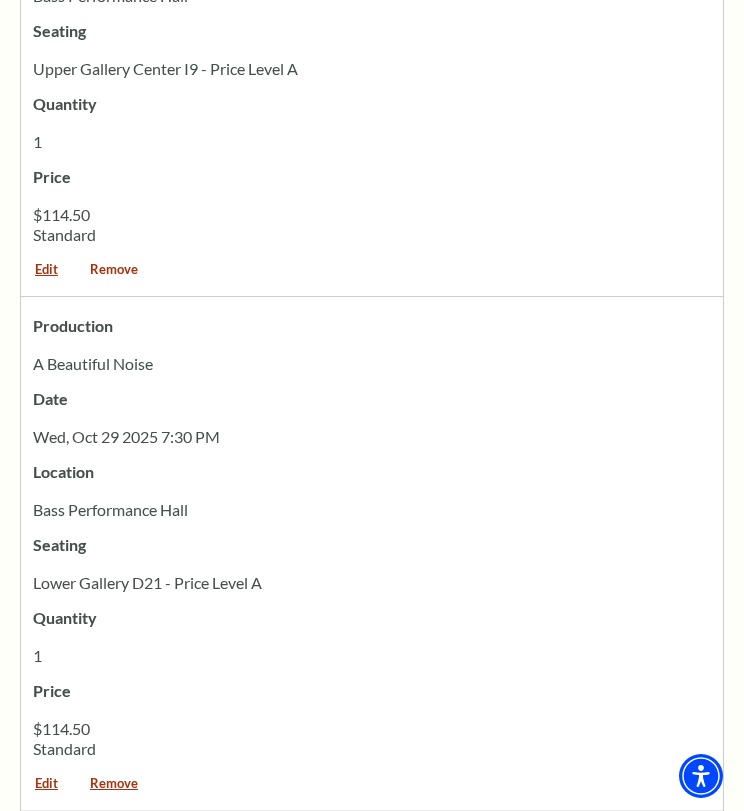 click on "Remove" at bounding box center [114, 276] 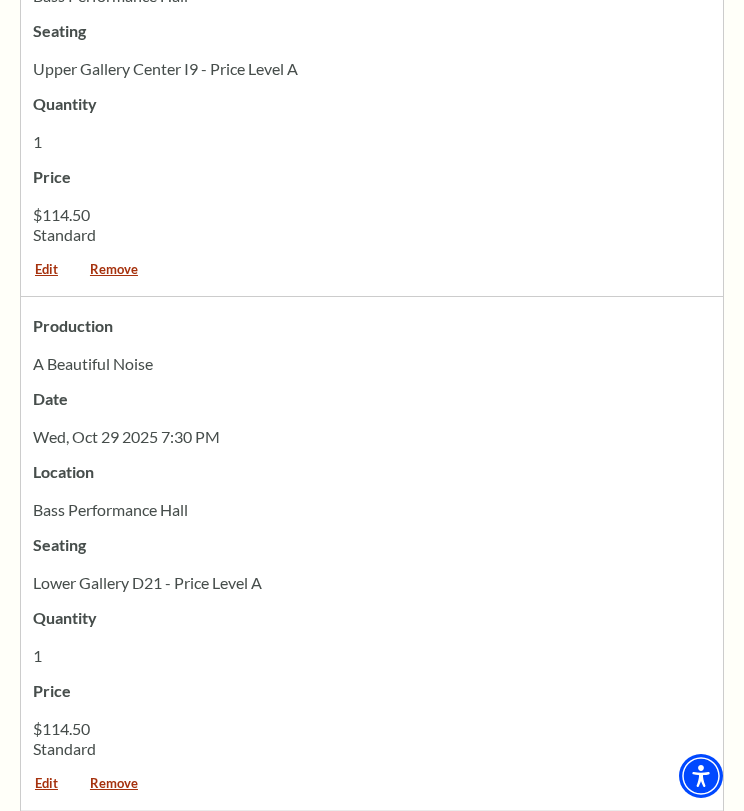 scroll, scrollTop: 1562, scrollLeft: 0, axis: vertical 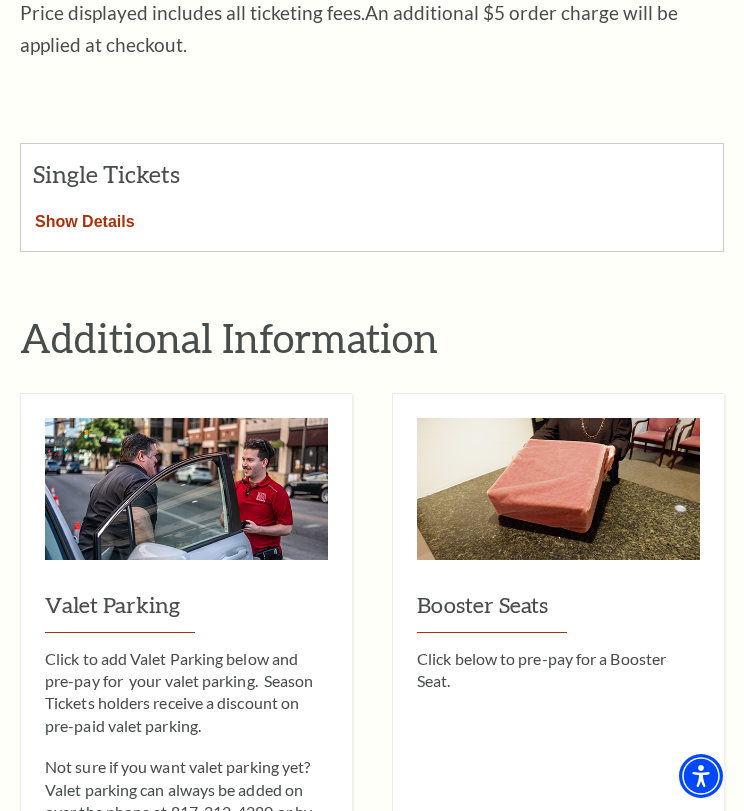 click on "Show Details" at bounding box center [85, 218] 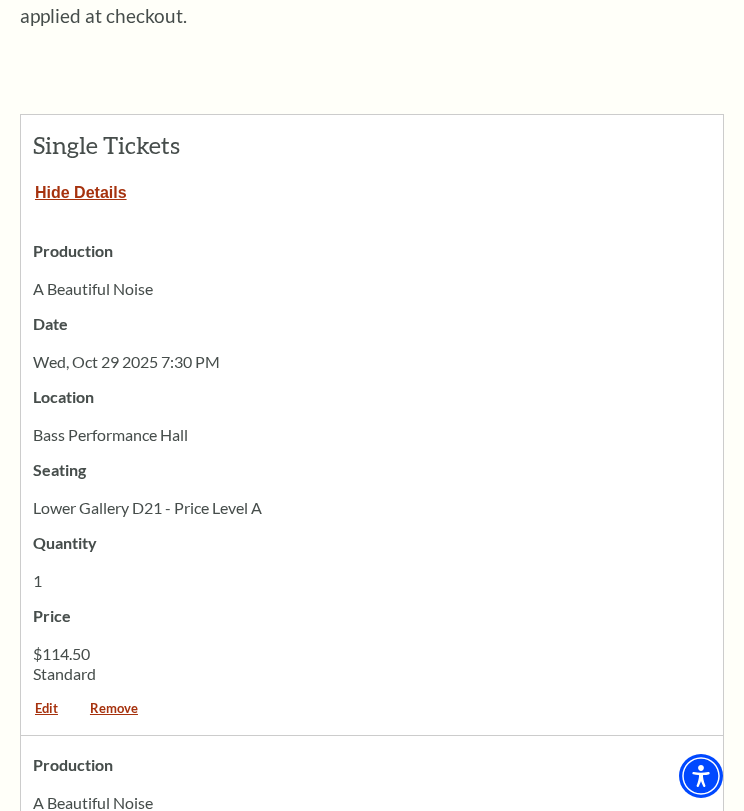 scroll, scrollTop: 1142, scrollLeft: 0, axis: vertical 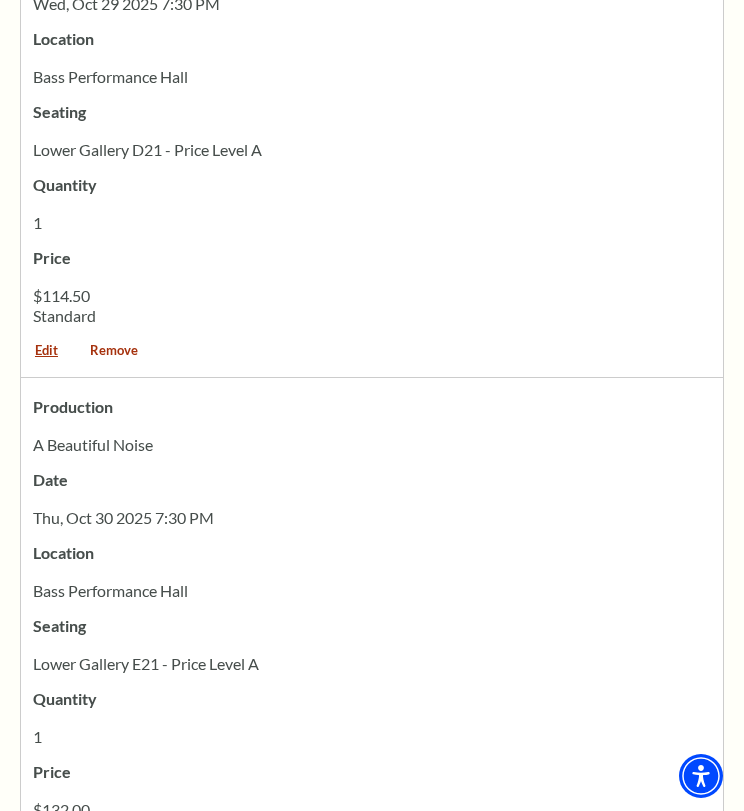 click on "Remove" at bounding box center [114, 357] 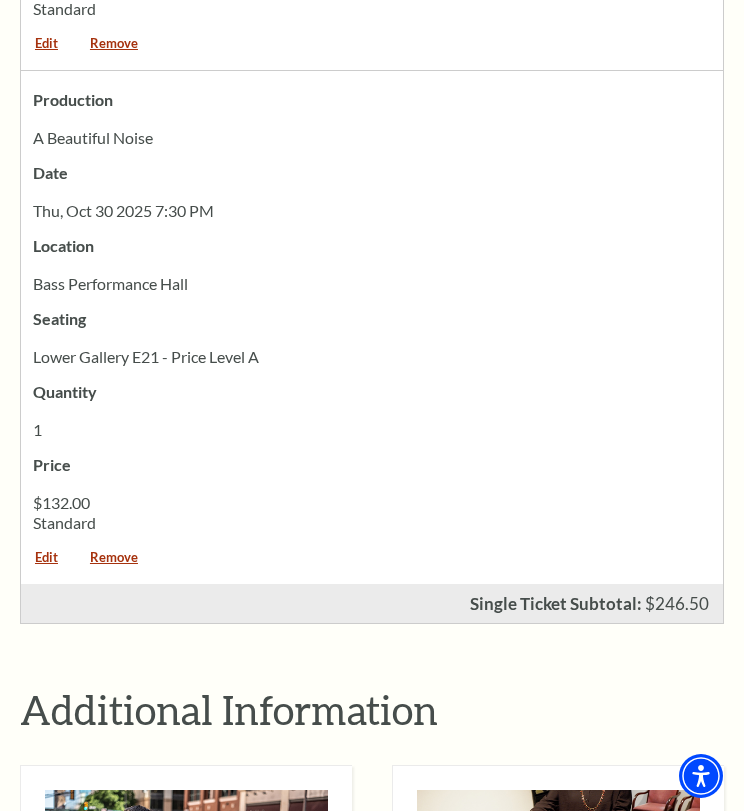 scroll, scrollTop: 1493, scrollLeft: 0, axis: vertical 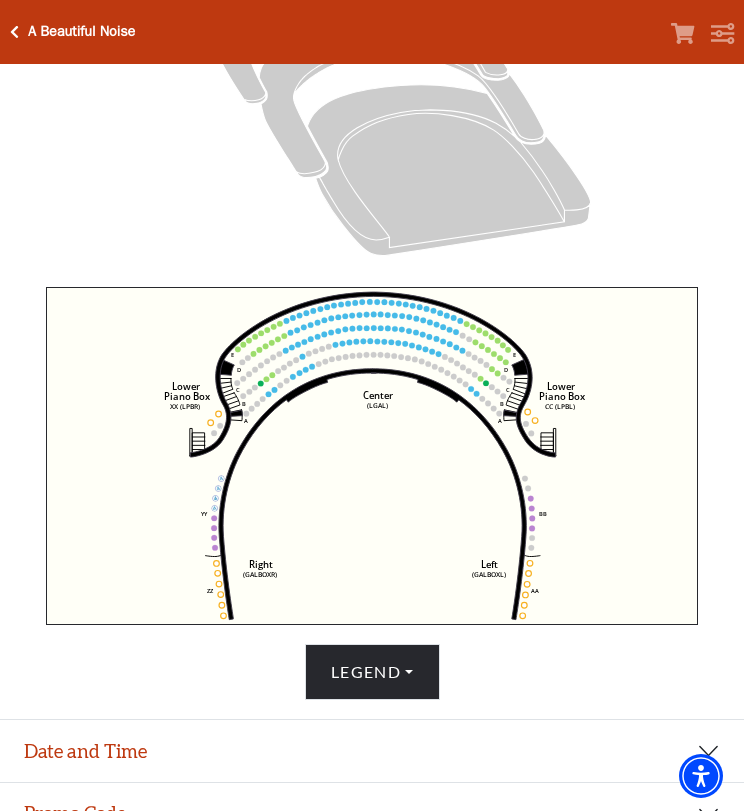 click on "Right   (GALBOXR)   E   D   C   B   A   E   D   C   B   A   YY   ZZ   Left   (GALBOXL)   BB   AA   Center   Lower   Piano Box   (LGAL)   CC (LPBL)   Lower   Piano Box   XX (LPBR)" 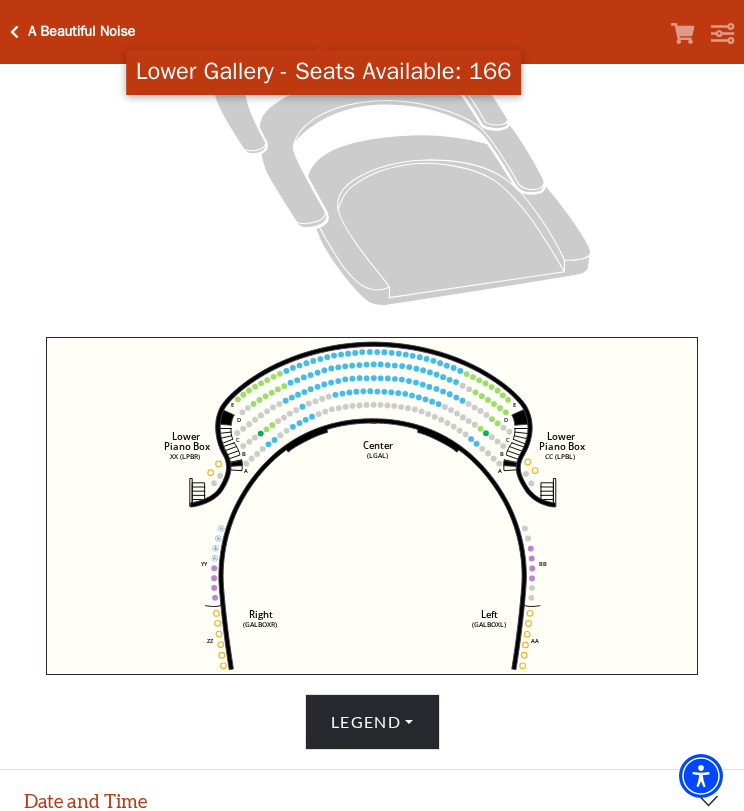 scroll, scrollTop: 414, scrollLeft: 0, axis: vertical 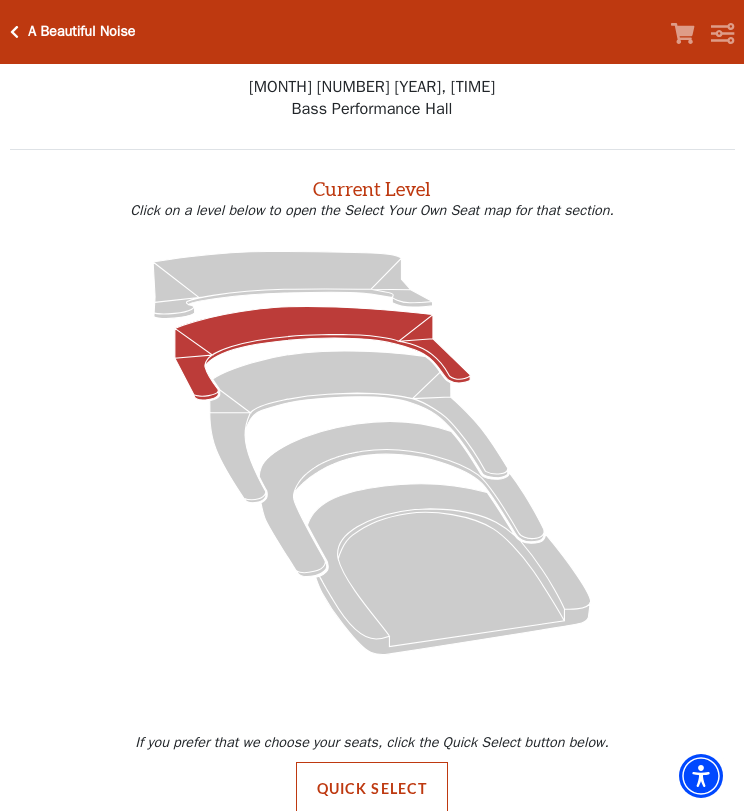 click 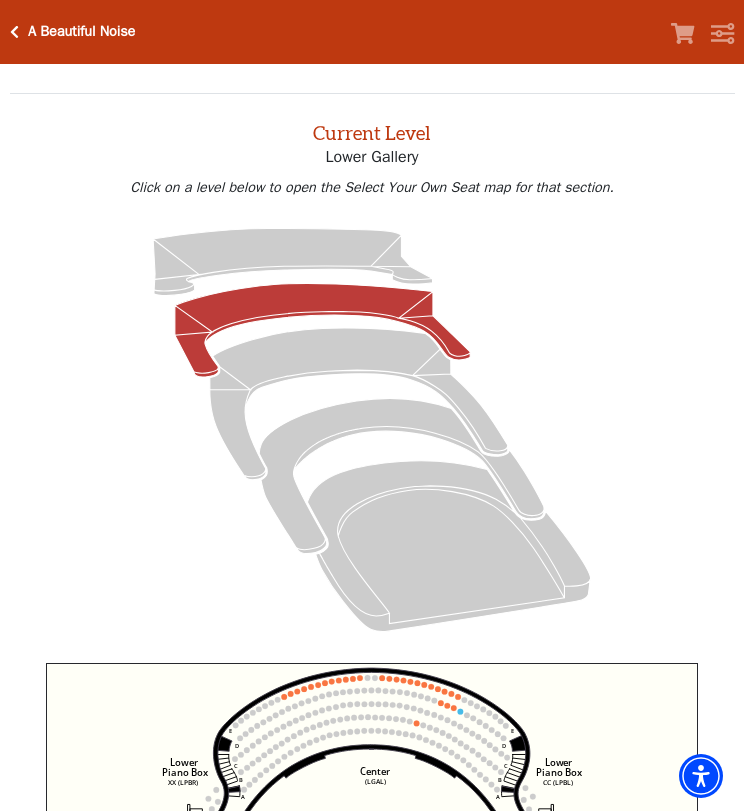 scroll, scrollTop: 0, scrollLeft: 0, axis: both 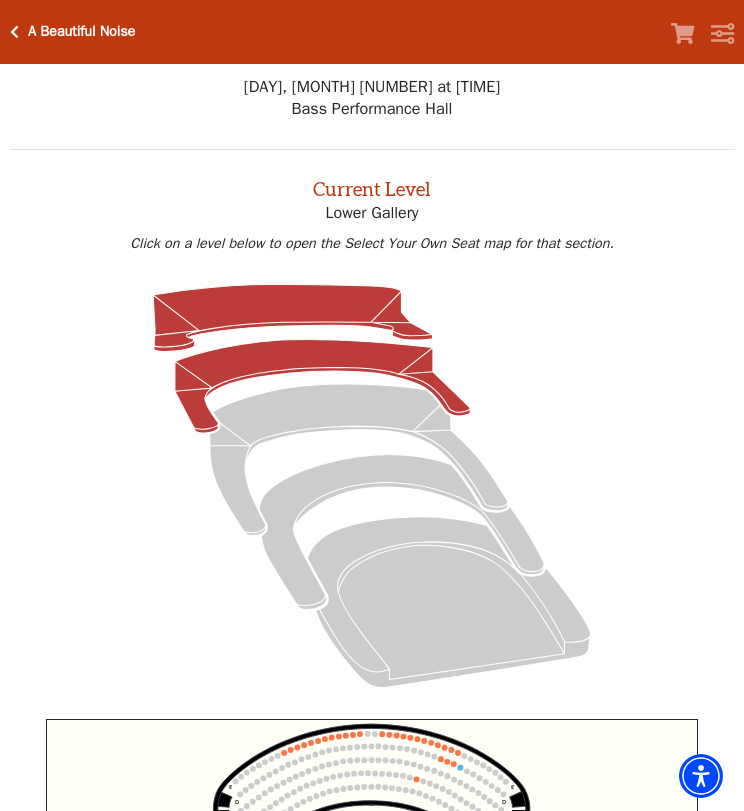 click 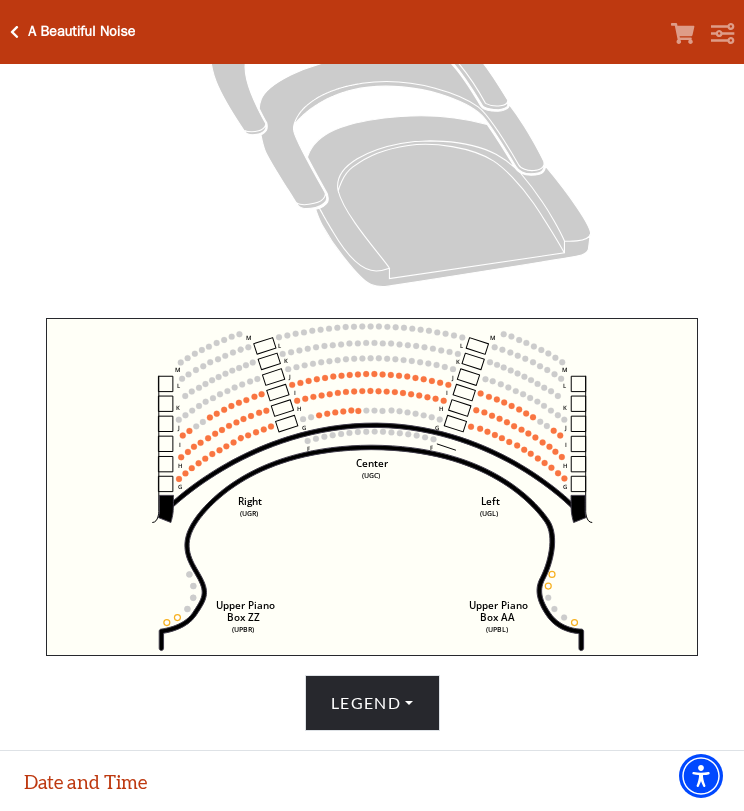 scroll, scrollTop: 403, scrollLeft: 0, axis: vertical 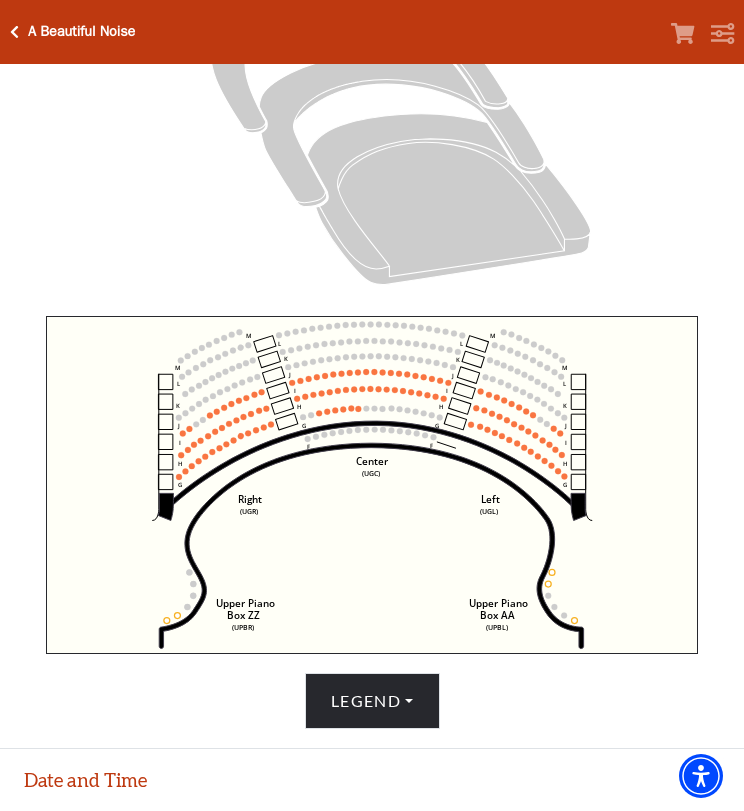 click 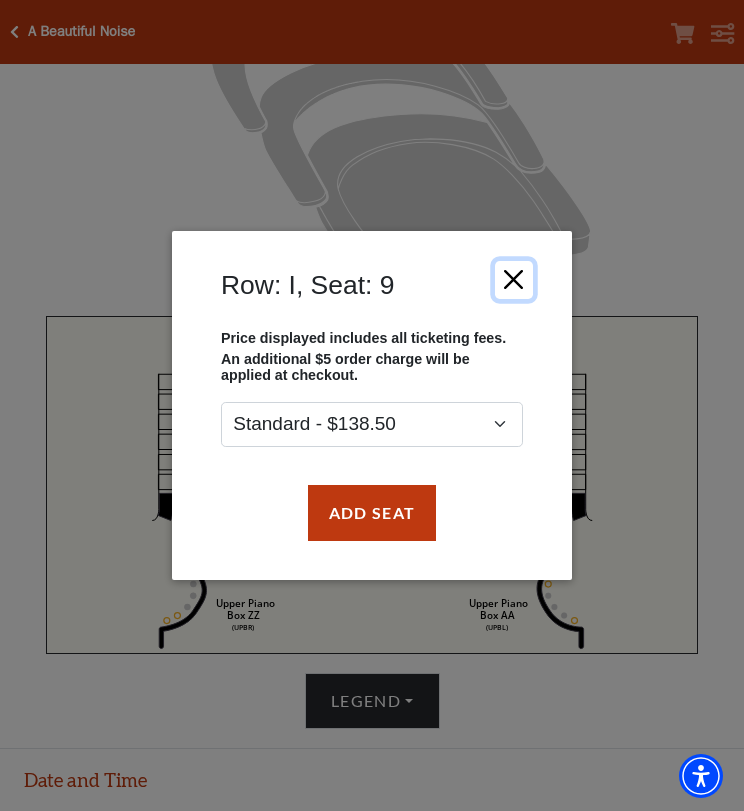 click at bounding box center [514, 279] 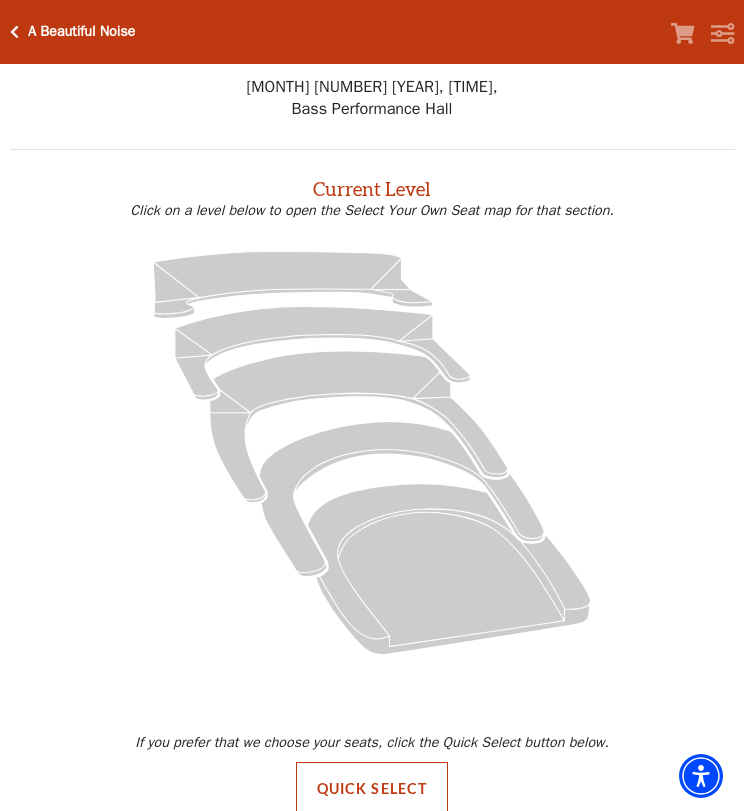 scroll, scrollTop: 0, scrollLeft: 0, axis: both 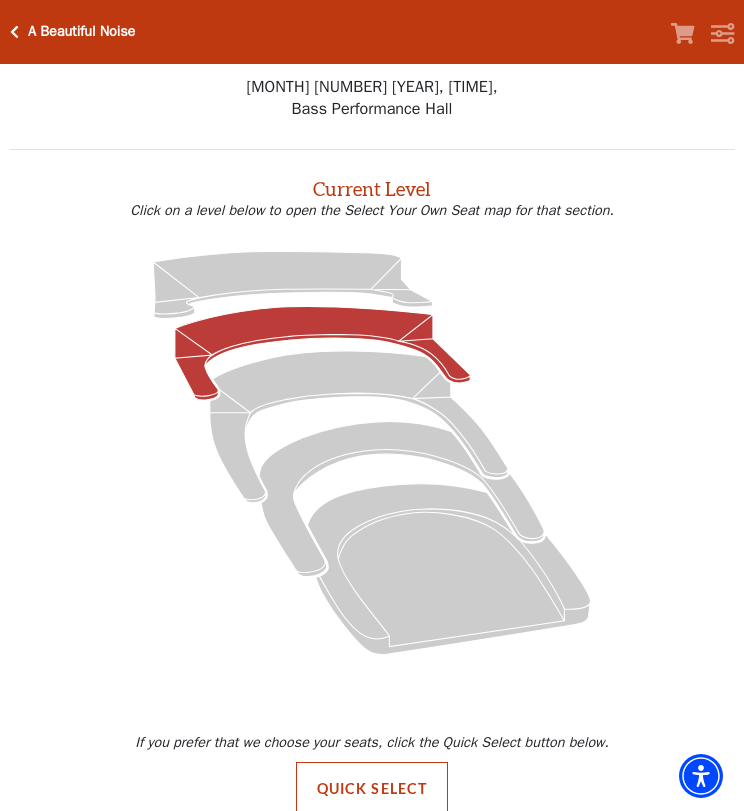 click 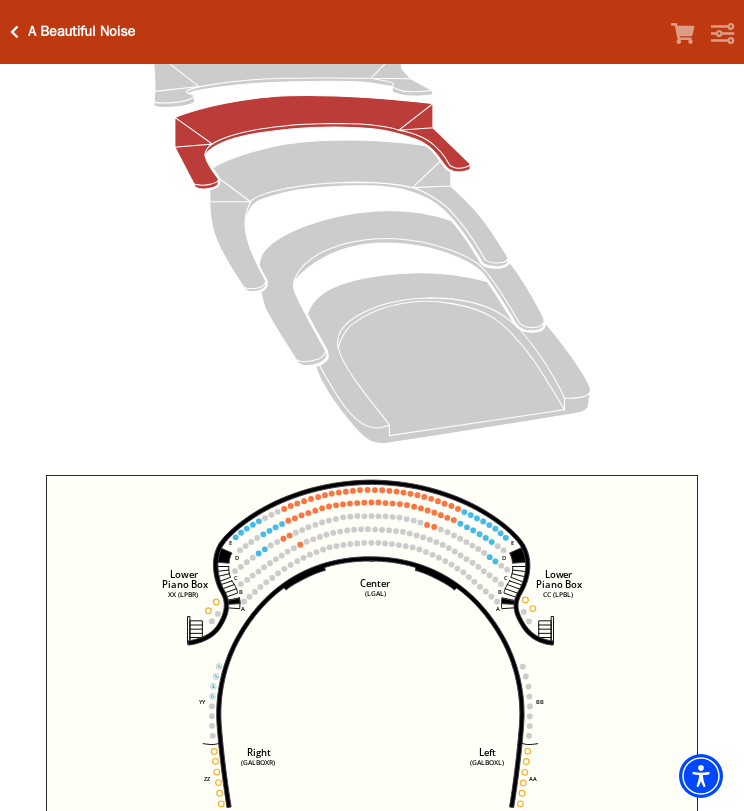 scroll, scrollTop: 328, scrollLeft: 0, axis: vertical 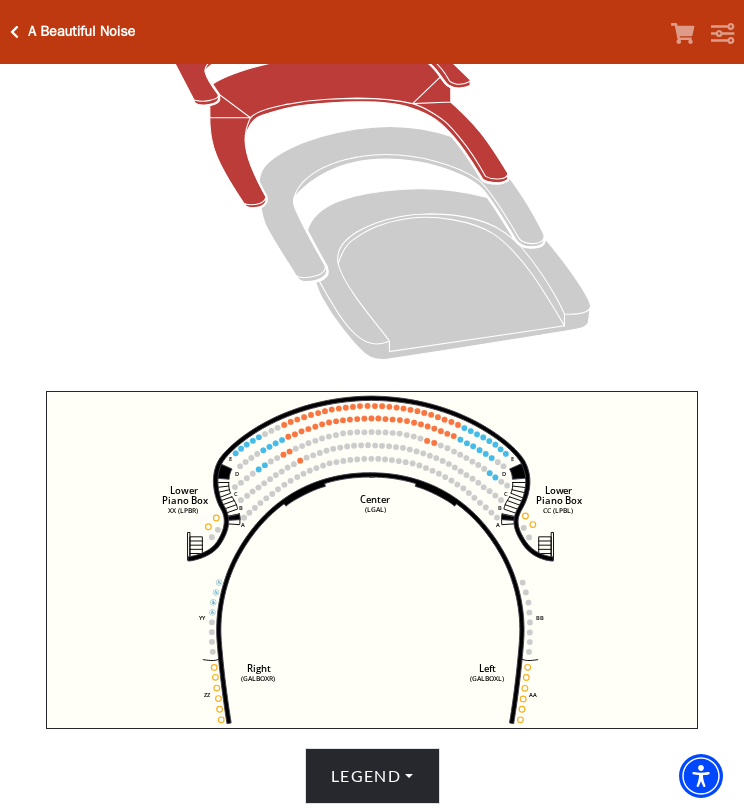 click 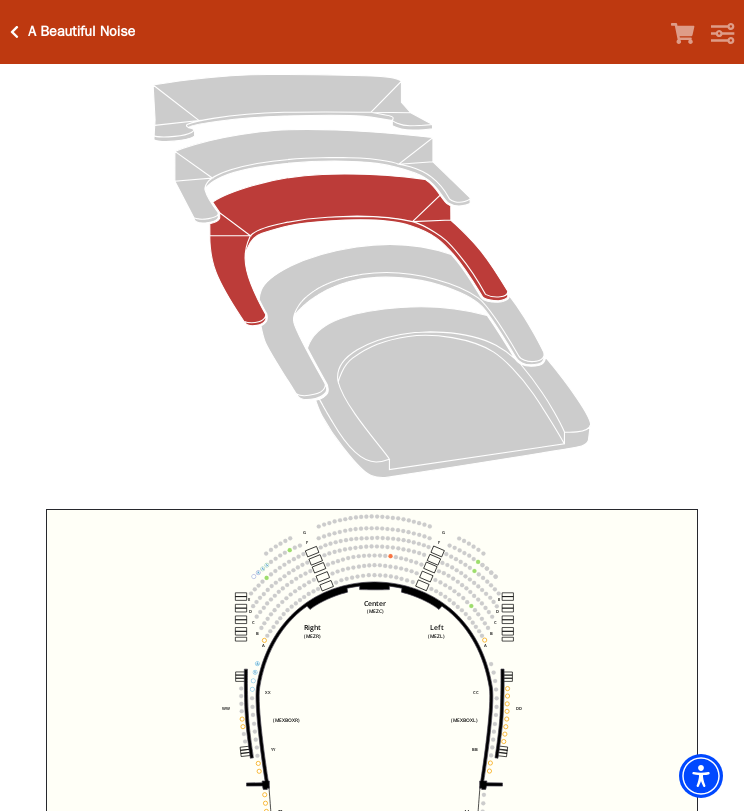scroll, scrollTop: 236, scrollLeft: 0, axis: vertical 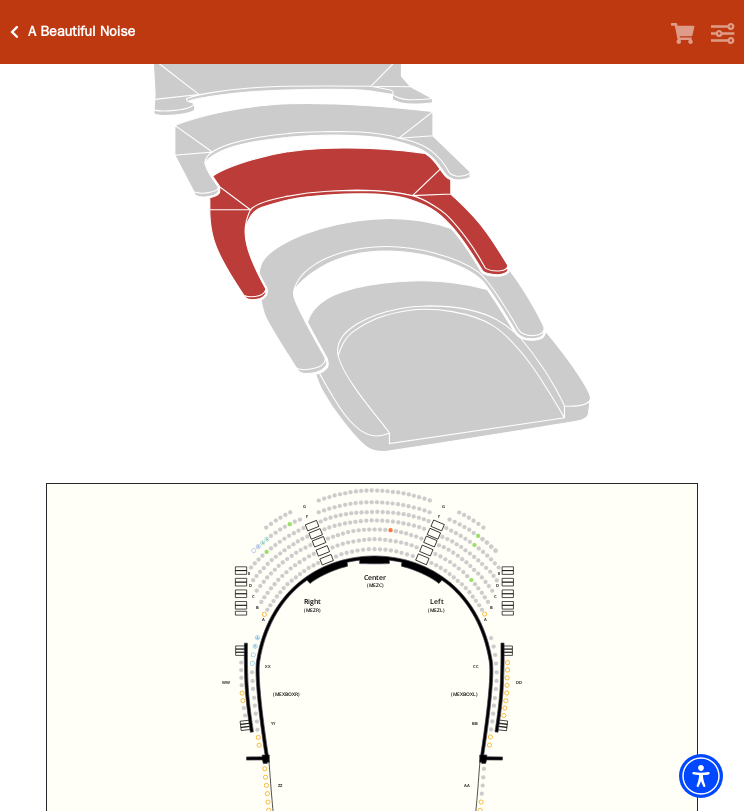 click on "Center   (MEZC)   Right   (MEZR)   Left   (MEZL)   (MEXBOXR)   (MEXBOXL)   XX   WW   CC   DD   YY   BB   ZZ   AA   G   F   E   D   G   F   C   B   A   E   D   C   B   A" 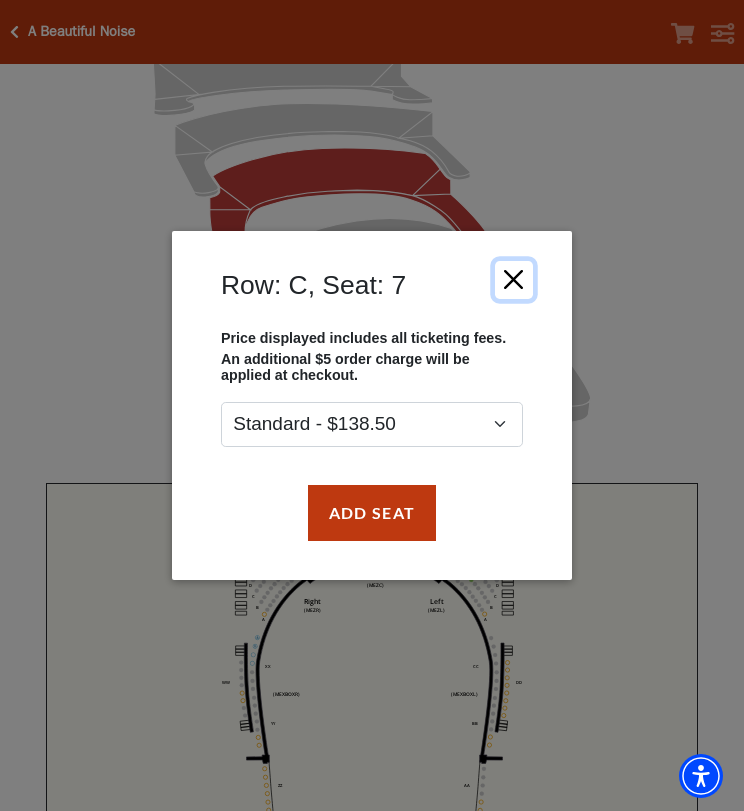 click at bounding box center (514, 279) 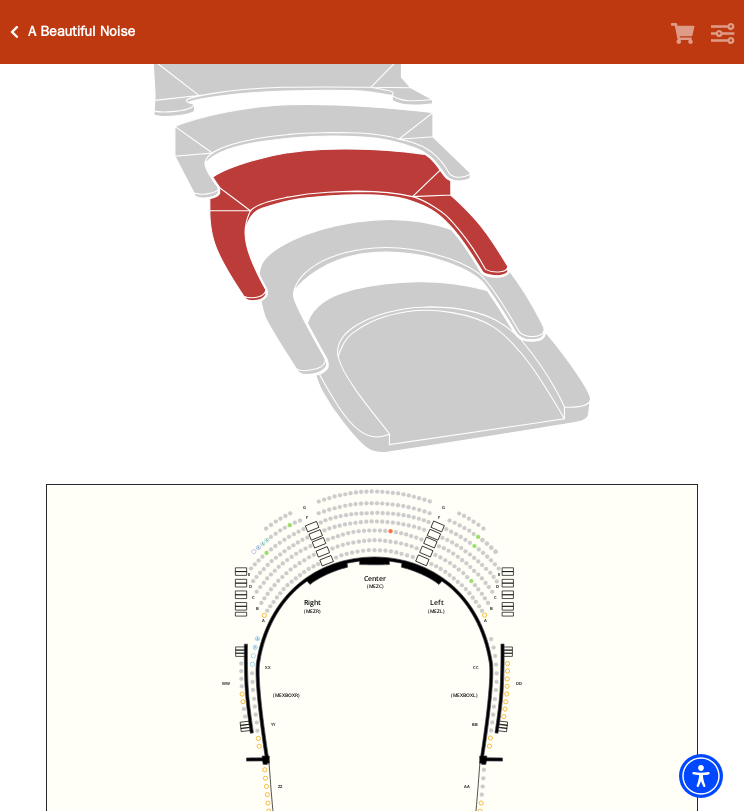 scroll, scrollTop: 0, scrollLeft: 0, axis: both 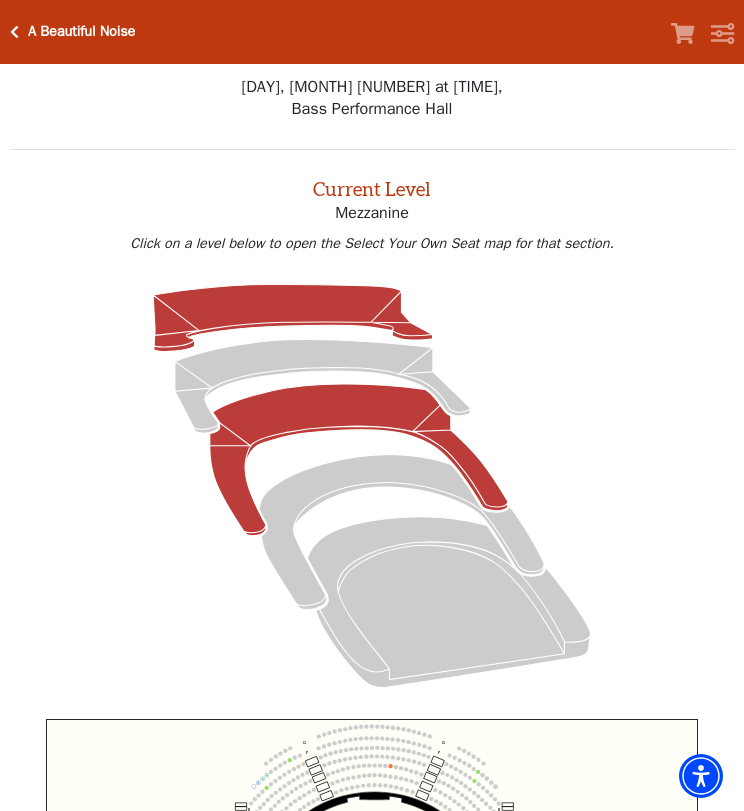 click 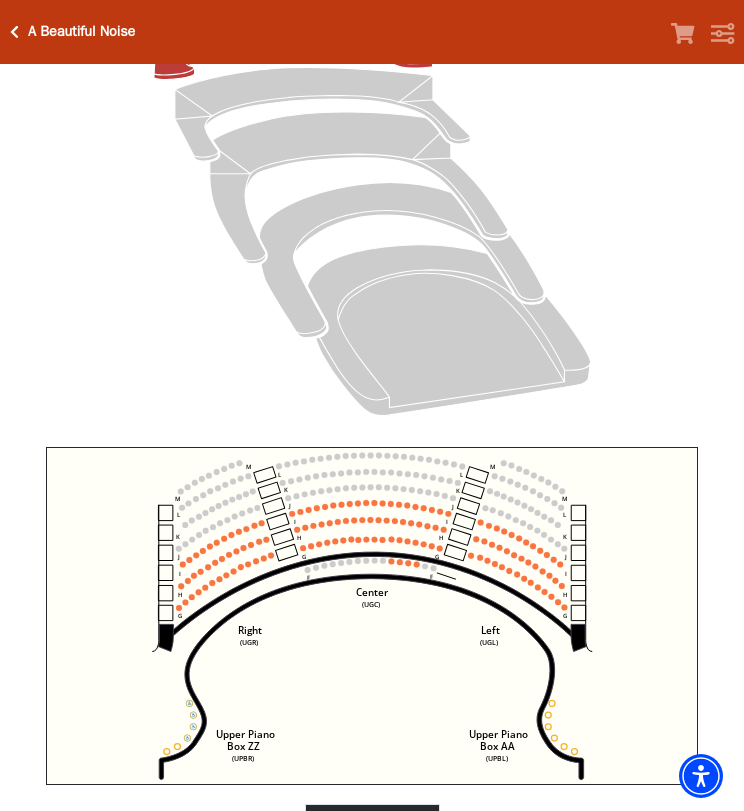 scroll, scrollTop: 277, scrollLeft: 0, axis: vertical 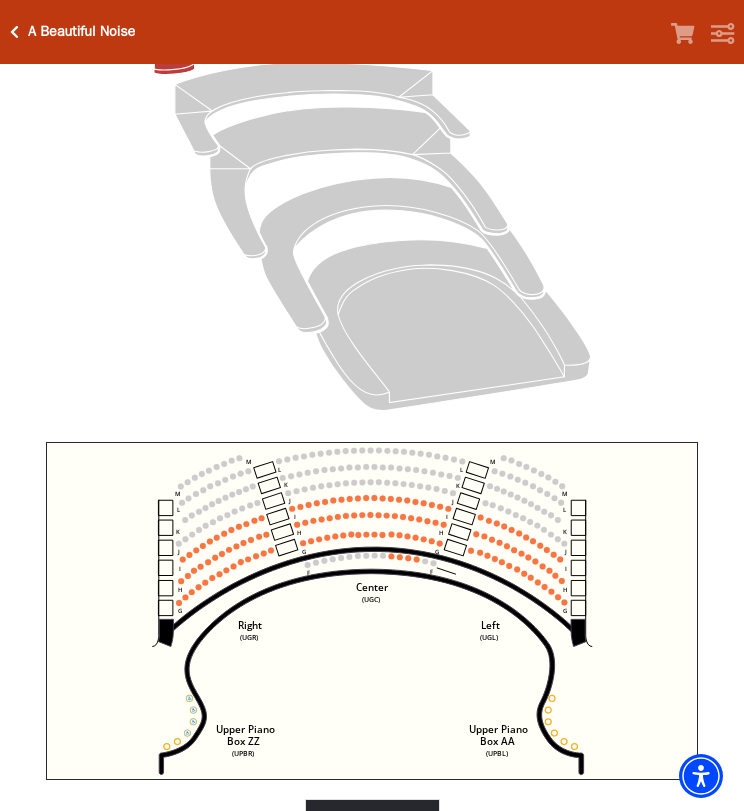 click 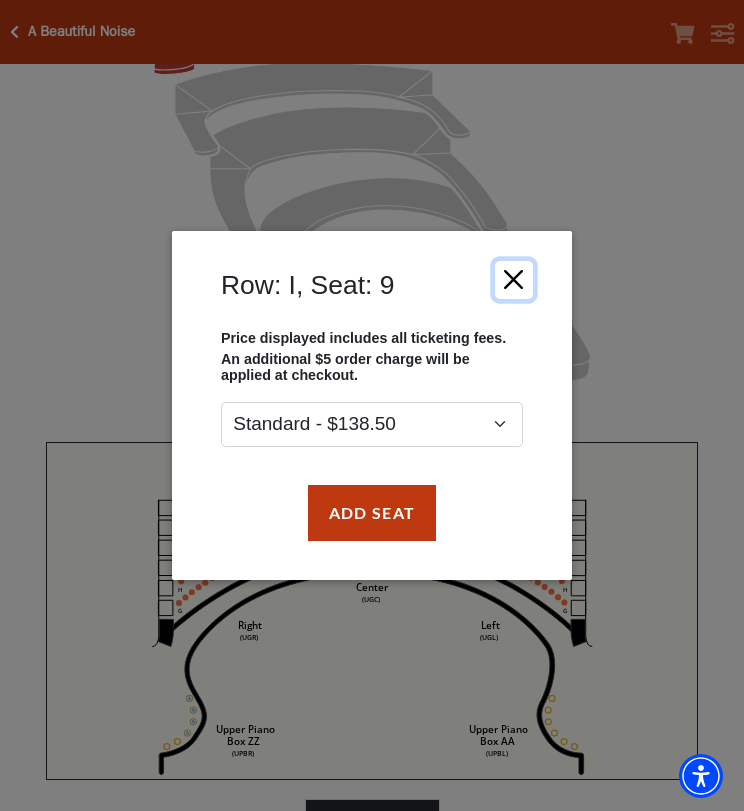 click at bounding box center (514, 279) 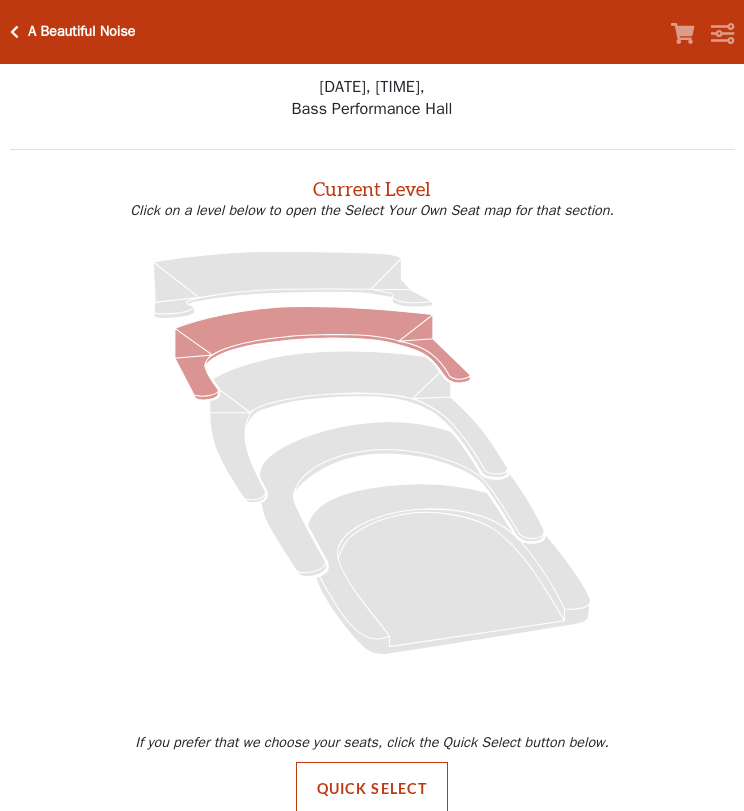 click 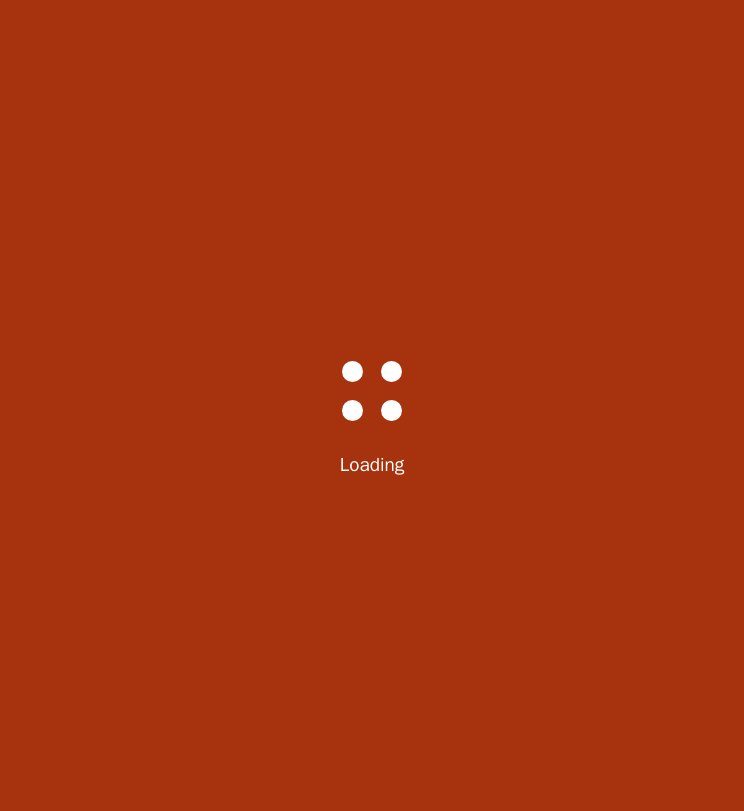 scroll, scrollTop: 0, scrollLeft: 0, axis: both 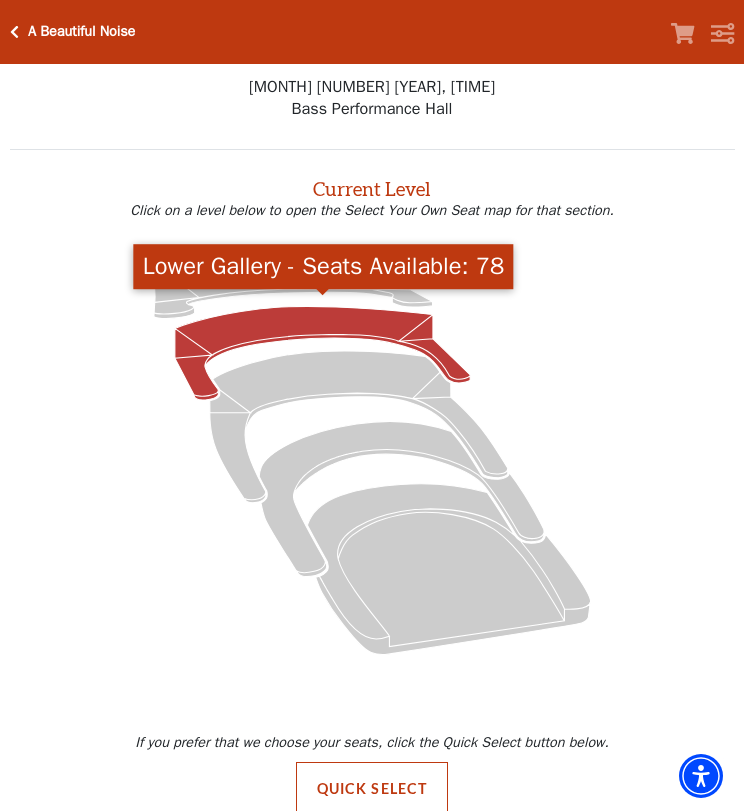 click 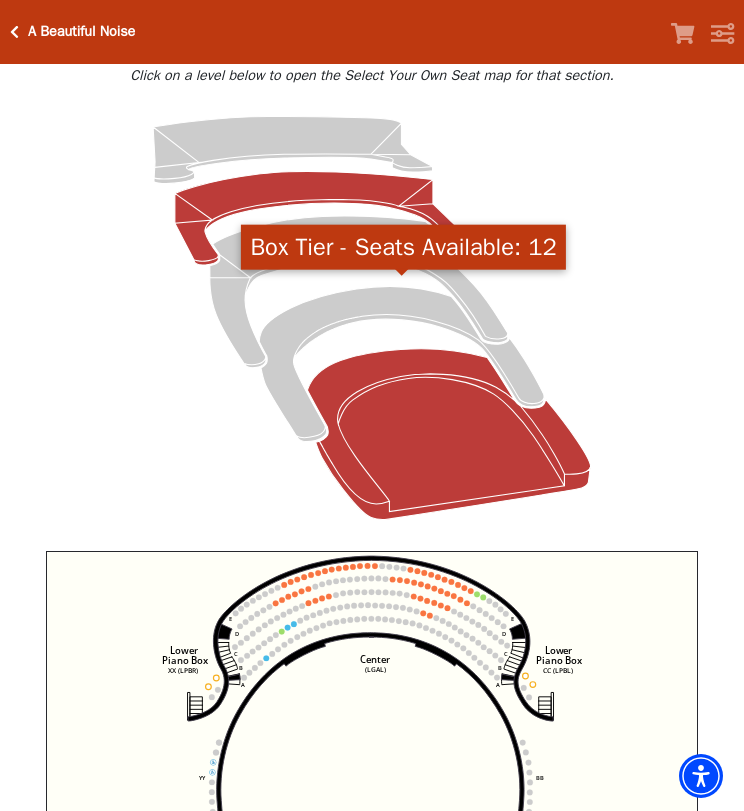 scroll, scrollTop: 171, scrollLeft: 0, axis: vertical 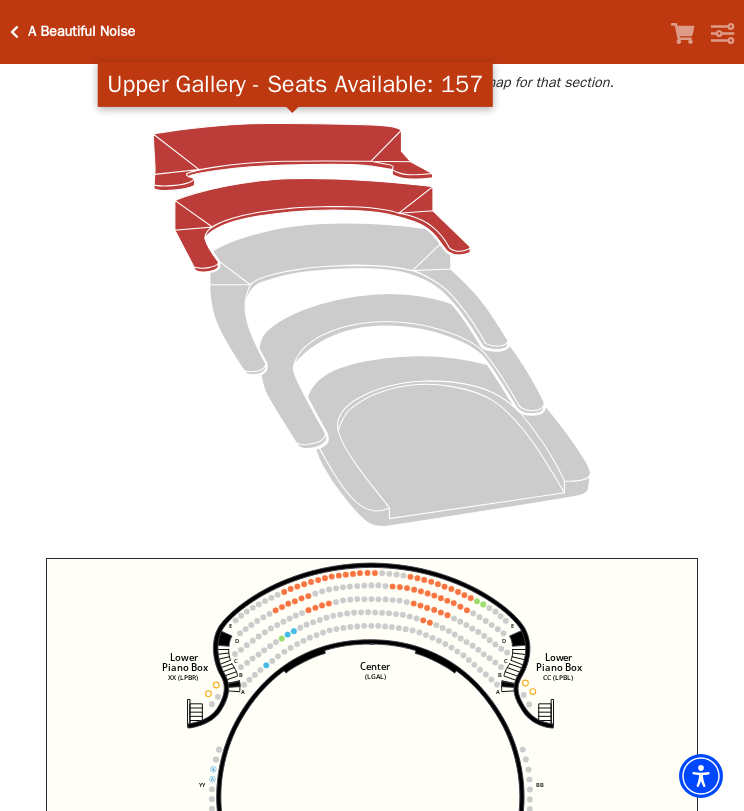 click 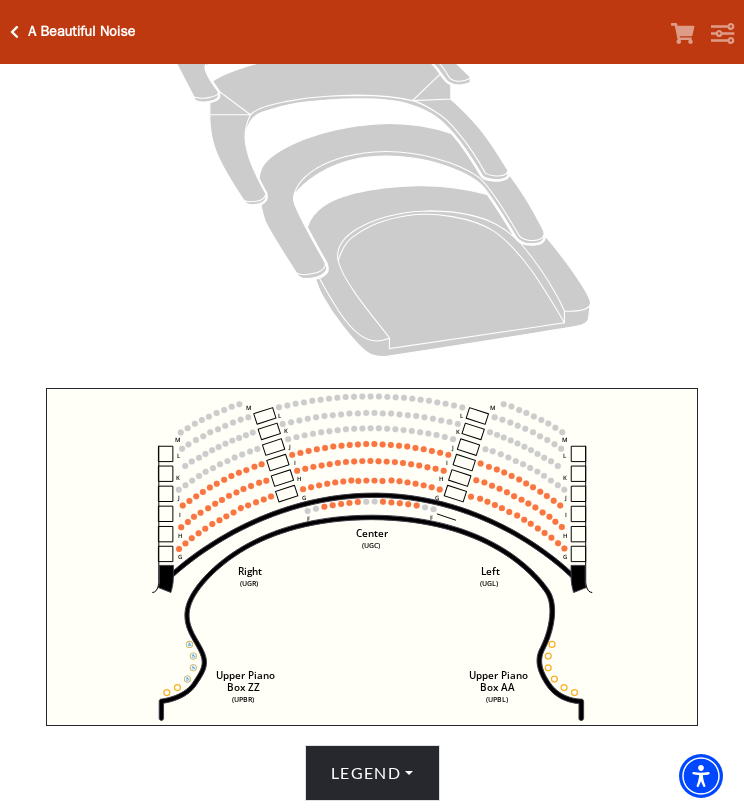 scroll, scrollTop: 368, scrollLeft: 0, axis: vertical 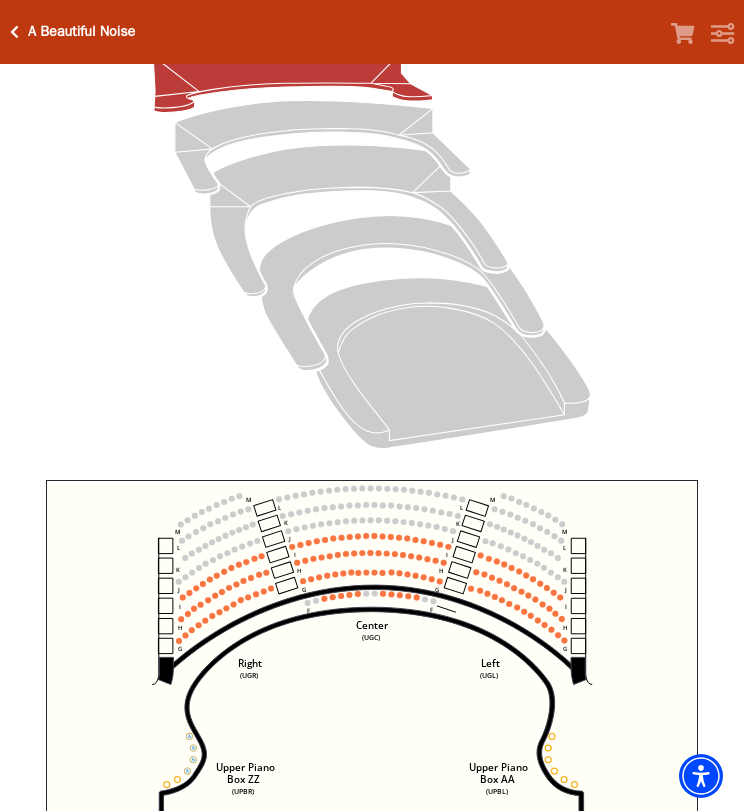 drag, startPoint x: 209, startPoint y: 296, endPoint x: 225, endPoint y: 371, distance: 76.687675 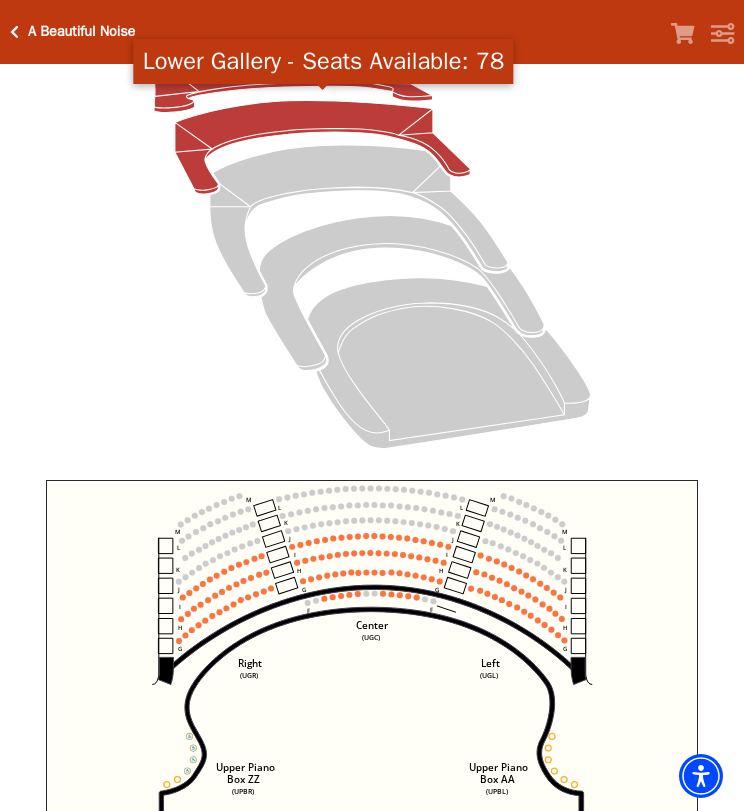 click 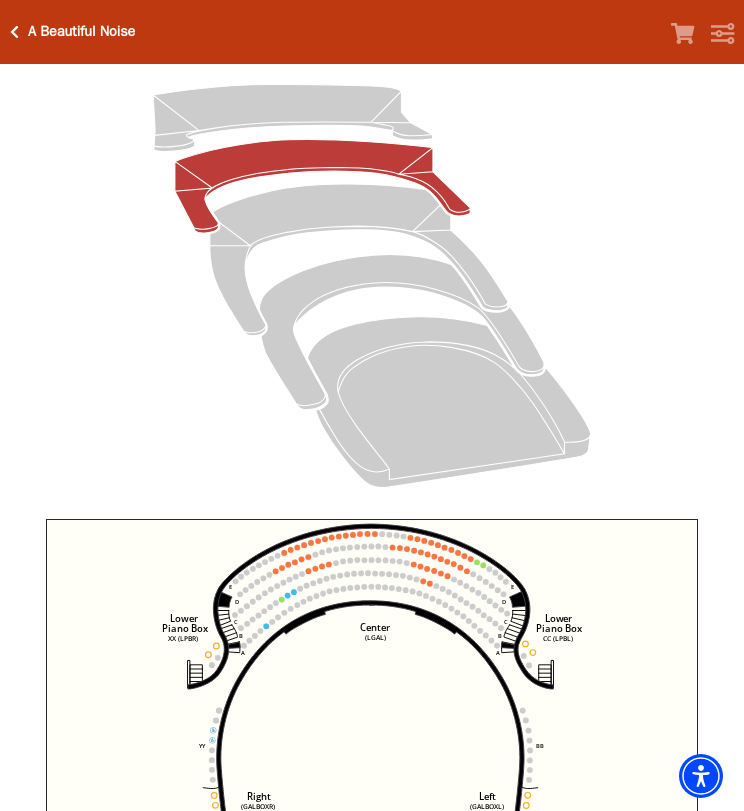 scroll, scrollTop: 209, scrollLeft: 0, axis: vertical 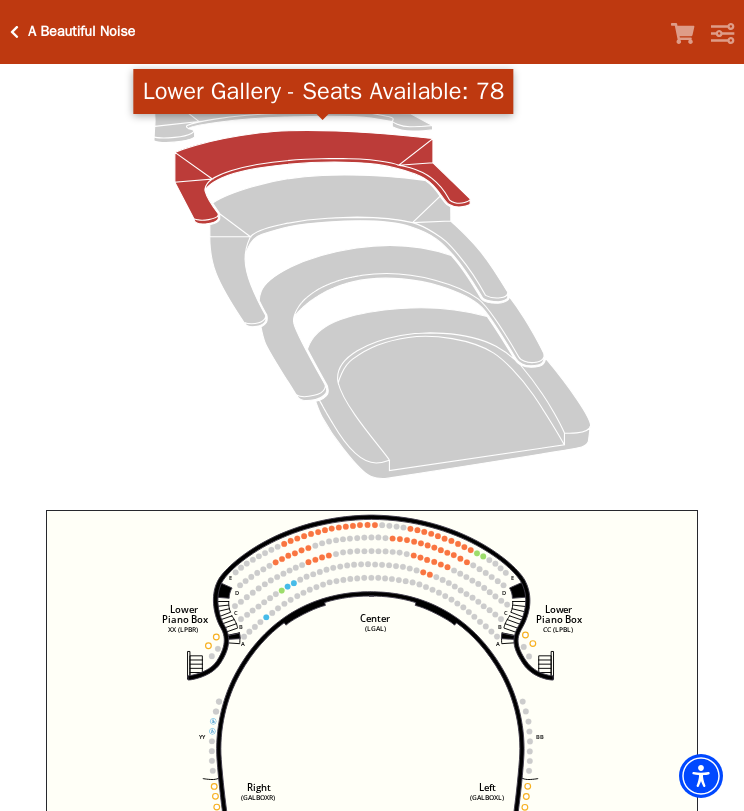 click 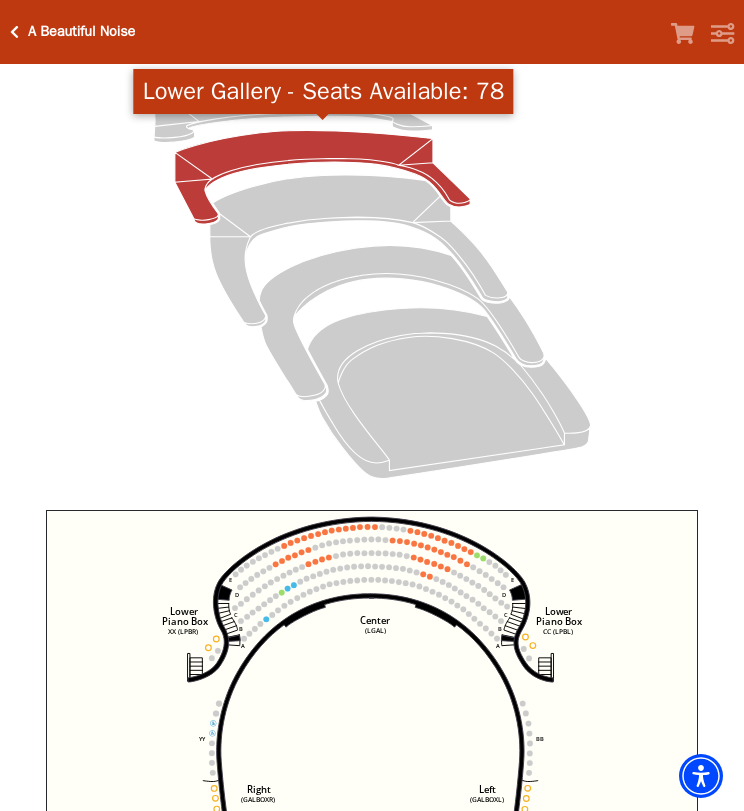 click 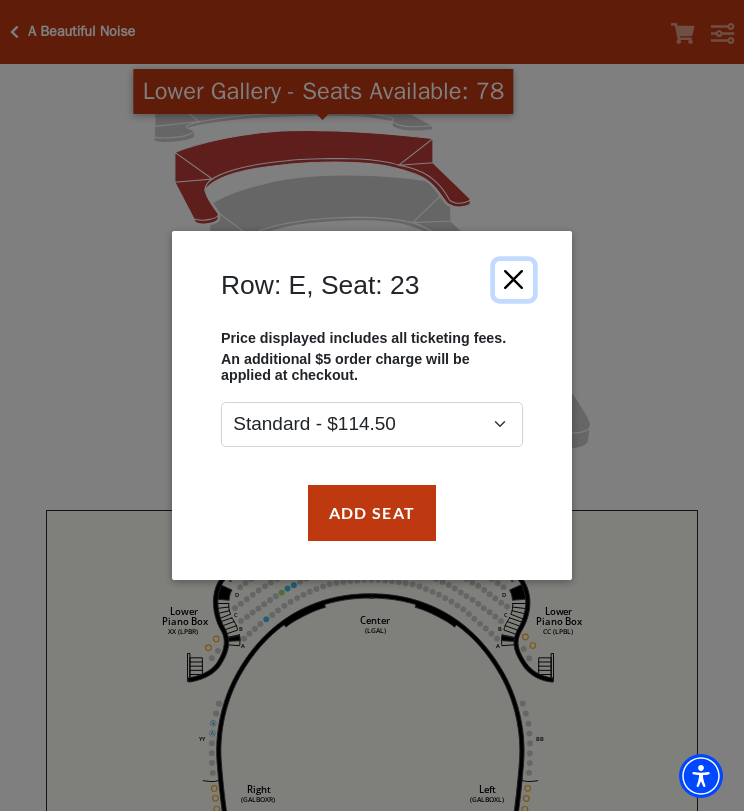 click at bounding box center (514, 279) 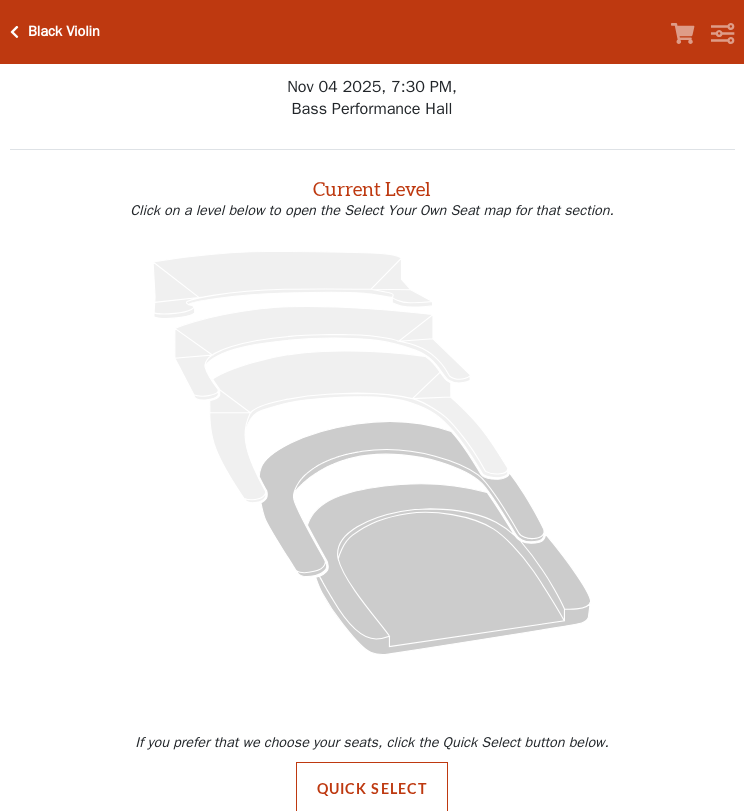 scroll, scrollTop: 0, scrollLeft: 0, axis: both 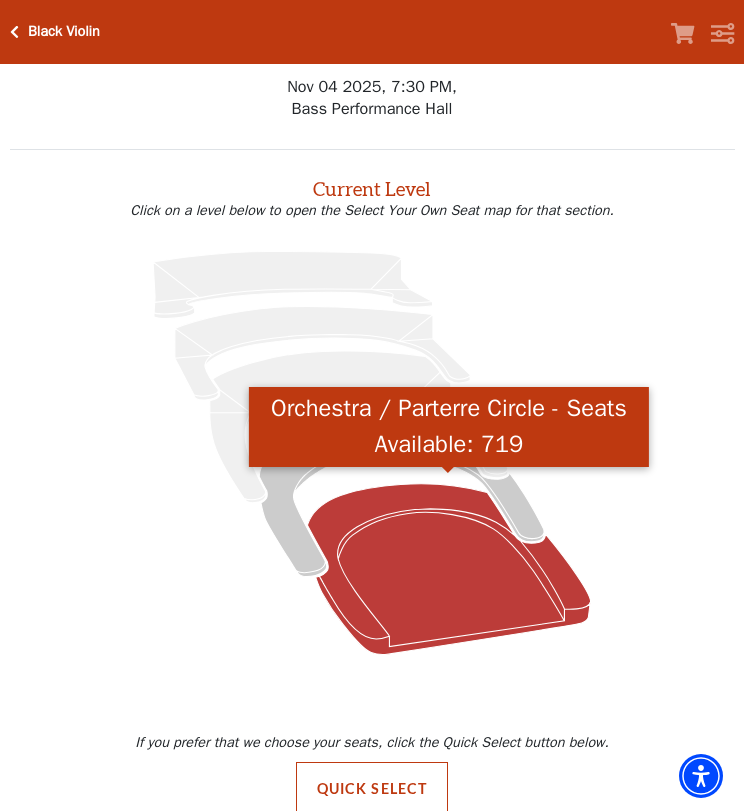 click 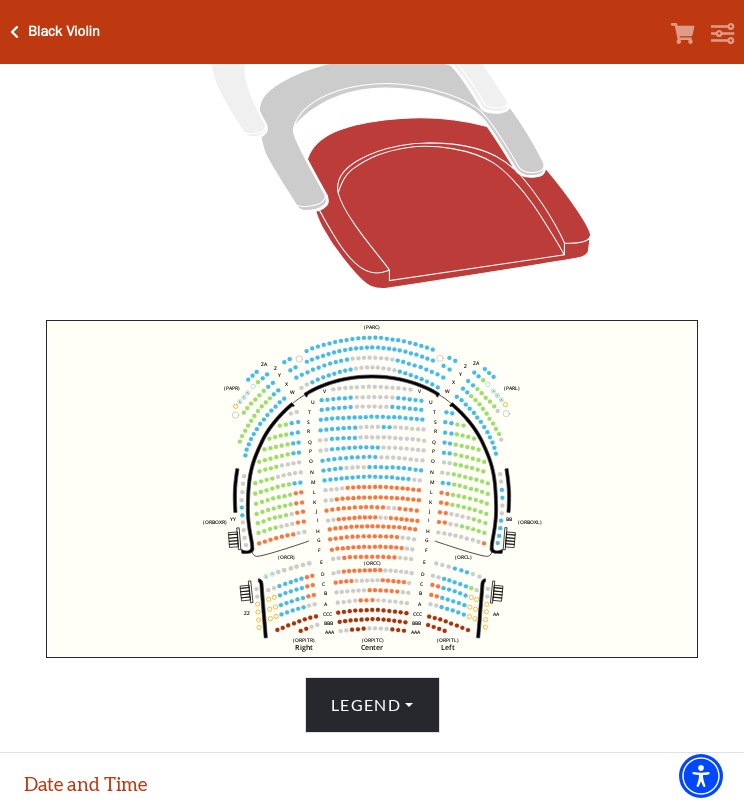 scroll, scrollTop: 428, scrollLeft: 0, axis: vertical 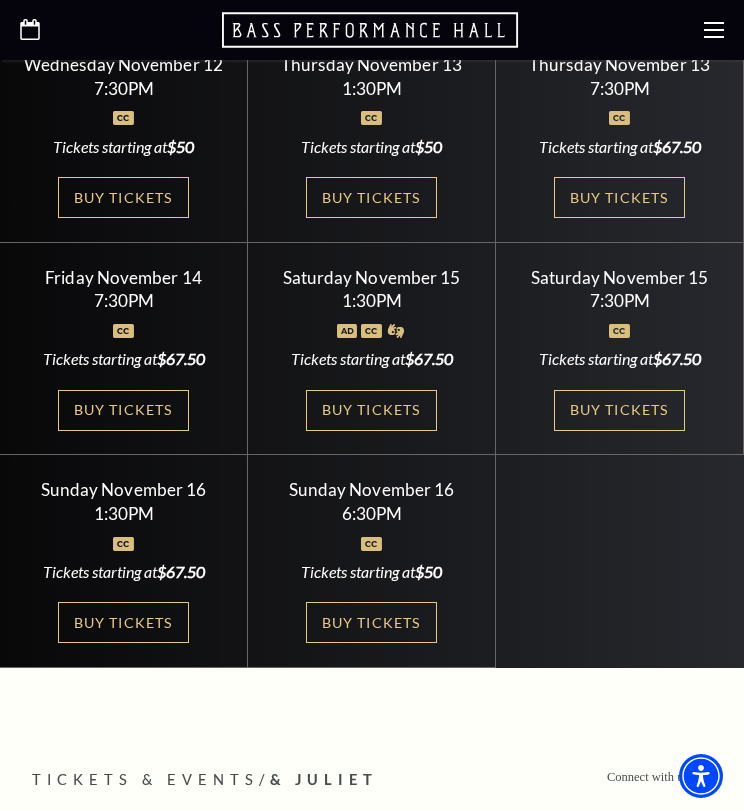click on "Select a Performance
Wednesday [MONTH] 12  |  7:30PM
Tickets starting at $50
Wednesday [MONTH] 12  |  7:30PM
Tickets starting at $50
Thursday [MONTH] 13  | | | |" at bounding box center (372, 348) 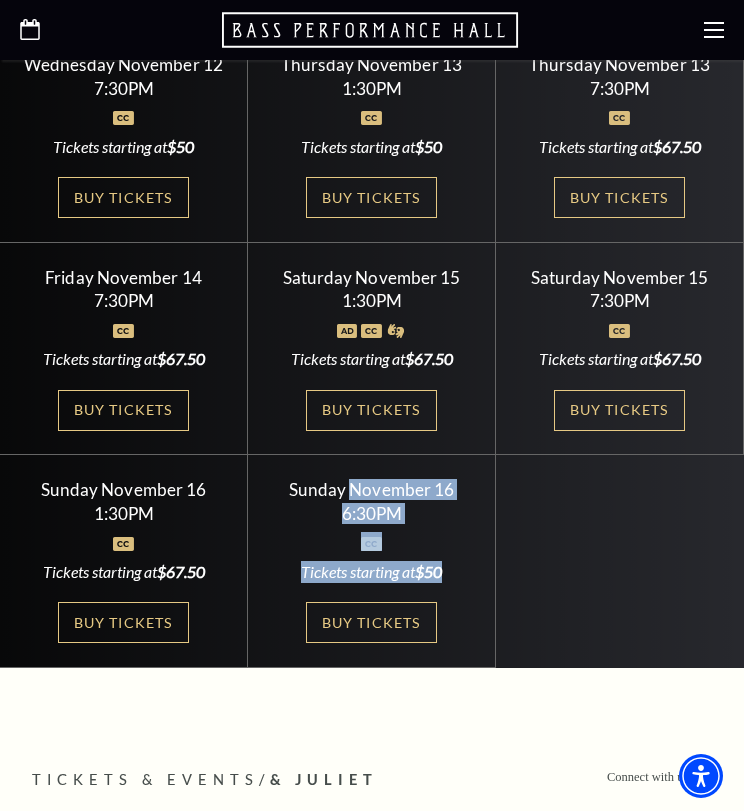 drag, startPoint x: 143, startPoint y: 419, endPoint x: 526, endPoint y: 578, distance: 414.69266 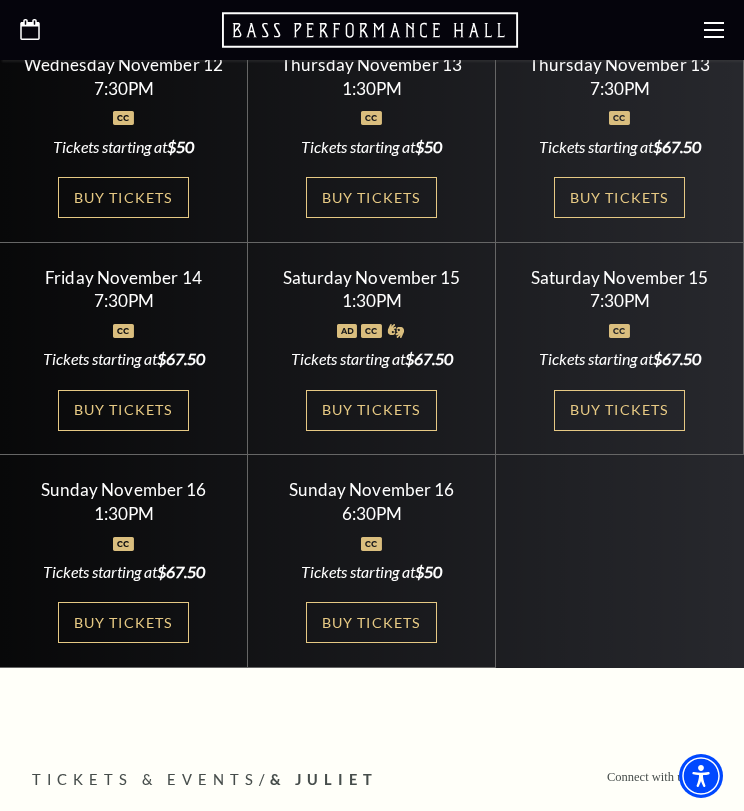 click on "Select a Performance
Wednesday [MONTH] 12  |  7:30PM
Tickets starting at $50
Wednesday [MONTH] 12  |  7:30PM
Tickets starting at $50
Thursday [MONTH] 13  | | | |" at bounding box center [372, 348] 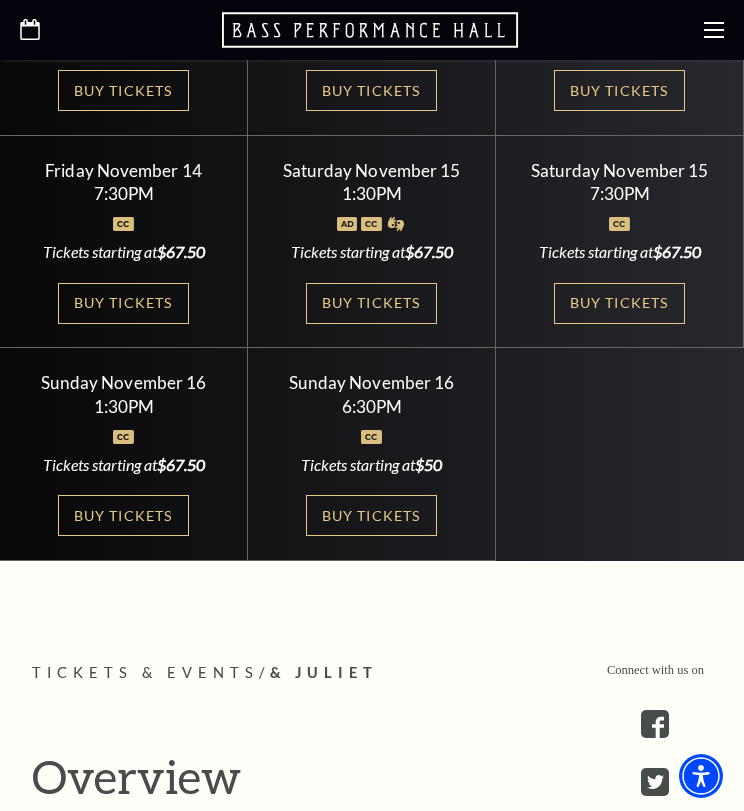 scroll, scrollTop: 960, scrollLeft: 0, axis: vertical 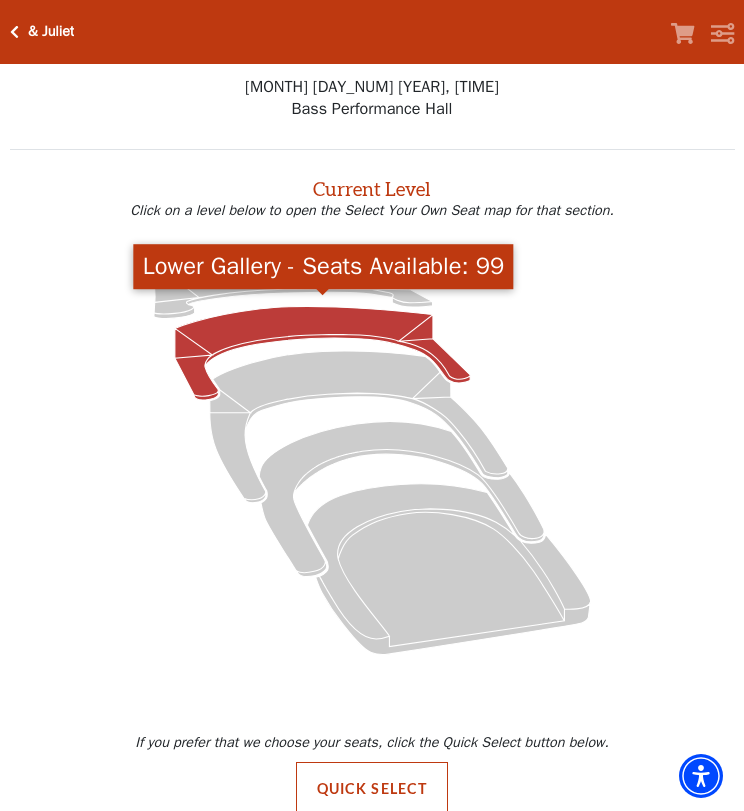 click 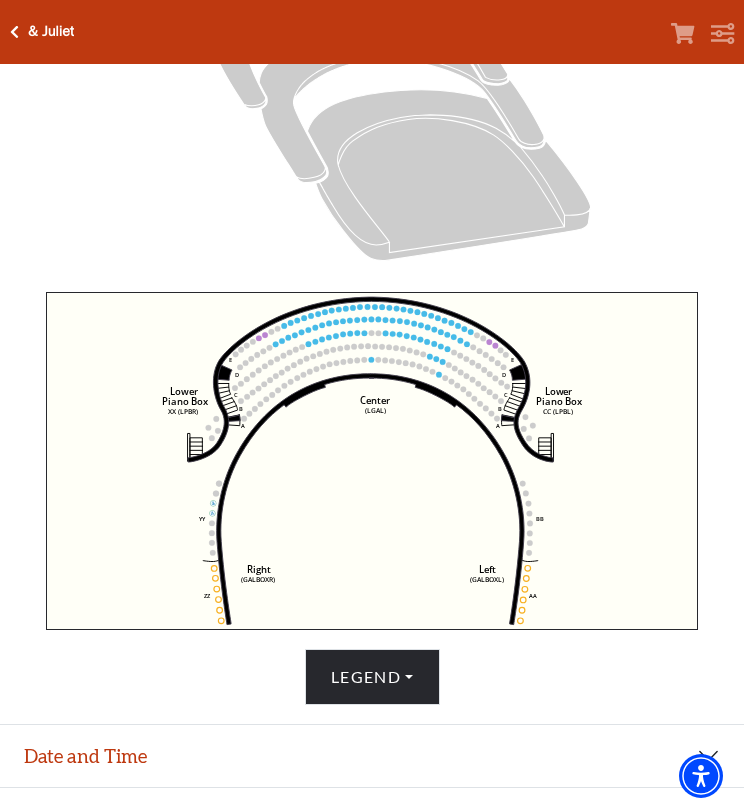 scroll, scrollTop: 456, scrollLeft: 0, axis: vertical 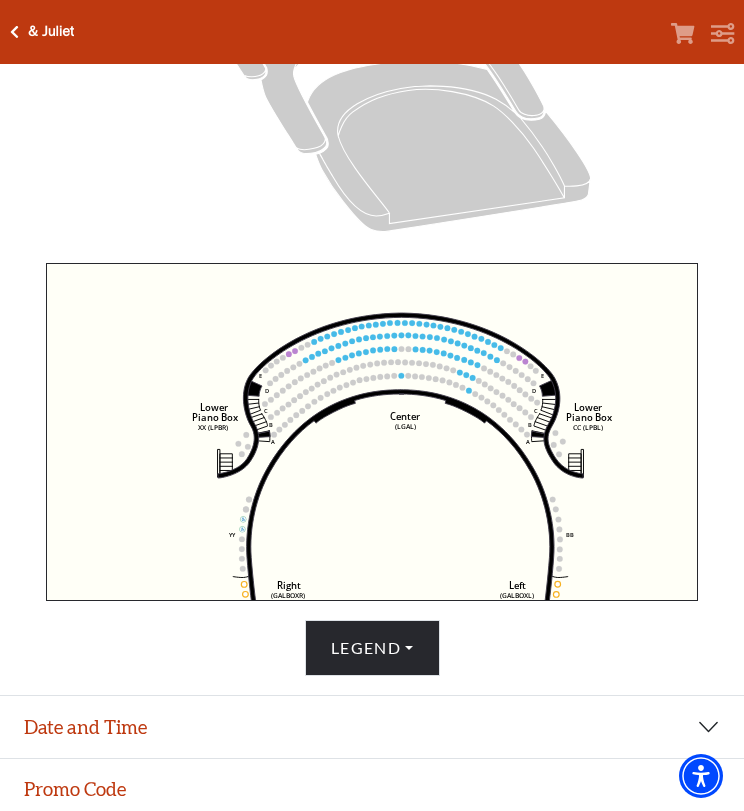 click on "Right   (GALBOXR)   E   D   C   B   A   E   D   C   B   A   YY   ZZ   Left   (GALBOXL)   BB   AA   Center   Lower   Piano Box   (LGAL)   CC (LPBL)   Lower   Piano Box   XX (LPBR)" 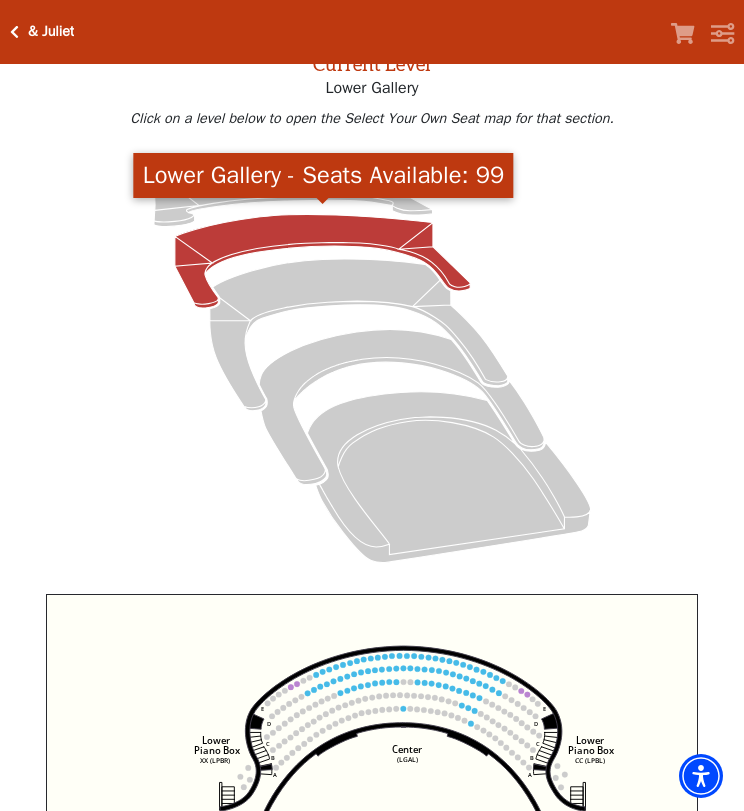 scroll, scrollTop: 120, scrollLeft: 0, axis: vertical 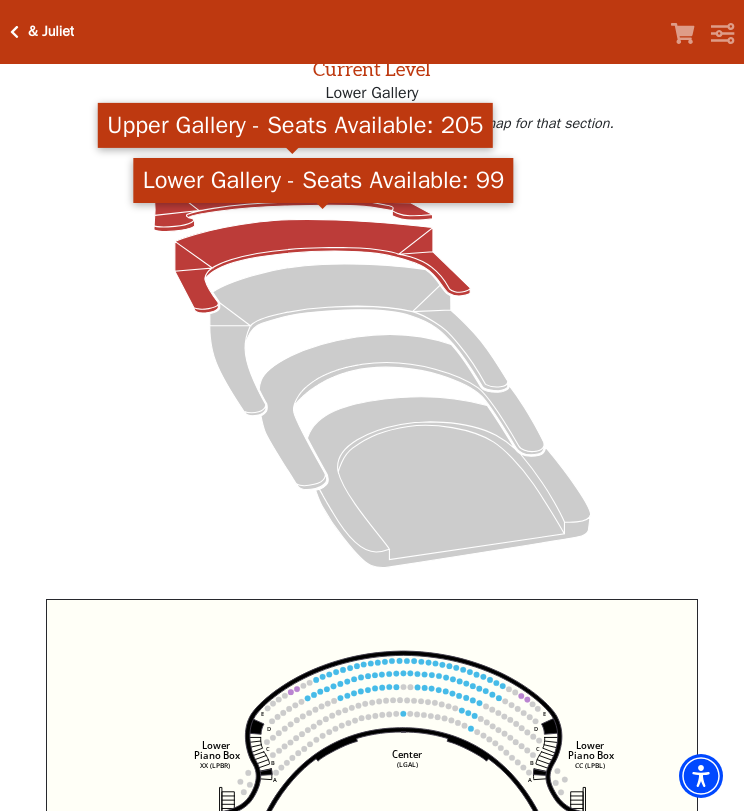 click 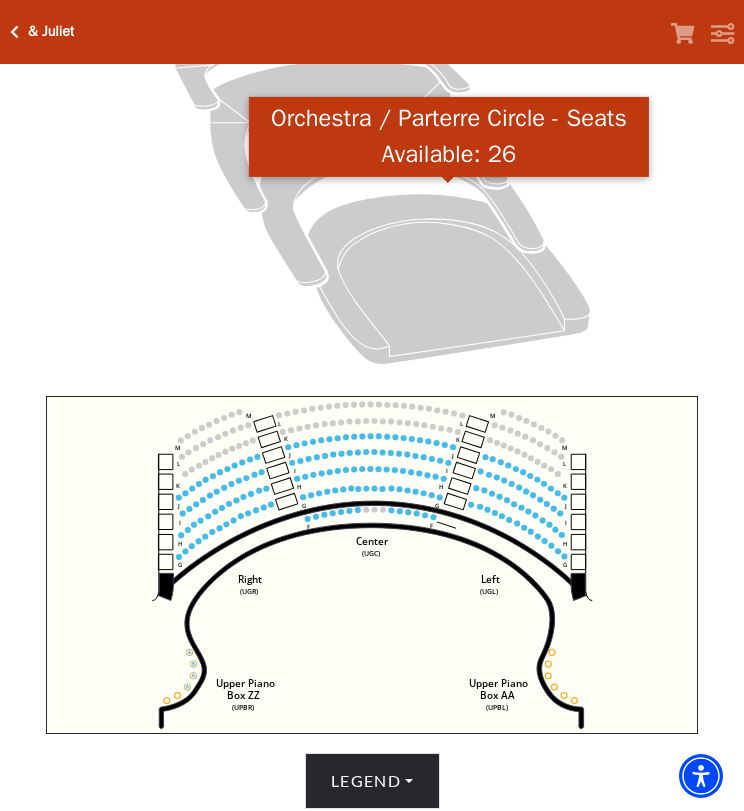 scroll, scrollTop: 338, scrollLeft: 0, axis: vertical 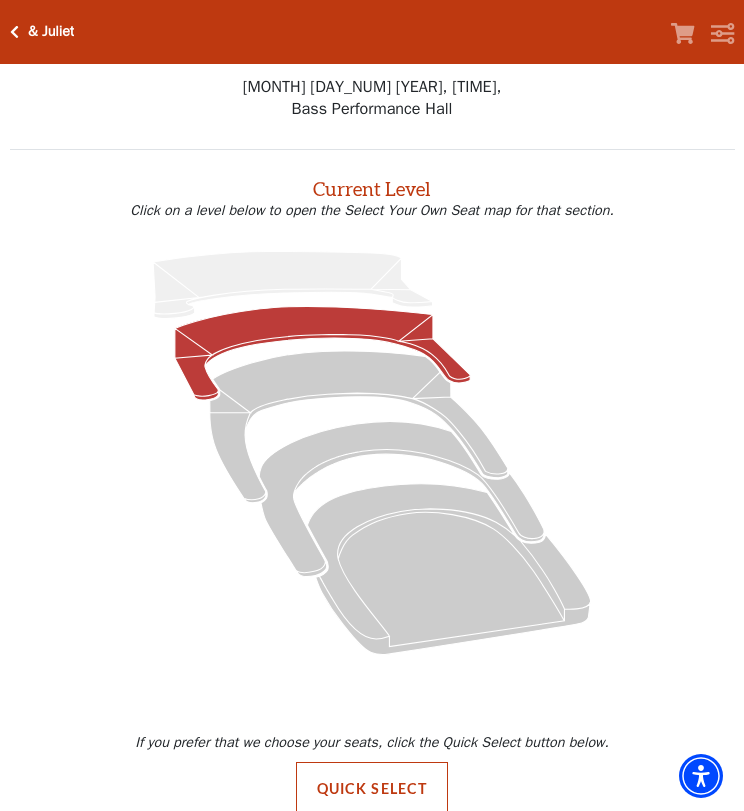 click 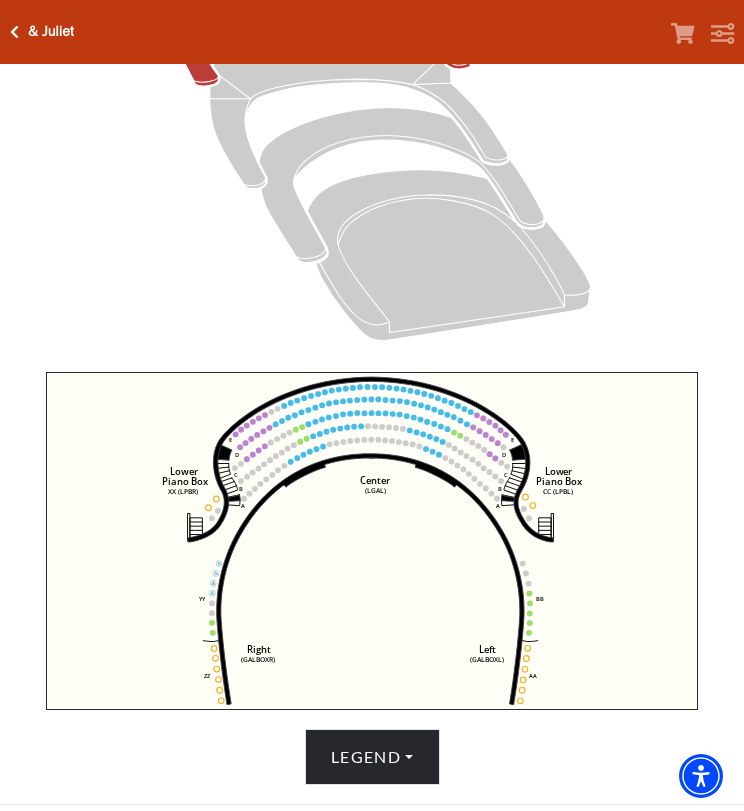 scroll, scrollTop: 367, scrollLeft: 0, axis: vertical 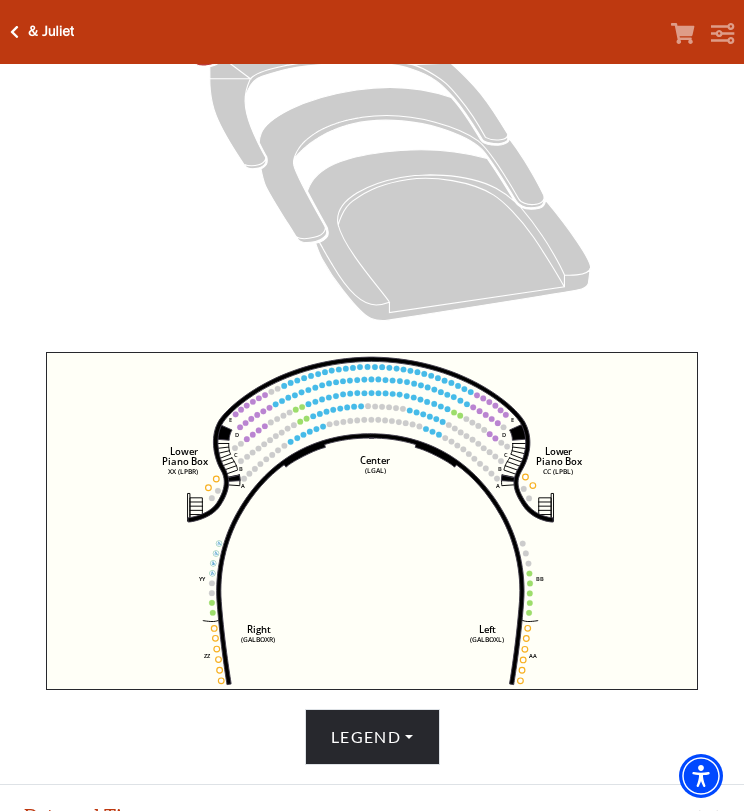 click 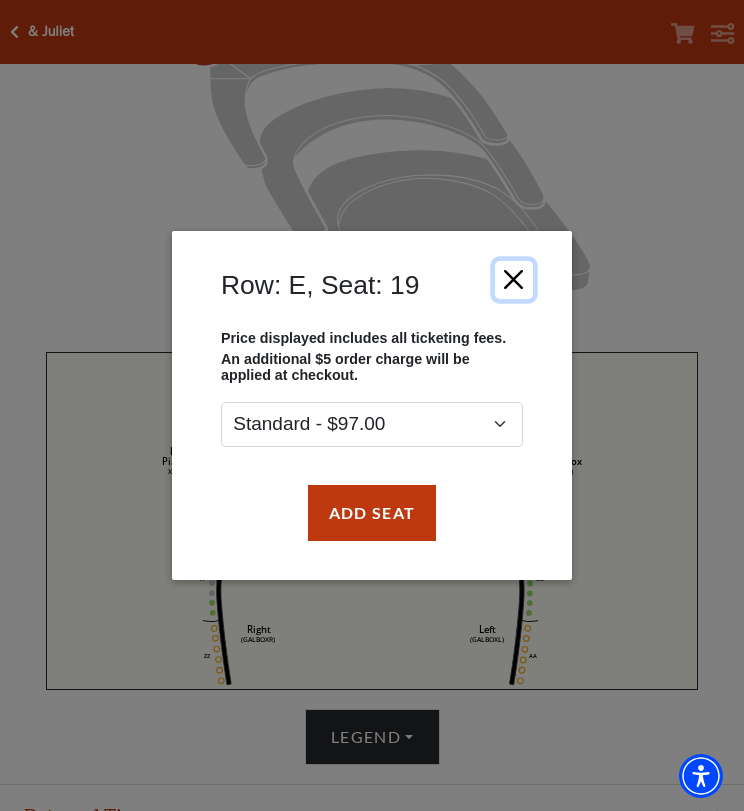 click at bounding box center (514, 279) 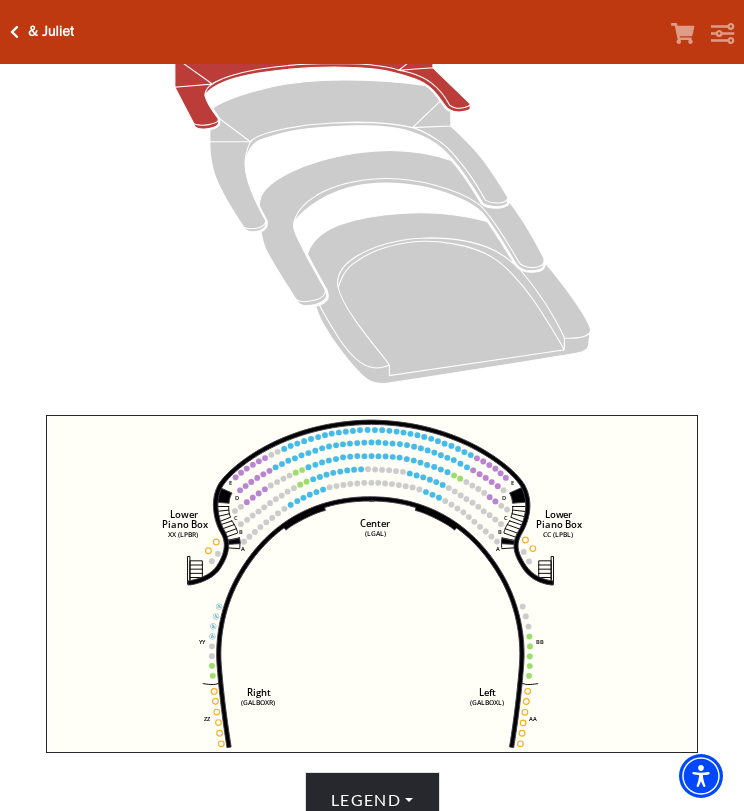 scroll, scrollTop: 283, scrollLeft: 0, axis: vertical 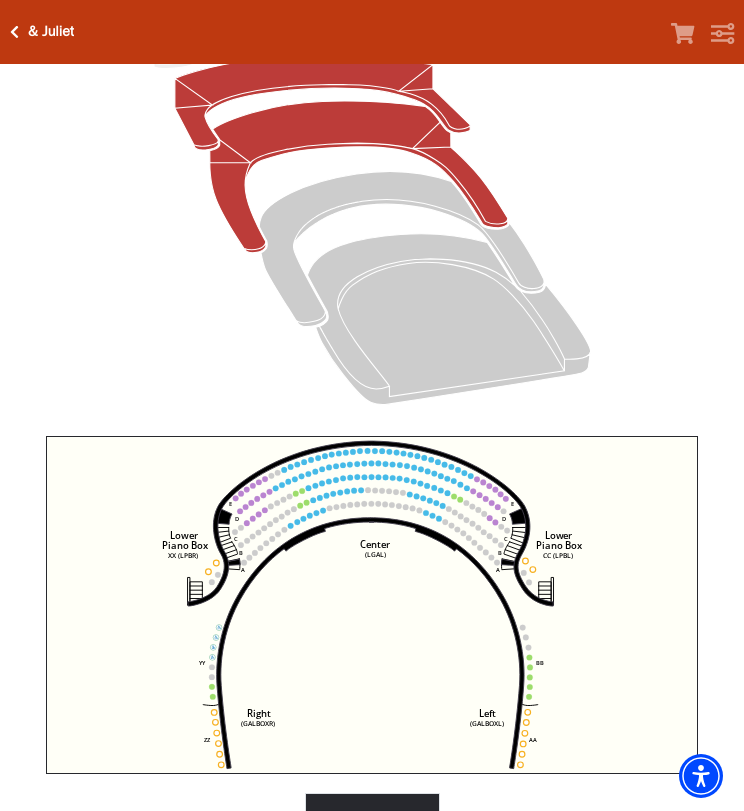 click 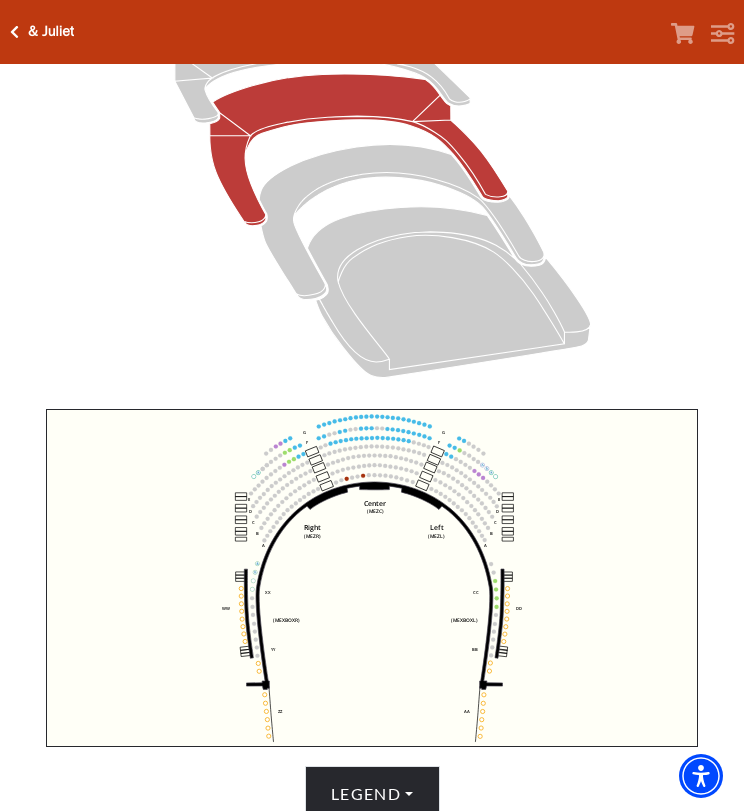 scroll, scrollTop: 336, scrollLeft: 0, axis: vertical 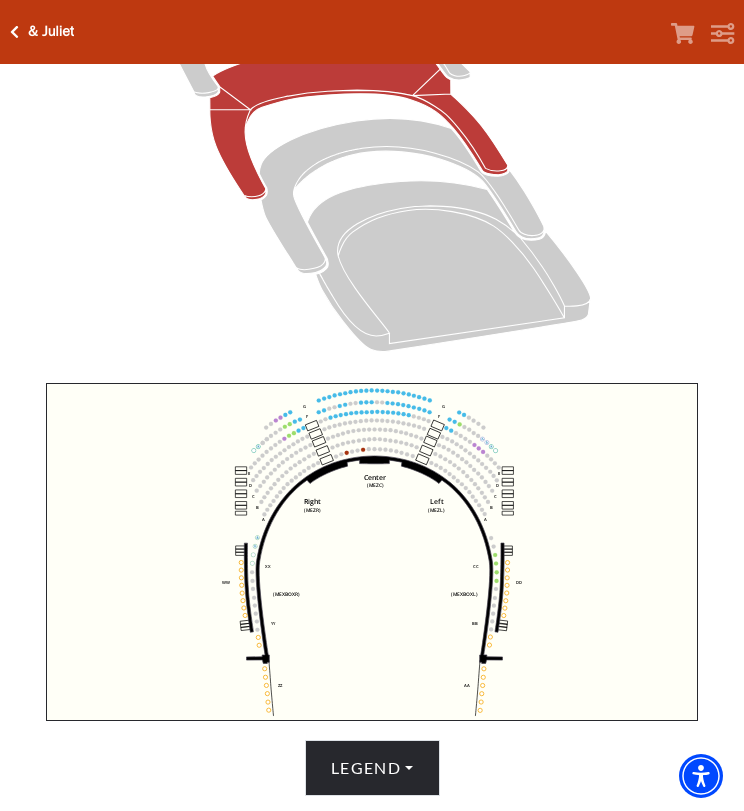 click 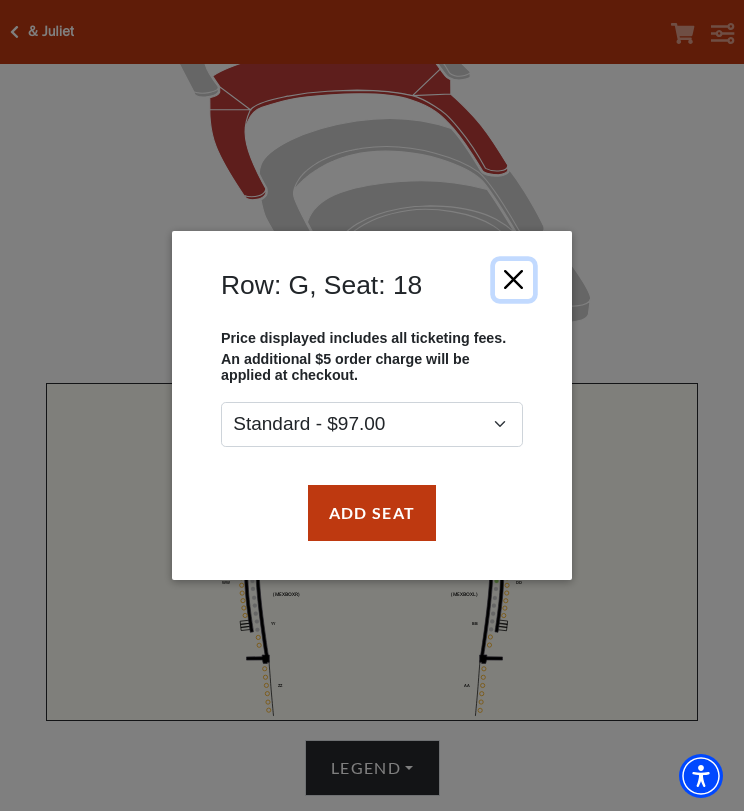 click at bounding box center [514, 279] 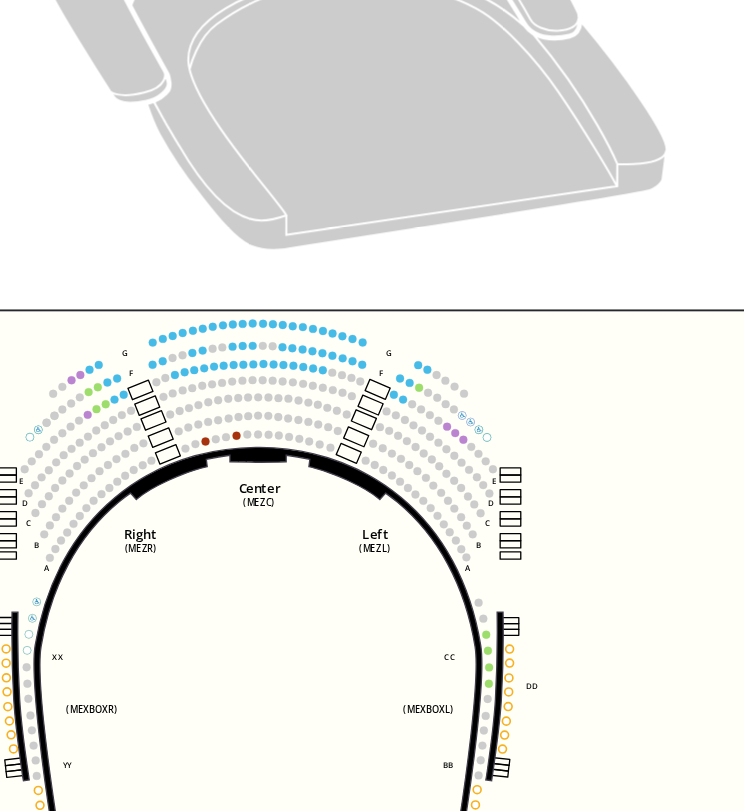 scroll, scrollTop: 365, scrollLeft: 0, axis: vertical 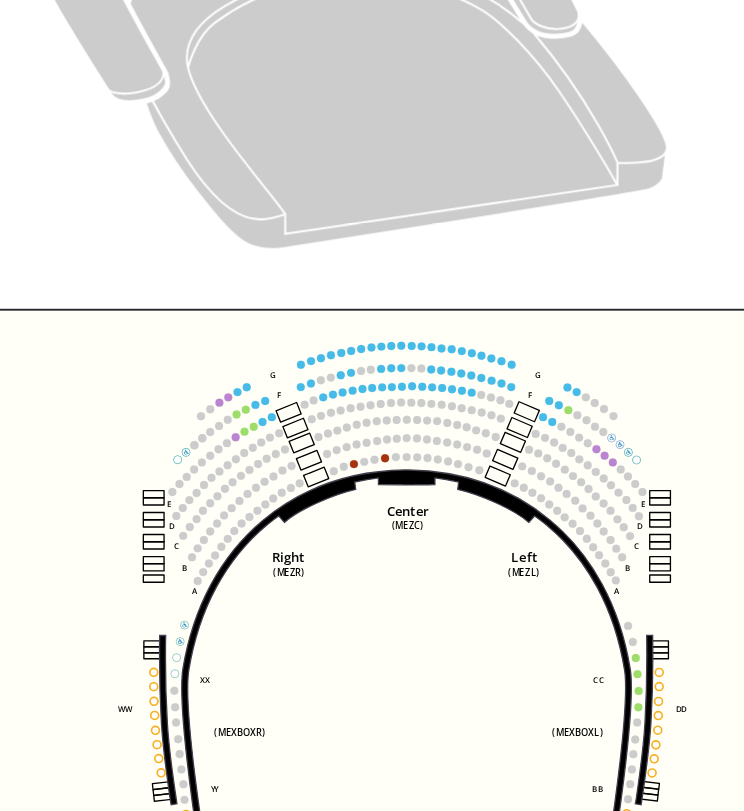 click on "Center   (MEZC)   Right   (MEZR)   Left   (MEZL)   (MEXBOXR)   (MEXBOXL)   XX   WW   CC   DD   YY   BB   ZZ   AA   G   F   E   D   G   F   C   B   A   E   D   C   B   A" 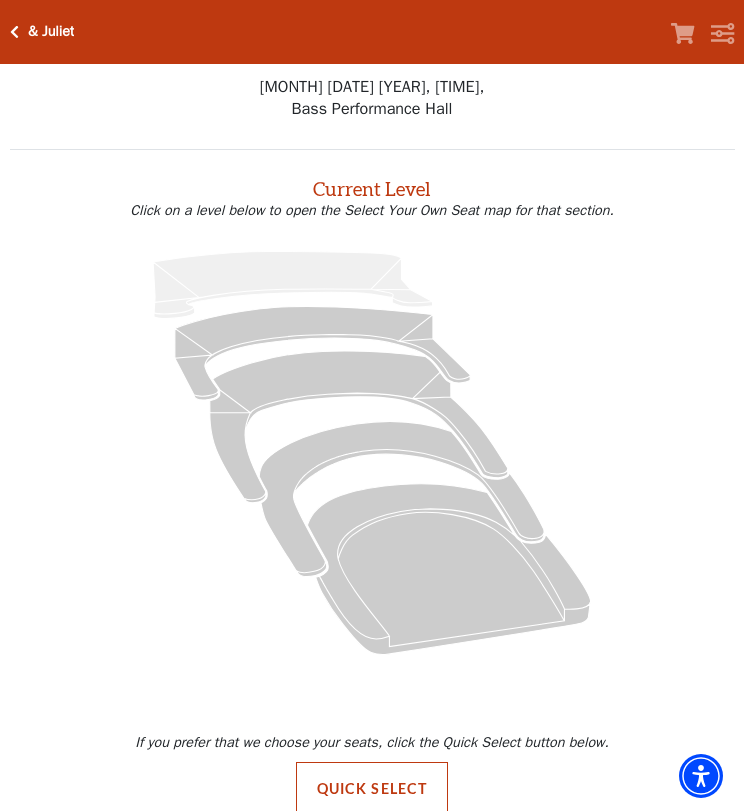 scroll, scrollTop: 0, scrollLeft: 0, axis: both 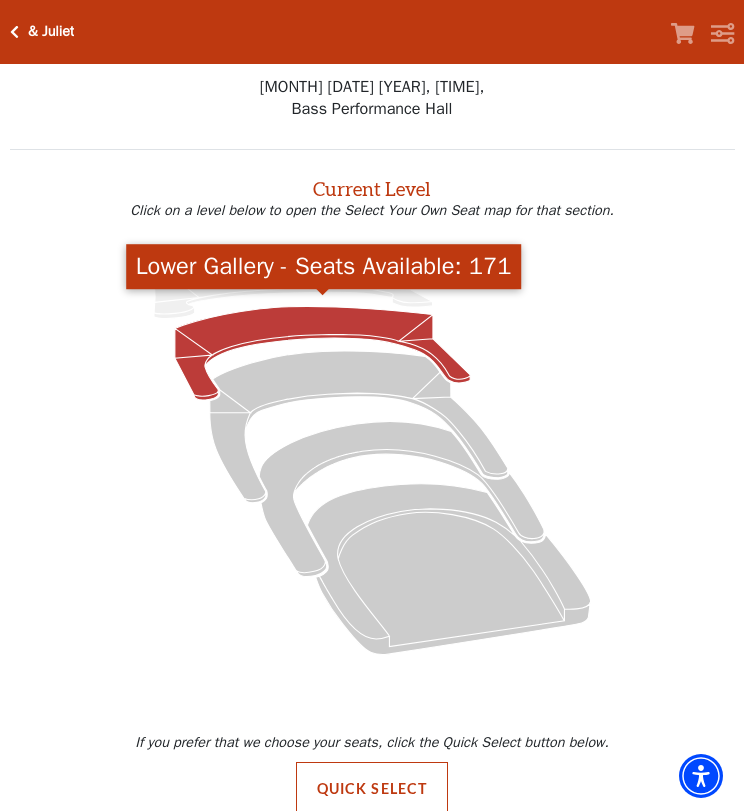 click 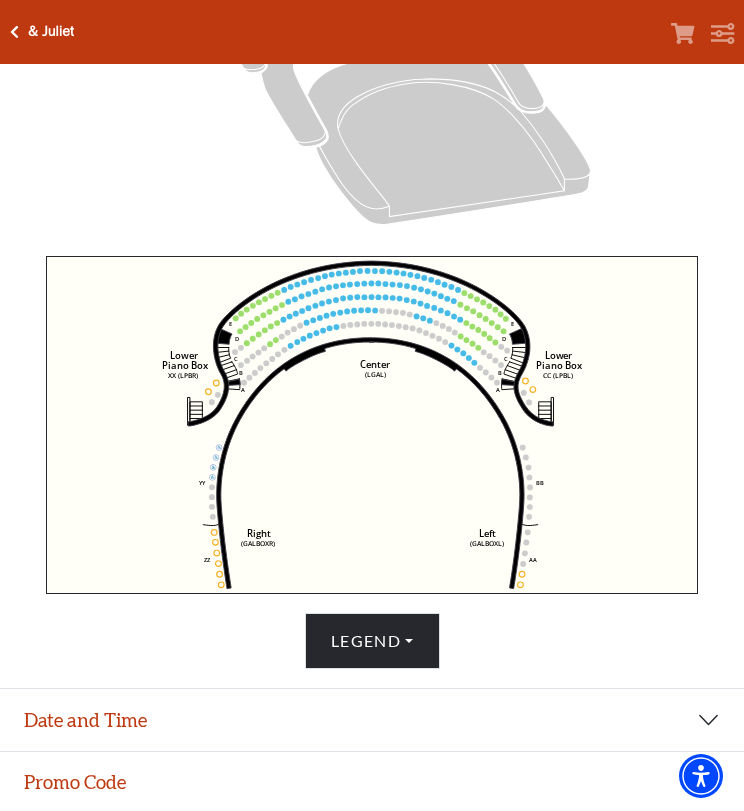scroll, scrollTop: 432, scrollLeft: 0, axis: vertical 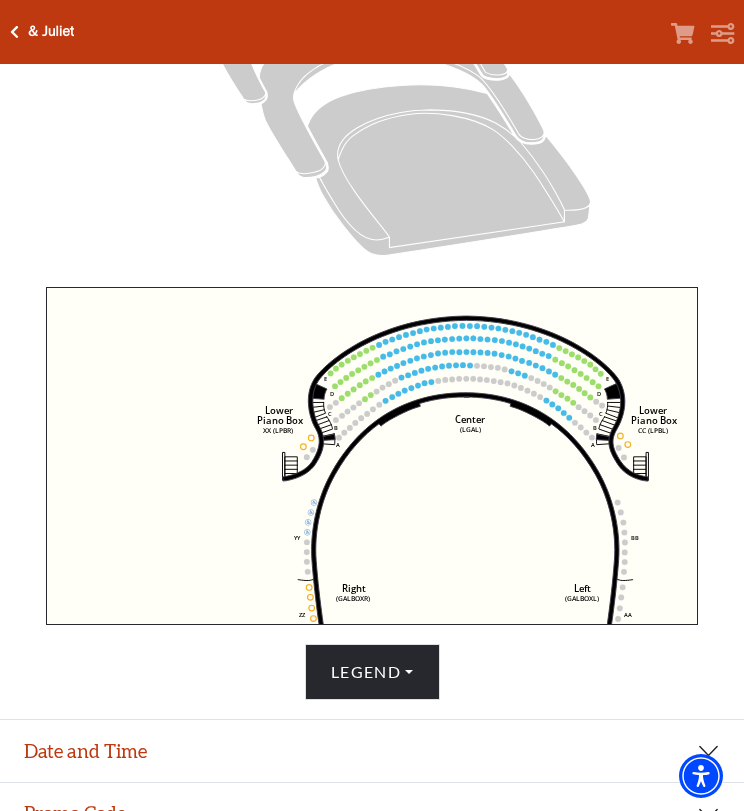 drag, startPoint x: 578, startPoint y: 333, endPoint x: 634, endPoint y: 334, distance: 56.008926 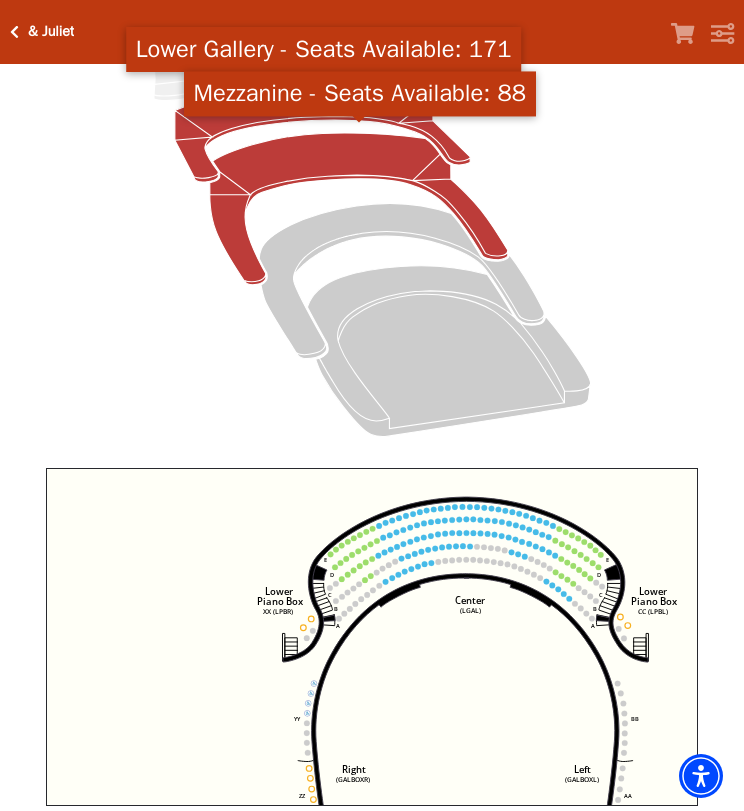click 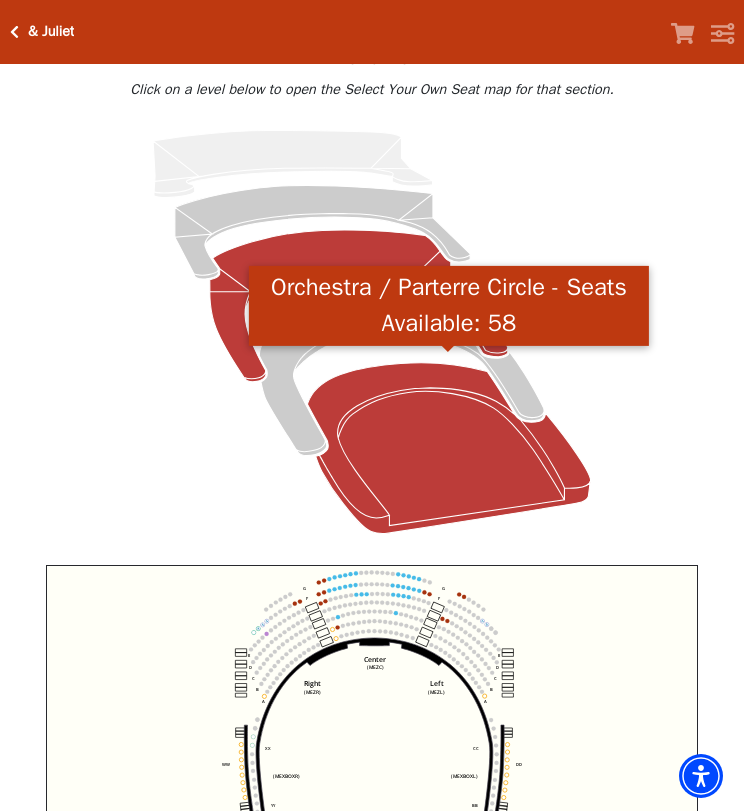 scroll, scrollTop: 259, scrollLeft: 0, axis: vertical 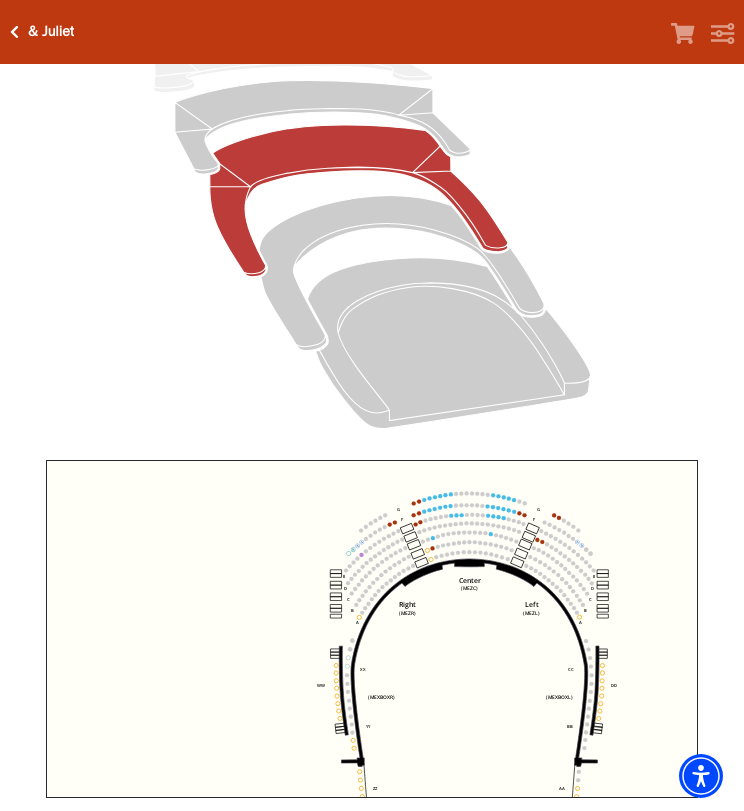 drag, startPoint x: 630, startPoint y: 525, endPoint x: 717, endPoint y: 546, distance: 89.498604 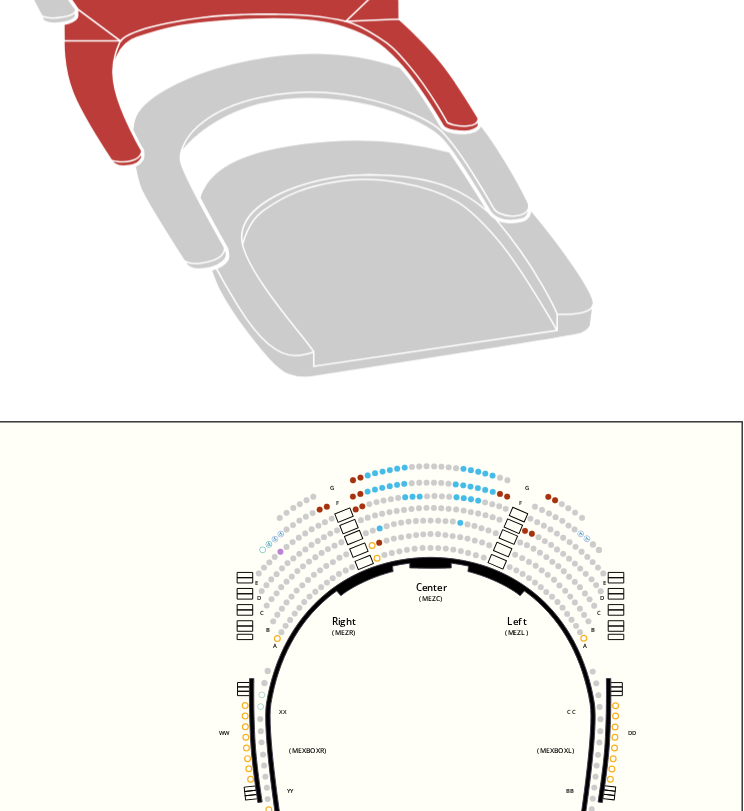 scroll, scrollTop: 286, scrollLeft: 0, axis: vertical 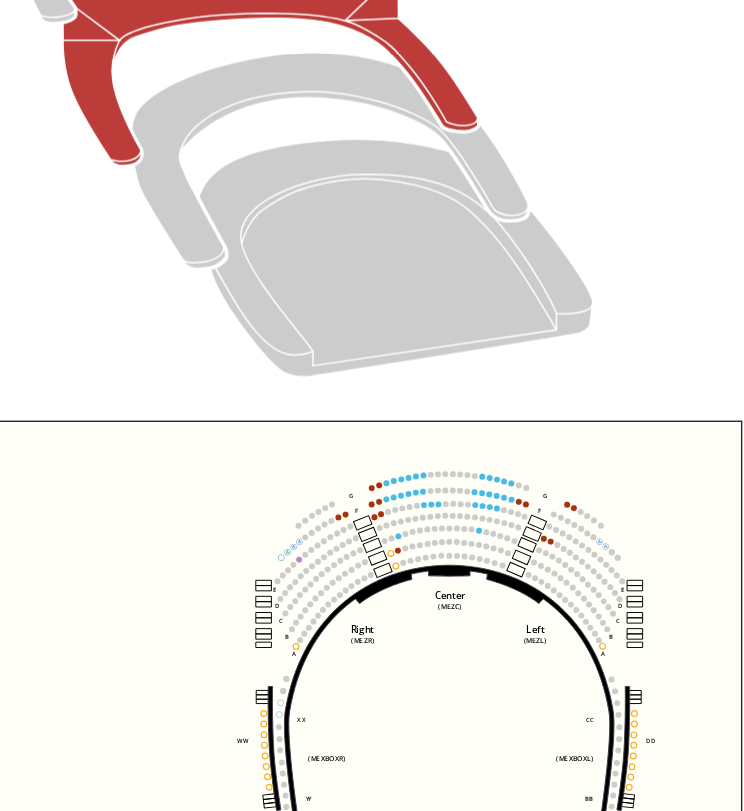 click on "Center   (MEZC)   Right   (MEZR)   Left   (MEZL)   (MEXBOXR)   (MEXBOXL)   XX   WW   CC   DD   YY   BB   ZZ   AA   G   F   E   D   G   F   C   B   A   E   D   C   B   A" 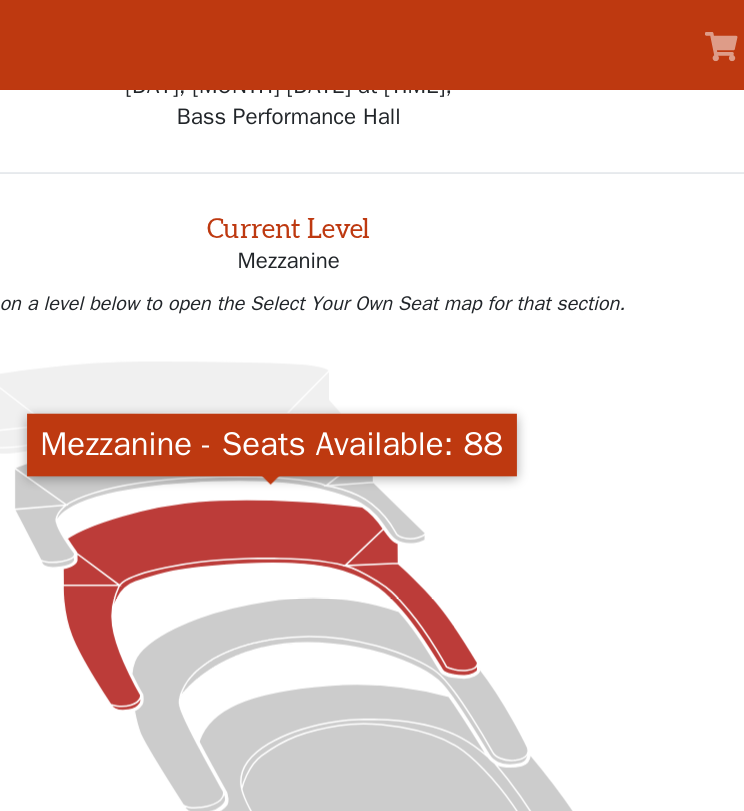 scroll, scrollTop: 0, scrollLeft: 0, axis: both 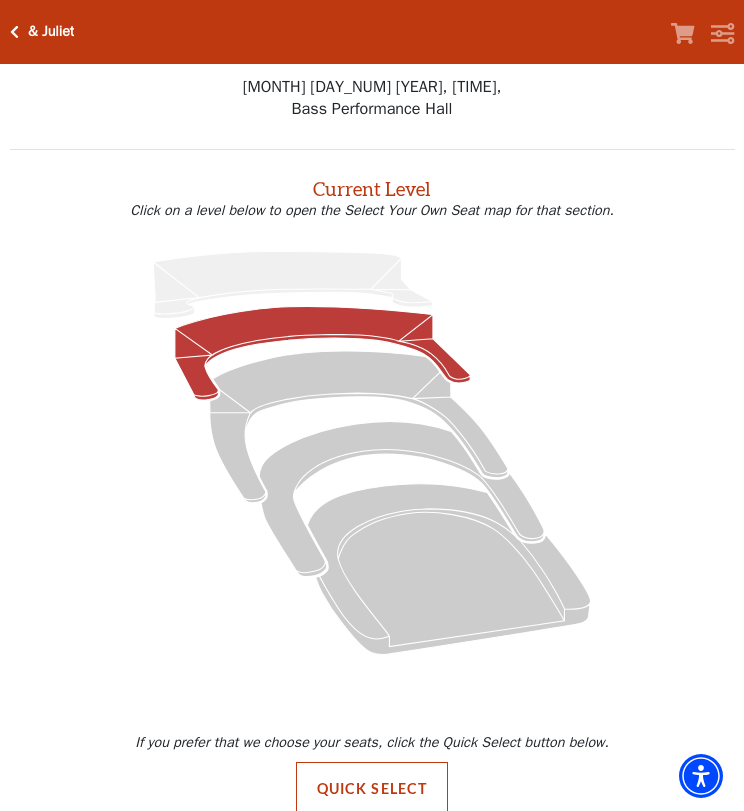 click 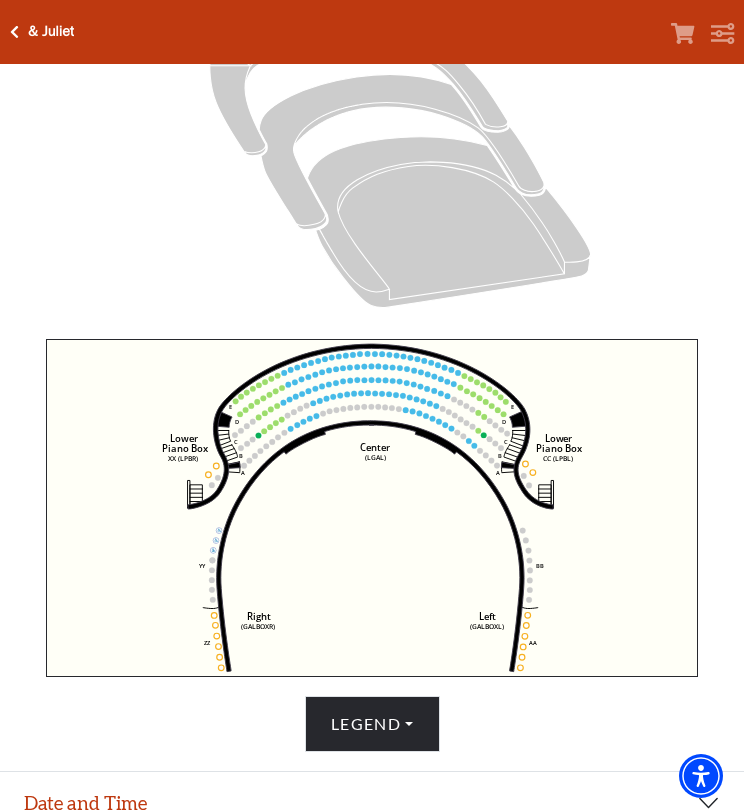 scroll, scrollTop: 381, scrollLeft: 0, axis: vertical 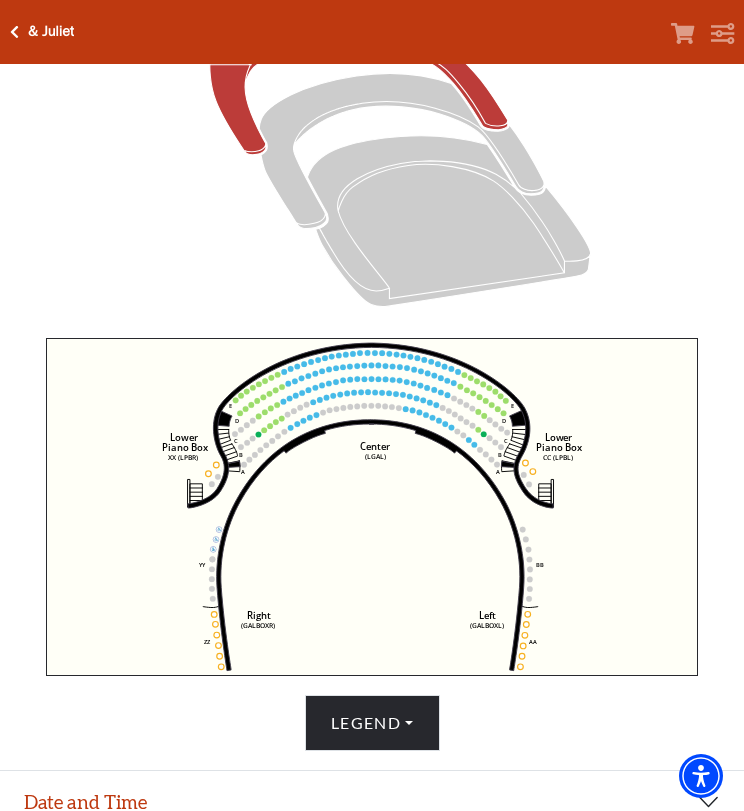 click 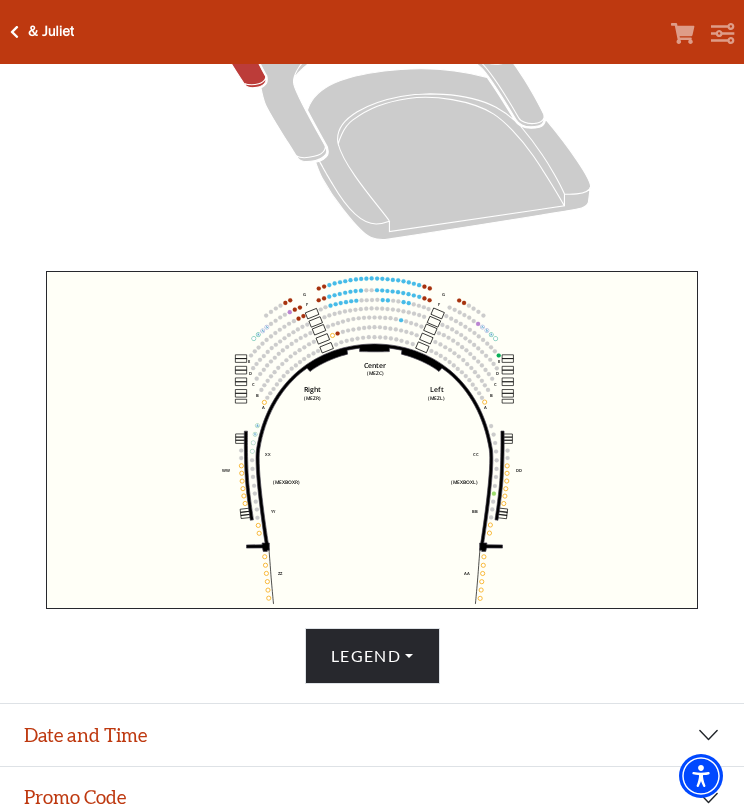 scroll, scrollTop: 452, scrollLeft: 0, axis: vertical 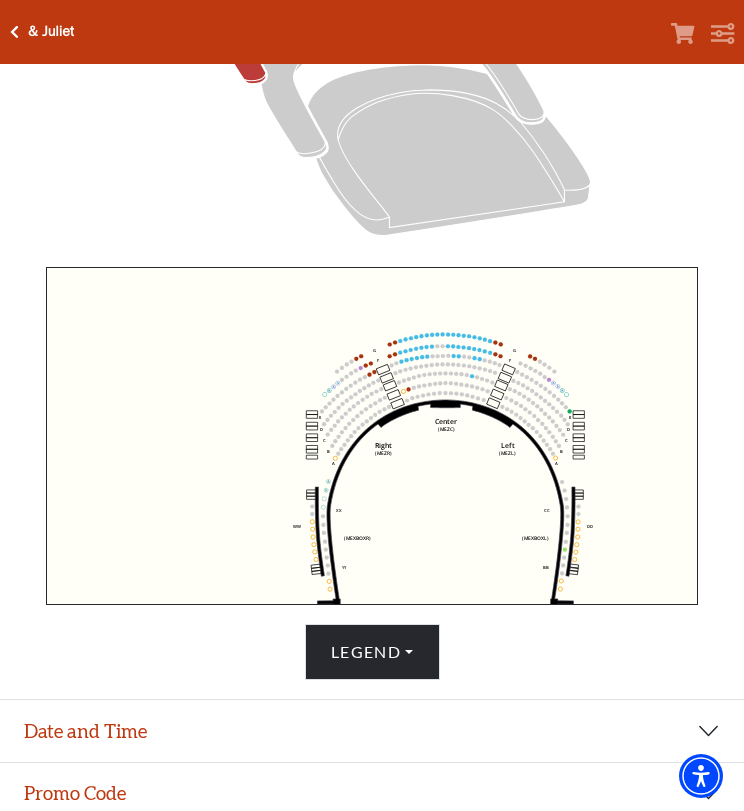 drag, startPoint x: 637, startPoint y: 398, endPoint x: 669, endPoint y: 440, distance: 52.801514 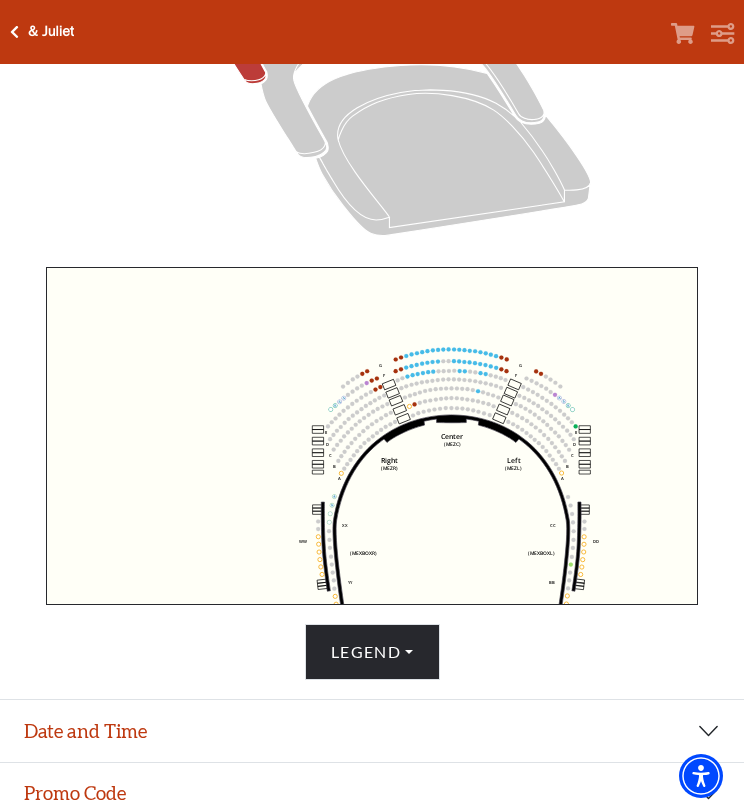 scroll, scrollTop: 452, scrollLeft: 0, axis: vertical 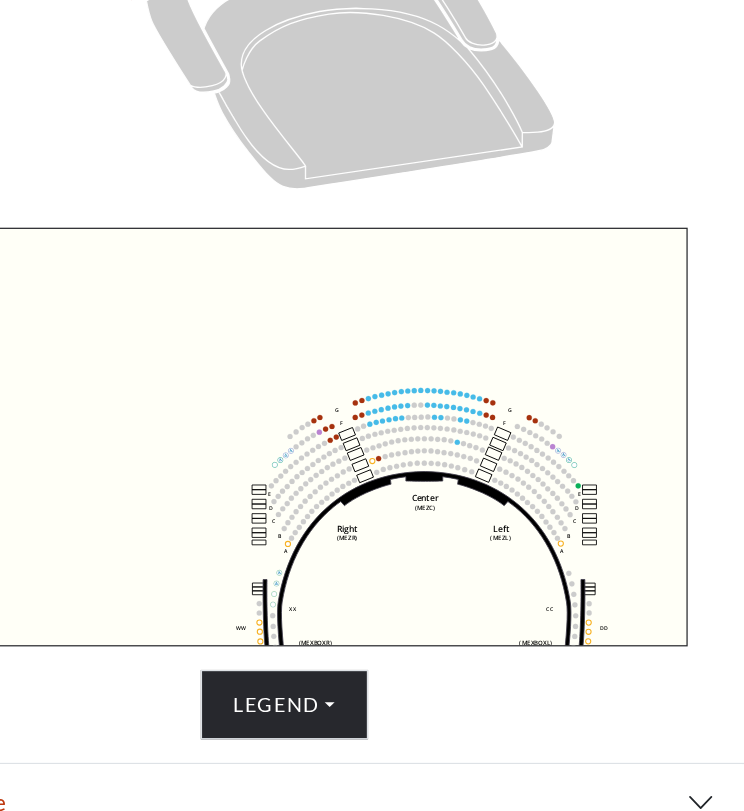 drag, startPoint x: 661, startPoint y: 448, endPoint x: 673, endPoint y: 459, distance: 16.27882 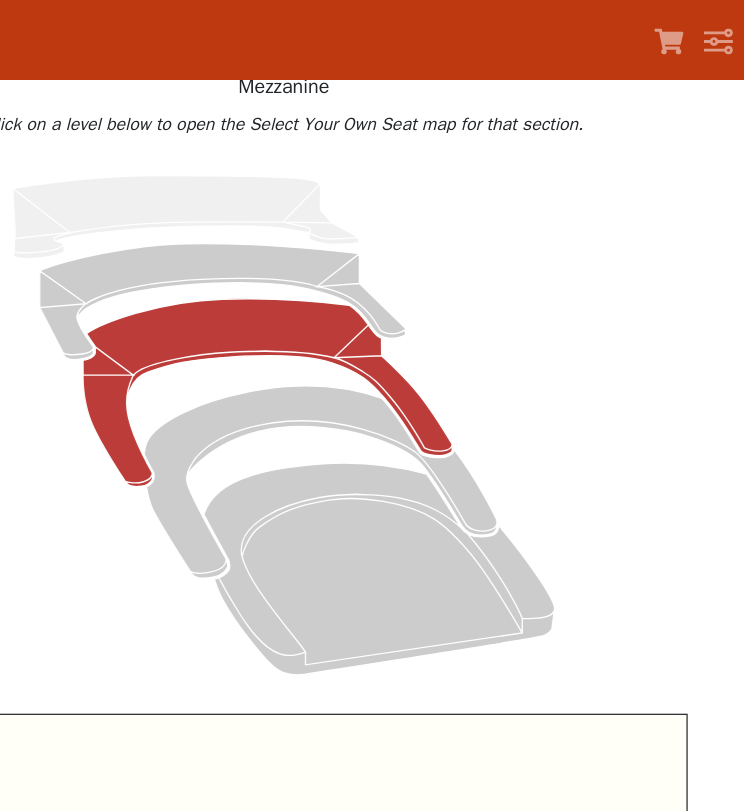 scroll, scrollTop: 0, scrollLeft: 0, axis: both 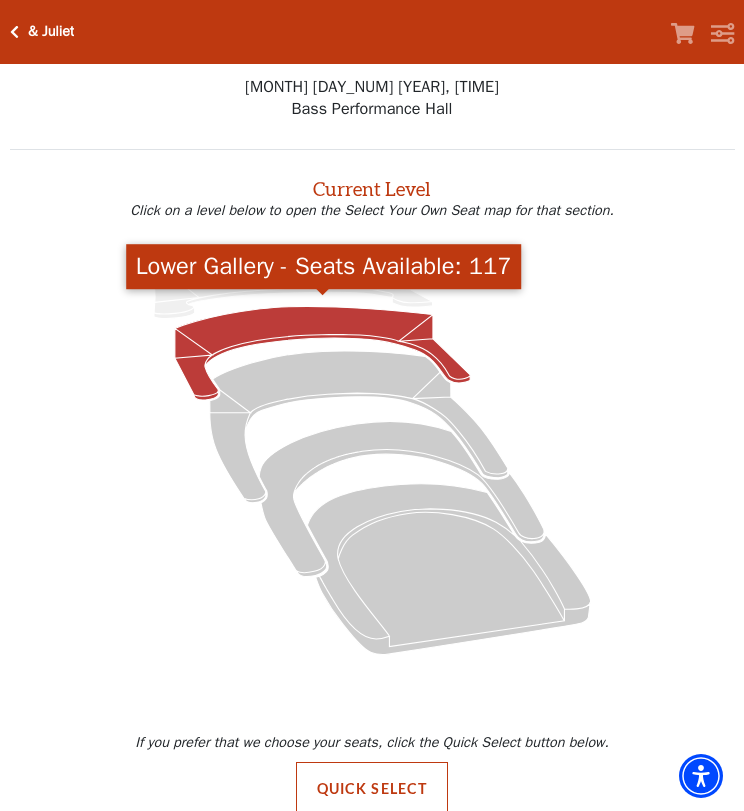 click 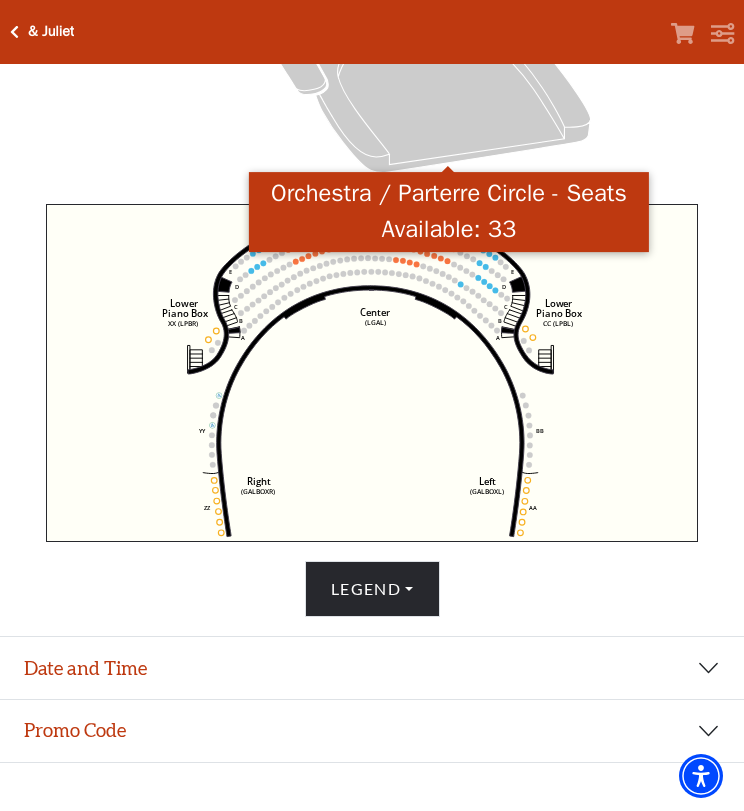 scroll, scrollTop: 516, scrollLeft: 0, axis: vertical 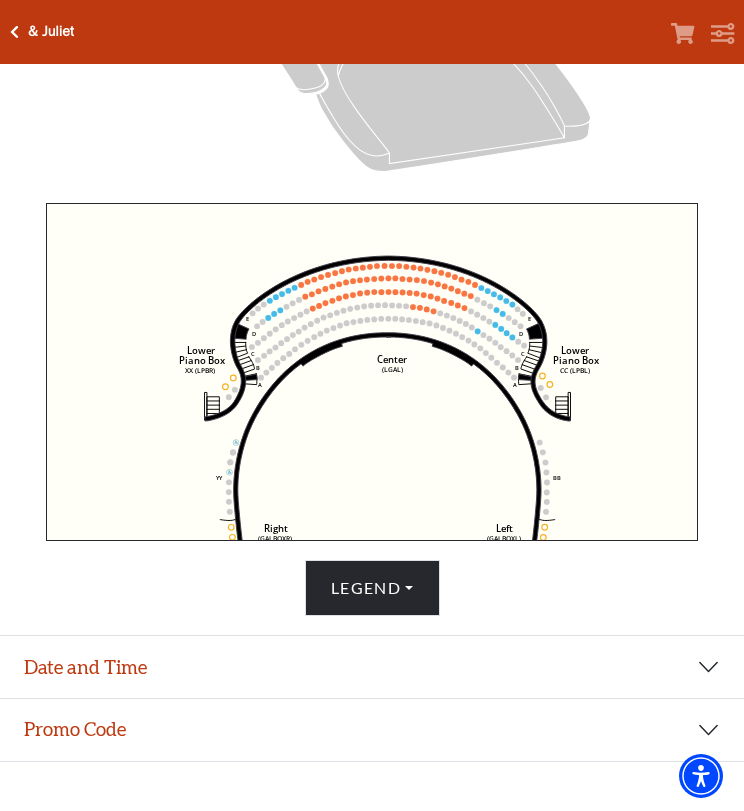 drag, startPoint x: 604, startPoint y: 355, endPoint x: 608, endPoint y: 367, distance: 12.649111 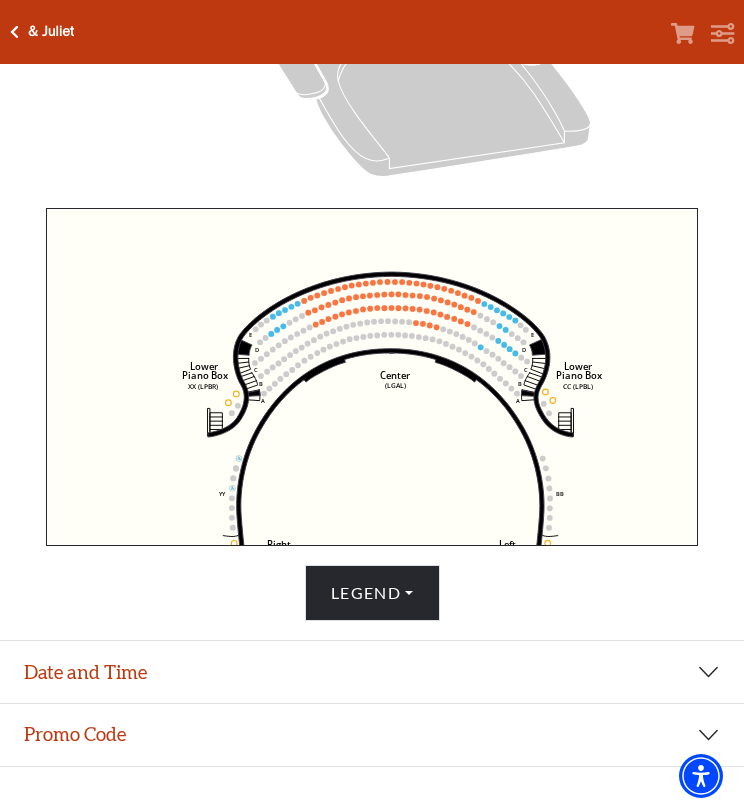 scroll, scrollTop: 527, scrollLeft: 0, axis: vertical 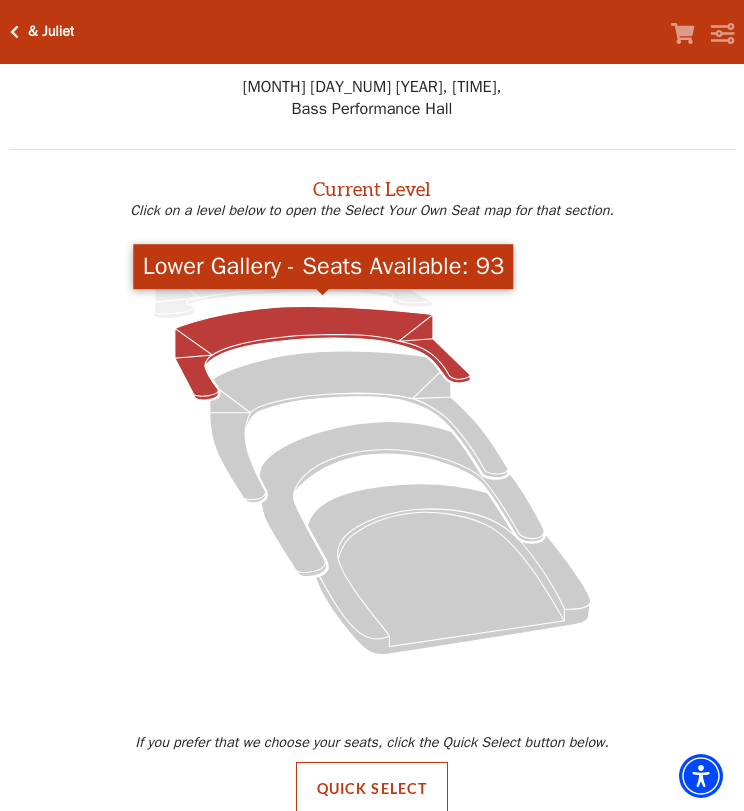 click 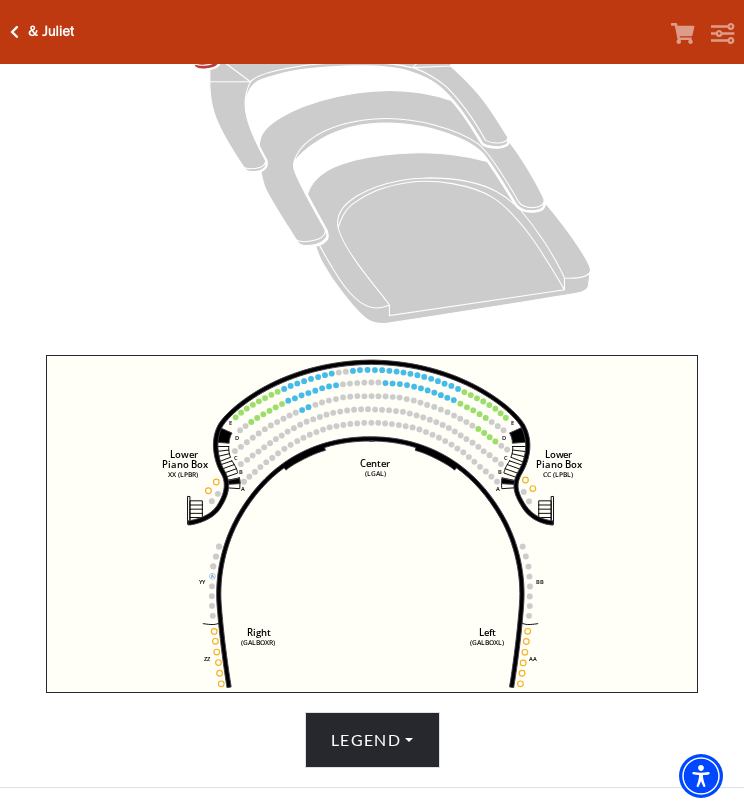 scroll, scrollTop: 352, scrollLeft: 0, axis: vertical 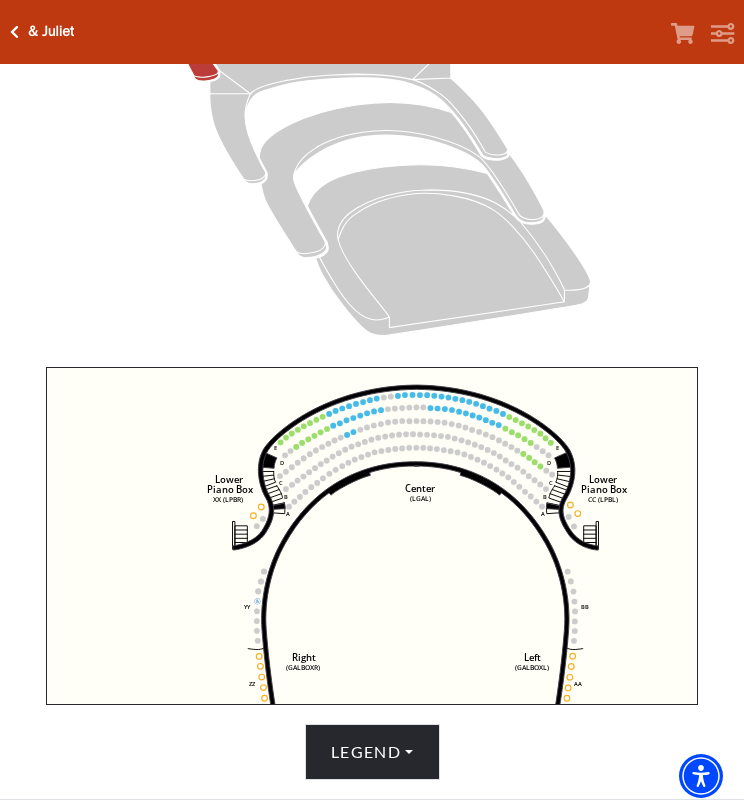 drag, startPoint x: 598, startPoint y: 423, endPoint x: 656, endPoint y: 435, distance: 59.22837 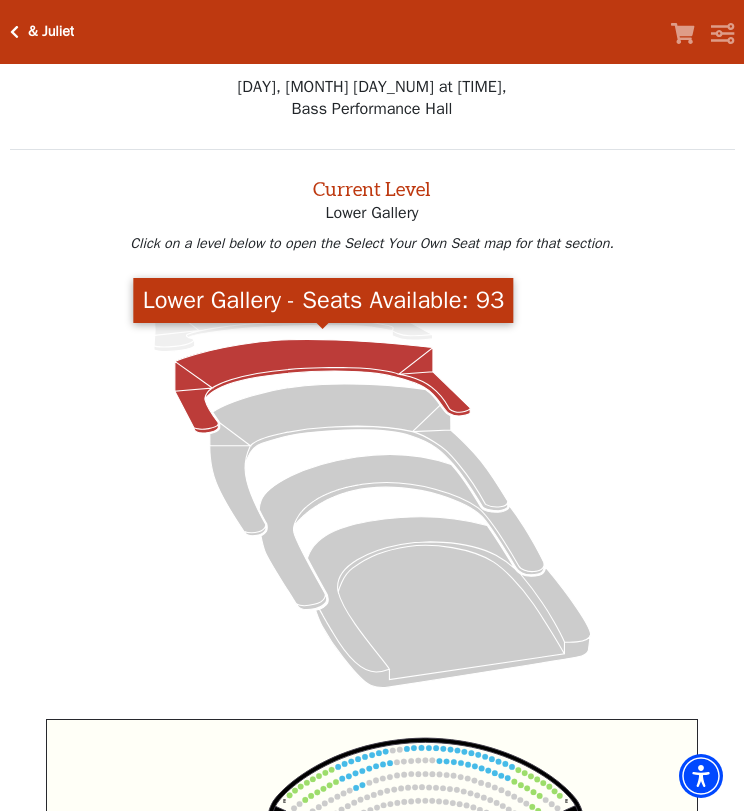 scroll, scrollTop: 0, scrollLeft: 0, axis: both 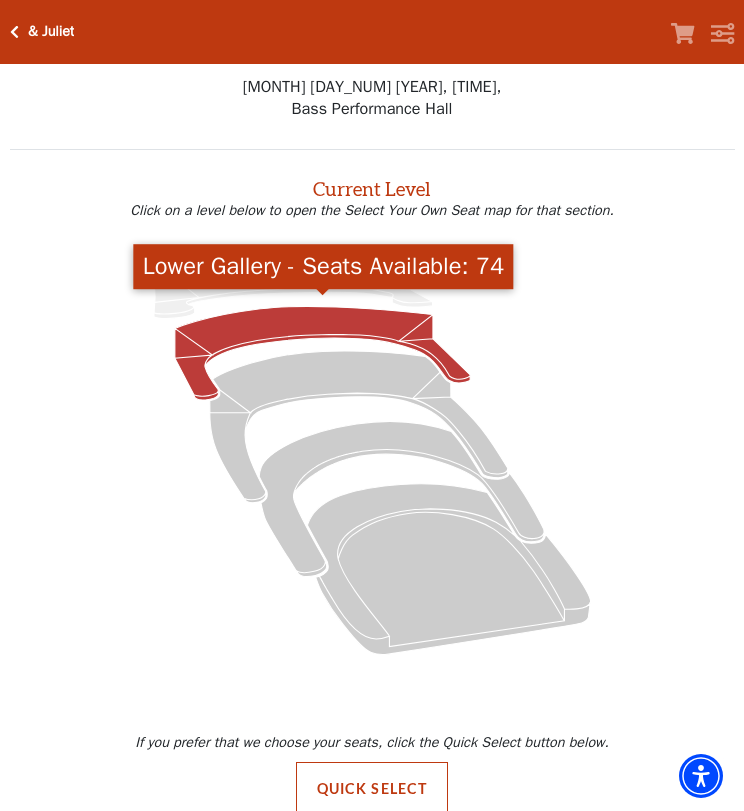 click 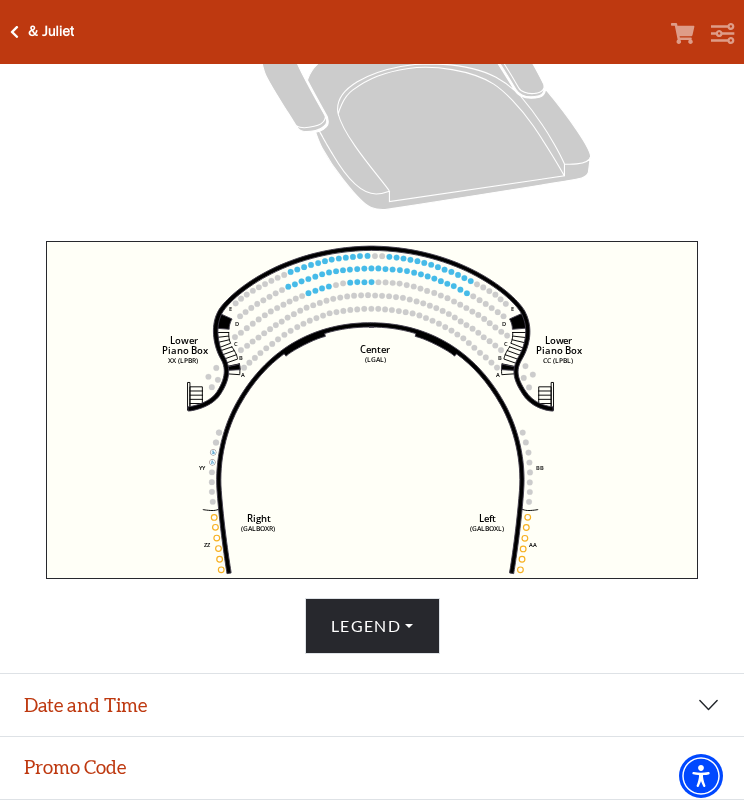 scroll, scrollTop: 474, scrollLeft: 0, axis: vertical 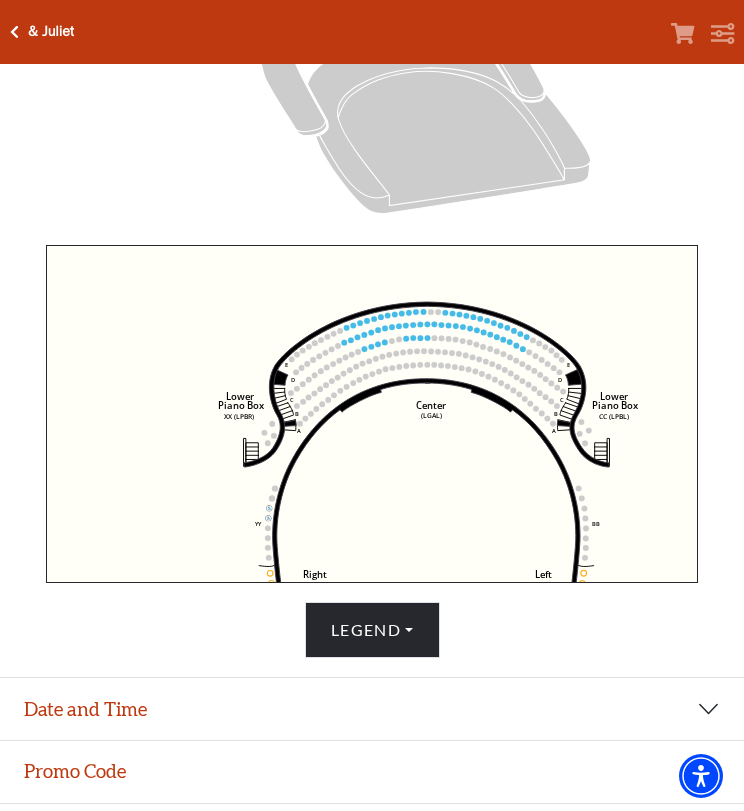 drag, startPoint x: 638, startPoint y: 423, endPoint x: 649, endPoint y: 429, distance: 12.529964 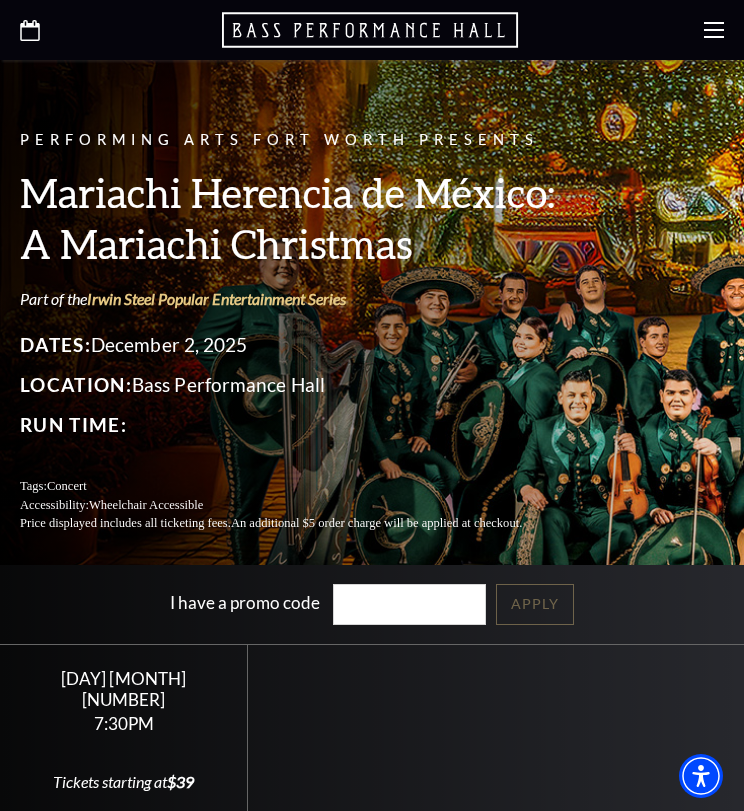 scroll, scrollTop: 262, scrollLeft: 0, axis: vertical 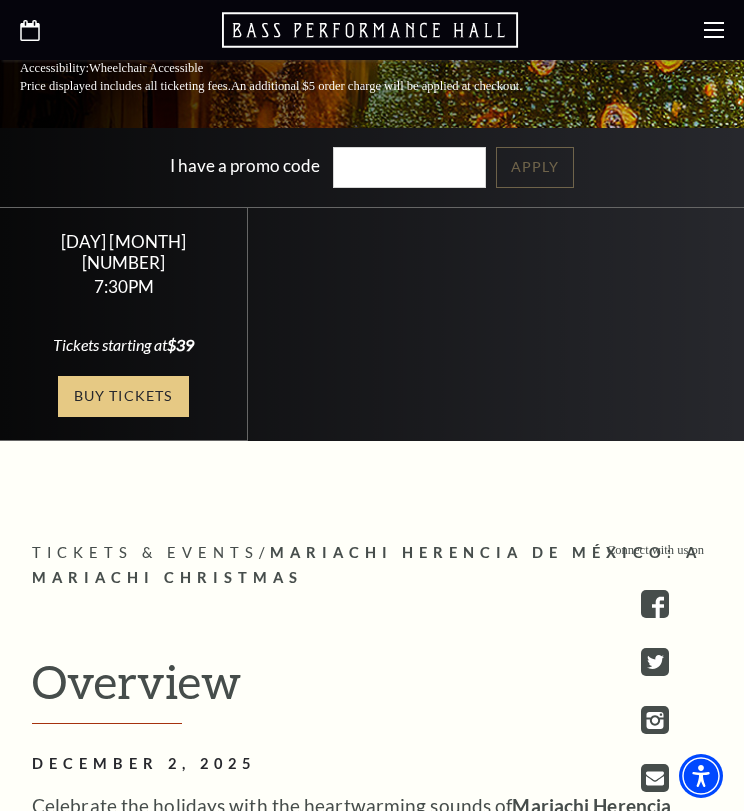 click on "Buy Tickets" at bounding box center (123, 396) 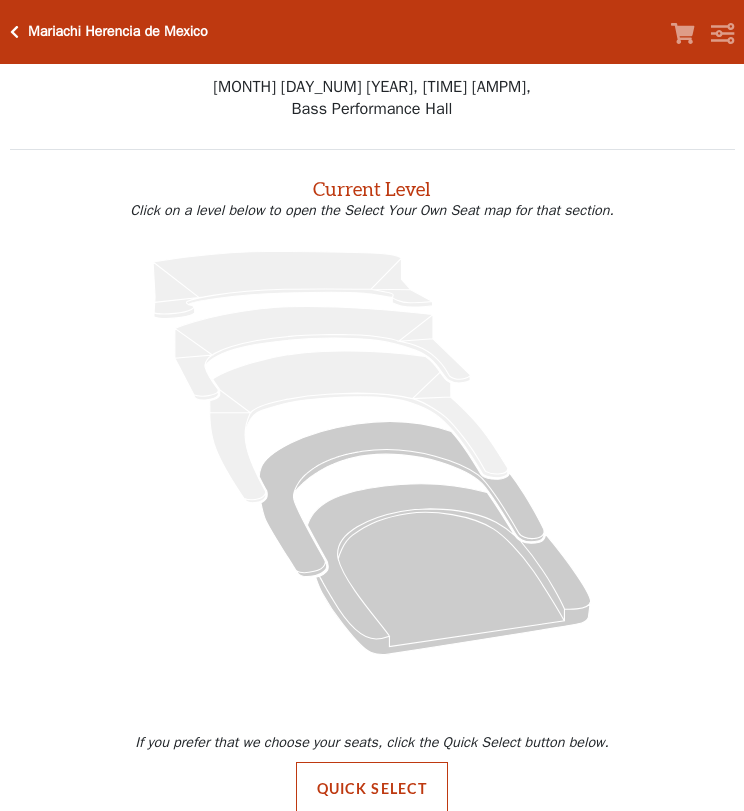 scroll, scrollTop: 0, scrollLeft: 0, axis: both 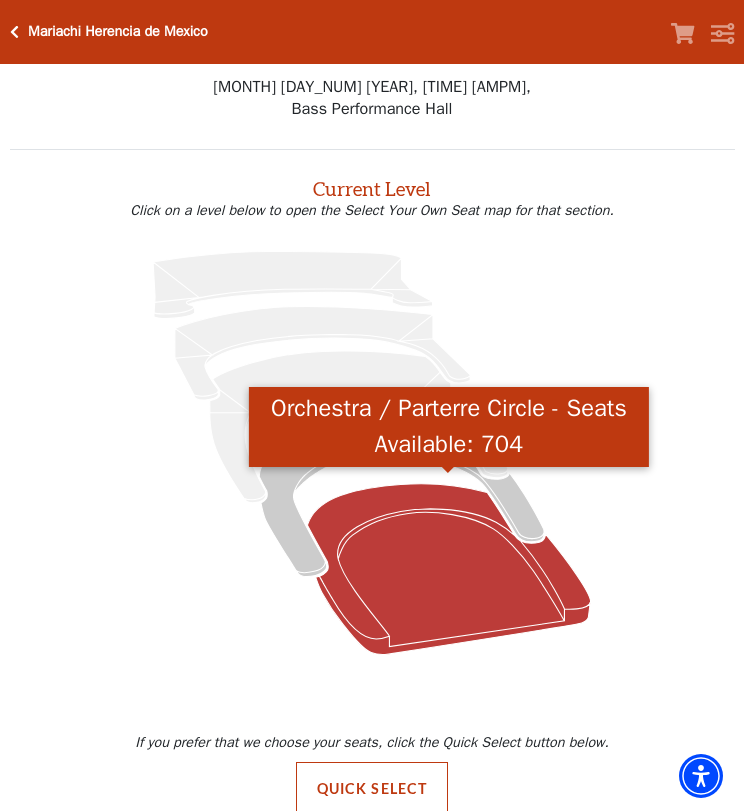 click 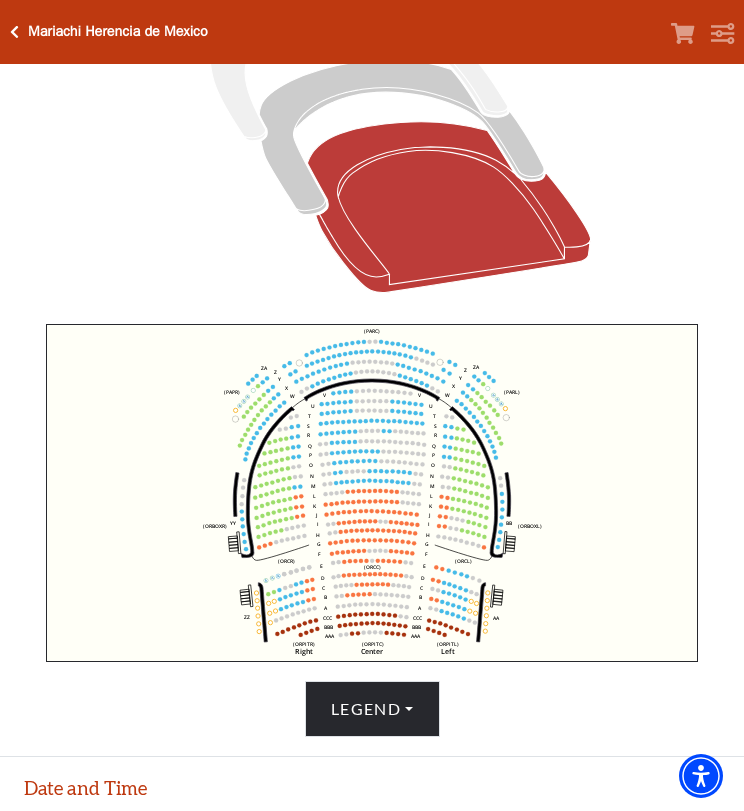 scroll, scrollTop: 400, scrollLeft: 0, axis: vertical 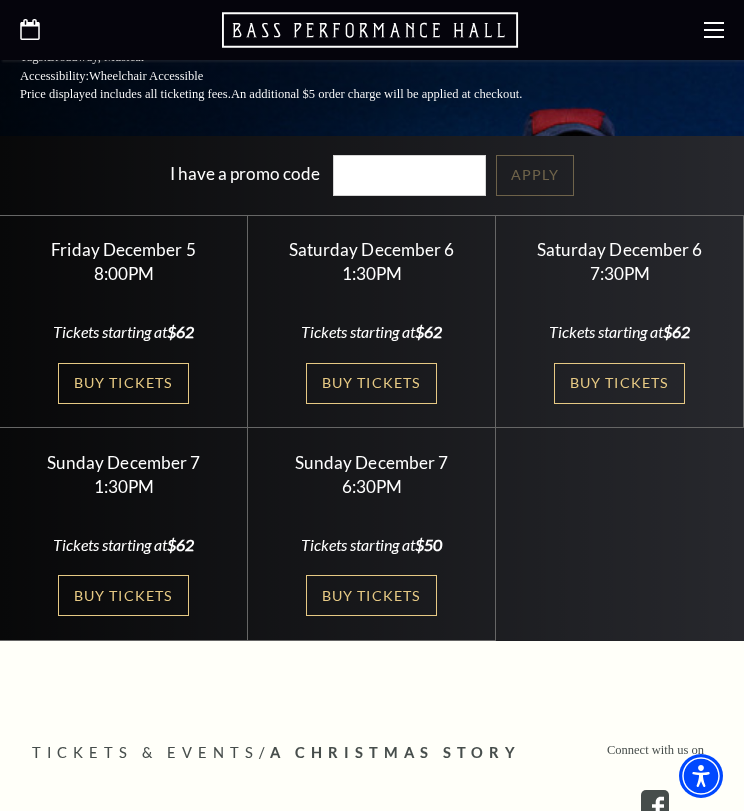 click on "Select a Performance
Friday December 5  |  8:00PM
Tickets starting at $62
Friday December 5  |  8:00PM
Tickets starting at $62
|  1:30PM | | |" at bounding box center (372, 428) 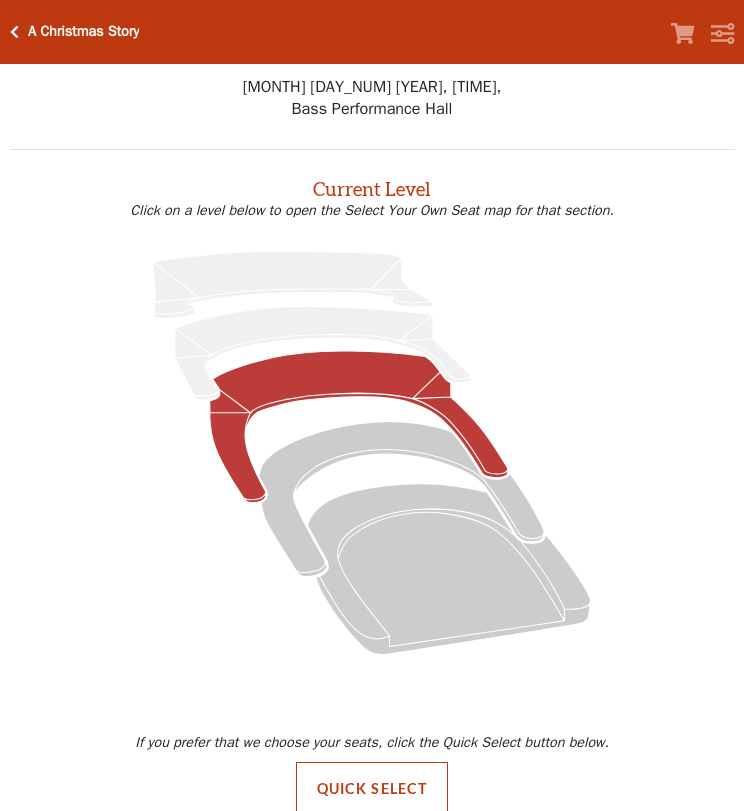 scroll, scrollTop: 0, scrollLeft: 0, axis: both 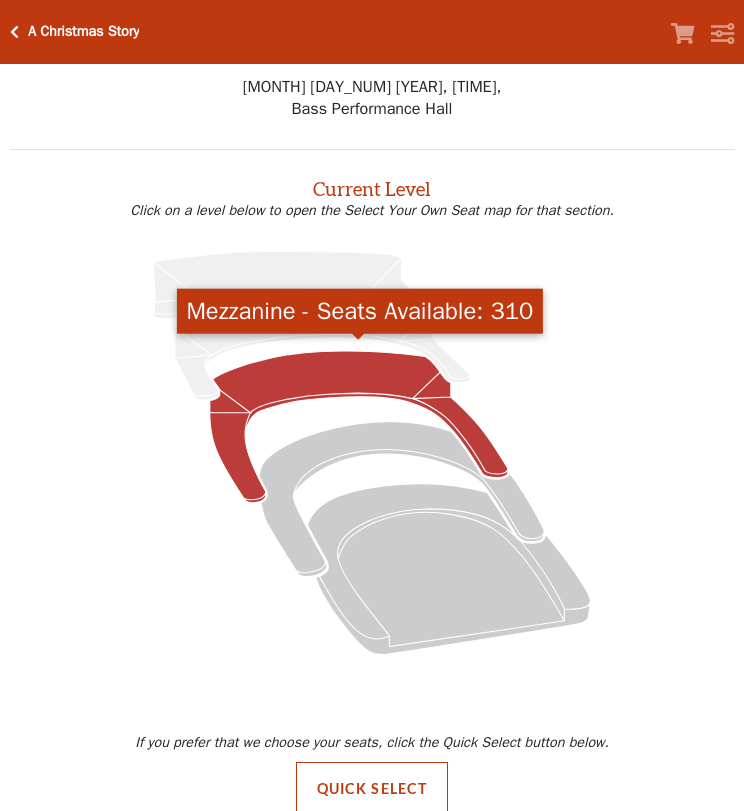 click 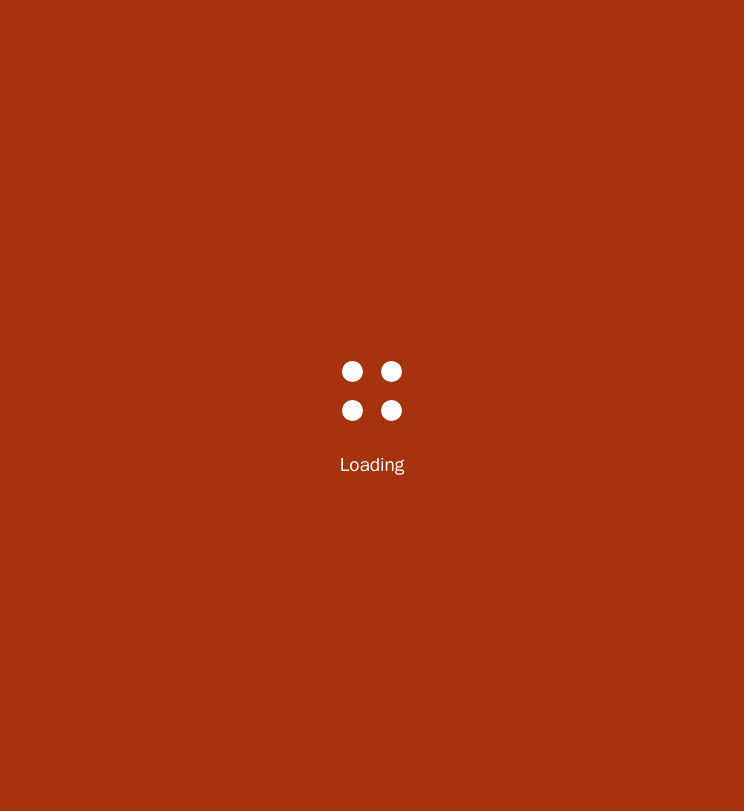 scroll, scrollTop: 0, scrollLeft: 0, axis: both 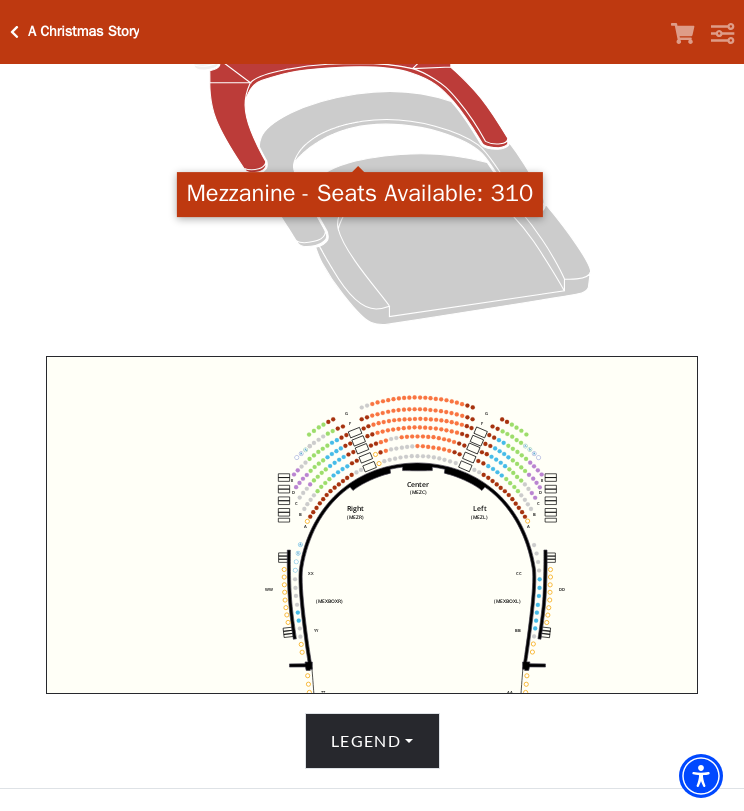 drag, startPoint x: 580, startPoint y: 460, endPoint x: 618, endPoint y: 492, distance: 49.67897 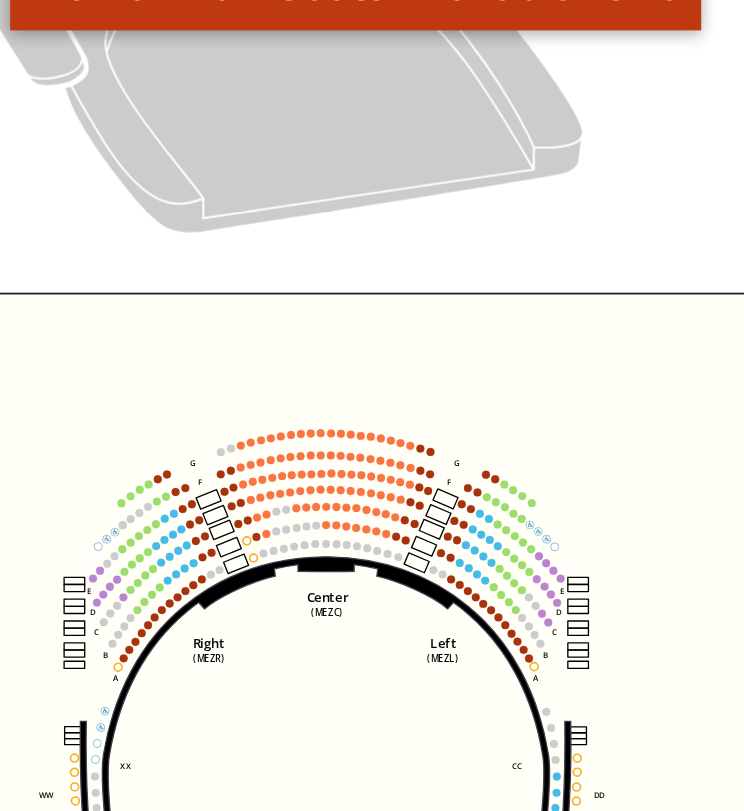 scroll, scrollTop: 341, scrollLeft: 0, axis: vertical 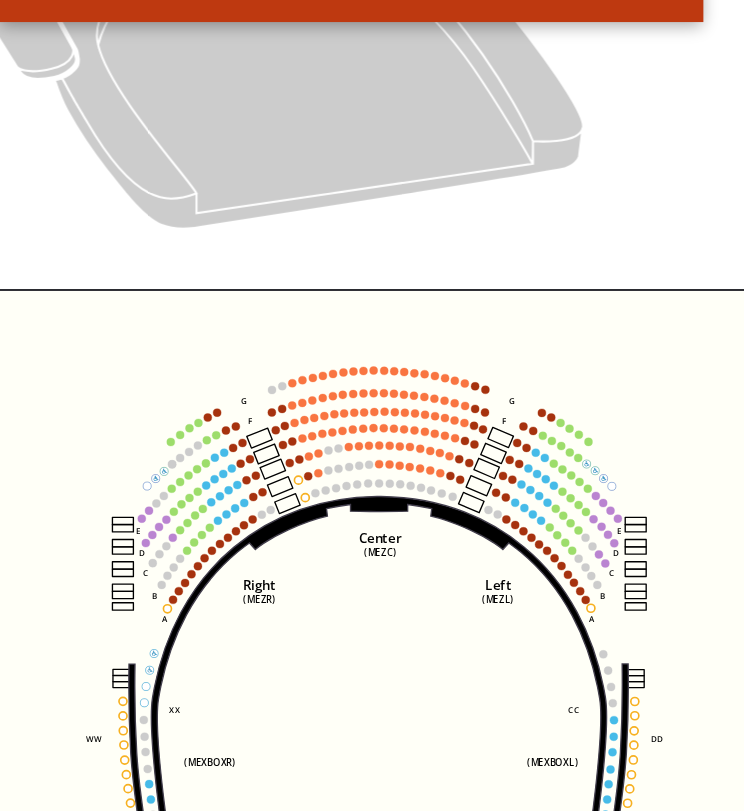 click on "Center   (MEZC)   Right   (MEZR)   Left   (MEZL)   (MEXBOXR)   (MEXBOXL)   XX   WW   CC   DD   YY   BB   ZZ   AA   G   F   E   D   G   F   C   B   A   E   D   C   B   A" 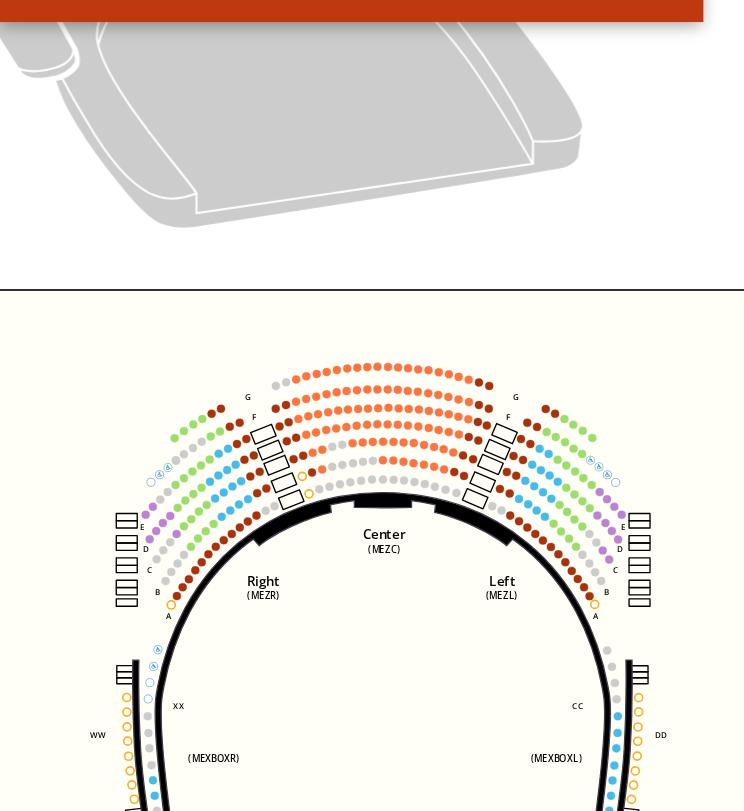 click 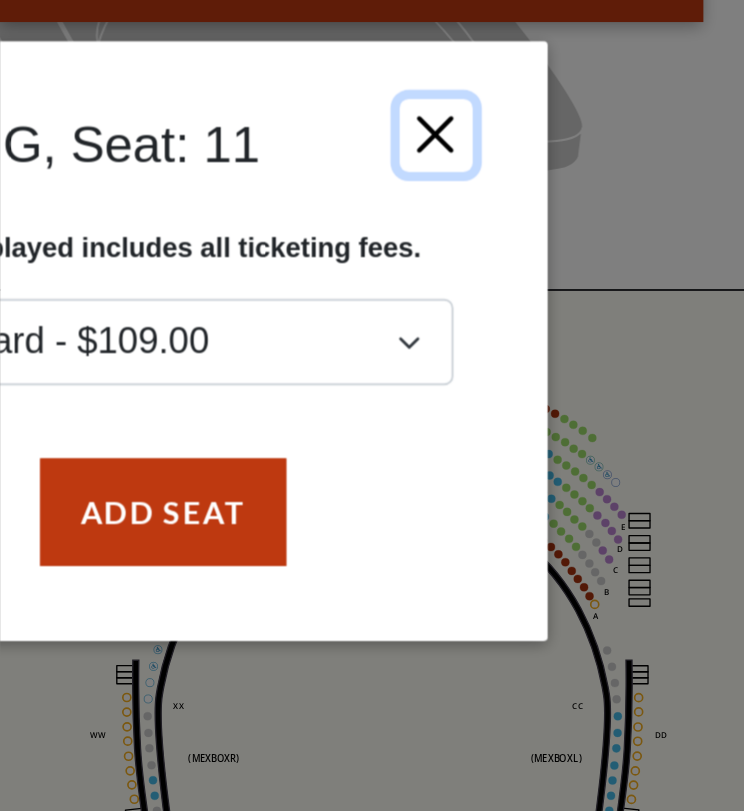 click at bounding box center [514, 298] 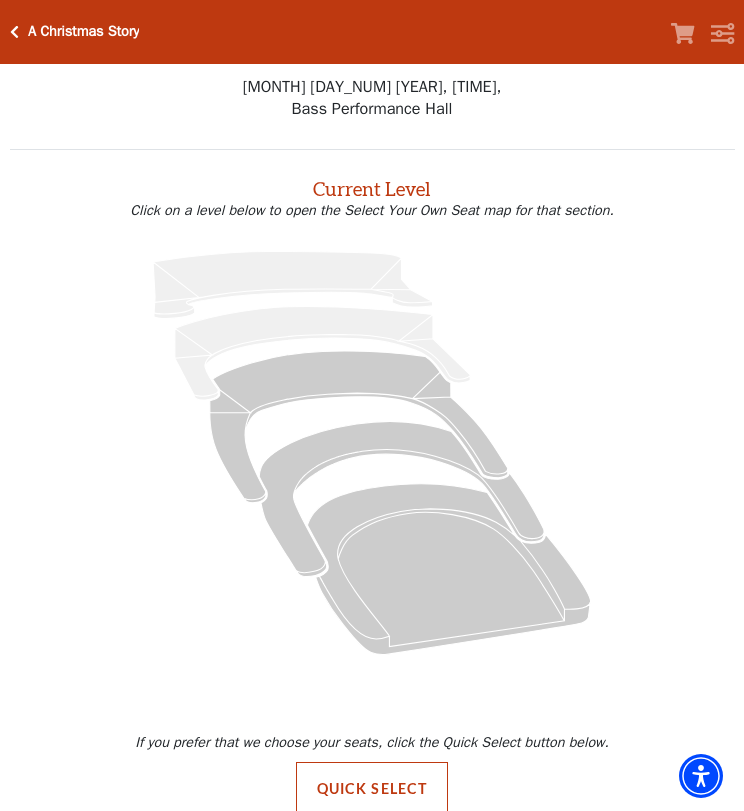 scroll, scrollTop: 0, scrollLeft: 0, axis: both 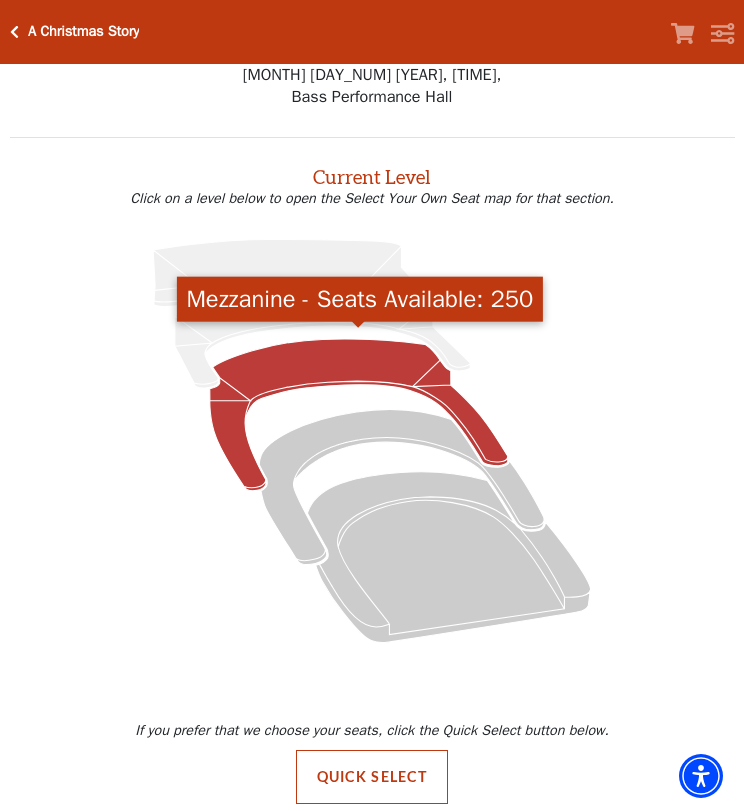 click 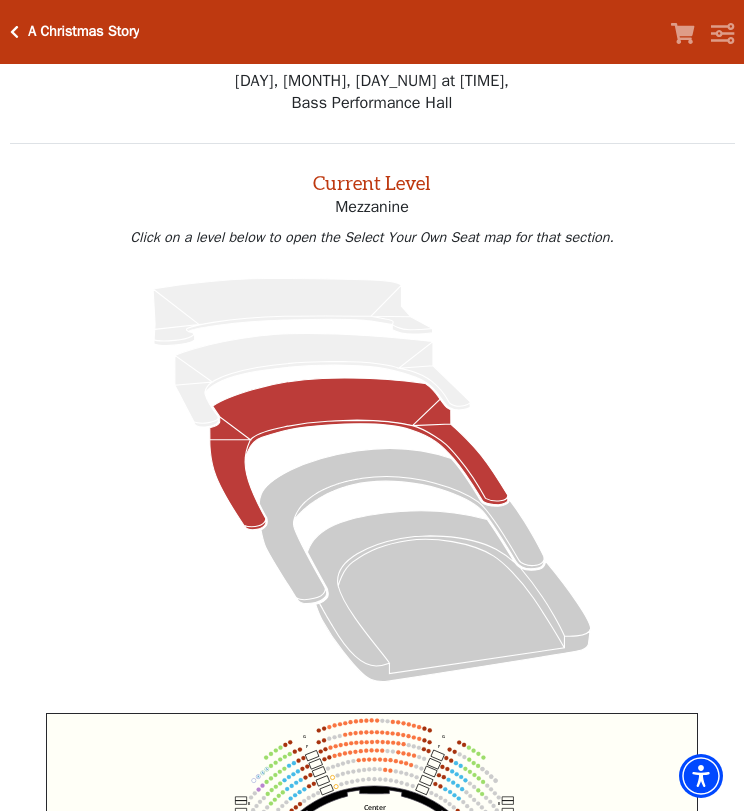 scroll, scrollTop: 0, scrollLeft: 0, axis: both 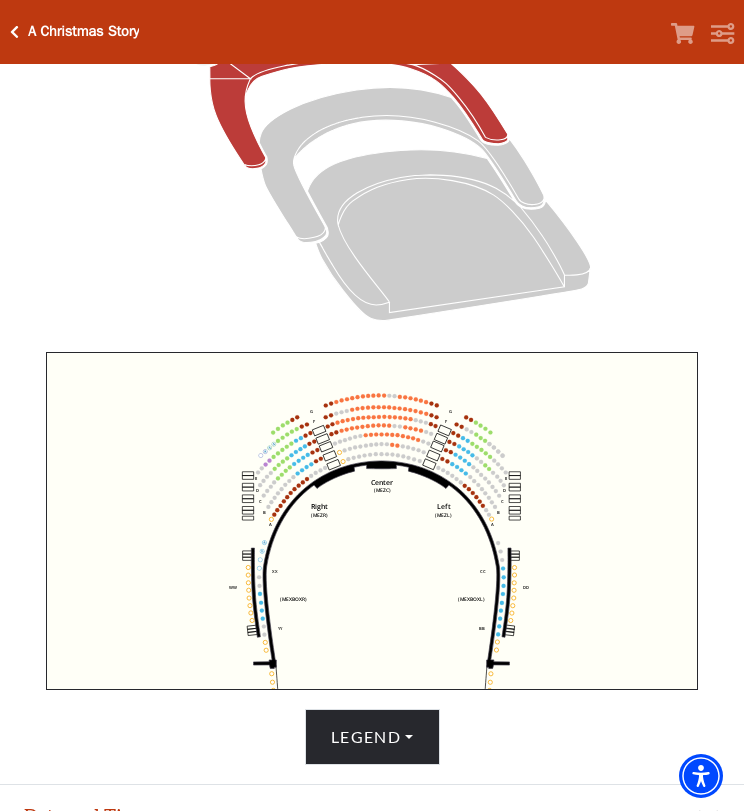 drag, startPoint x: 579, startPoint y: 436, endPoint x: 605, endPoint y: 456, distance: 32.80244 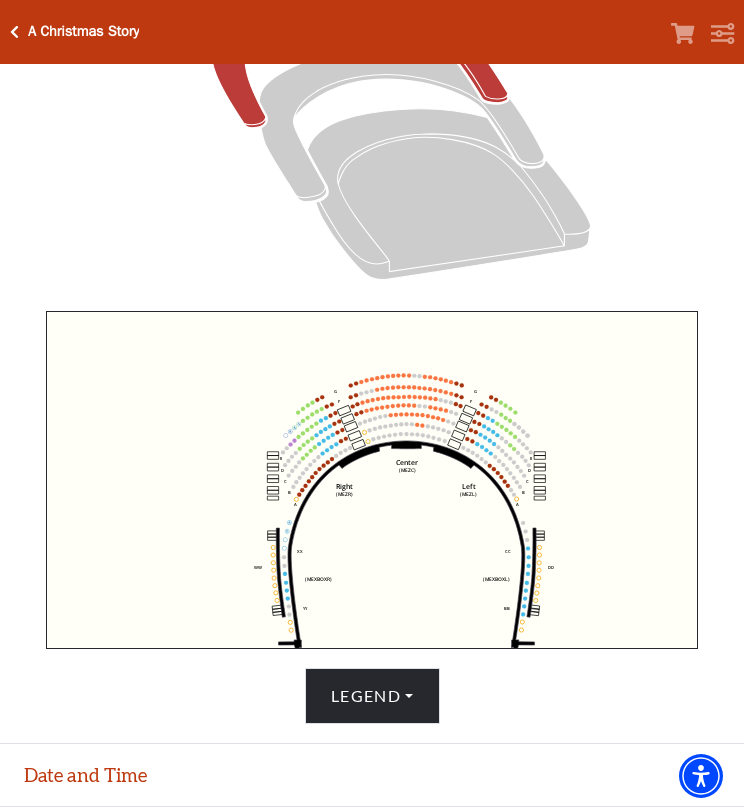 scroll, scrollTop: 423, scrollLeft: 0, axis: vertical 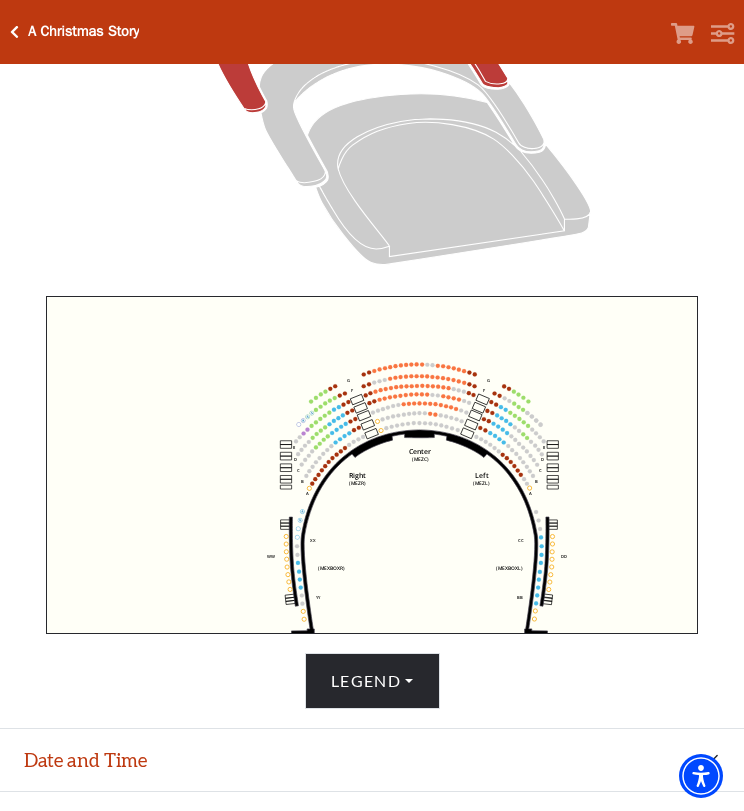 drag, startPoint x: 634, startPoint y: 436, endPoint x: 645, endPoint y: 438, distance: 11.18034 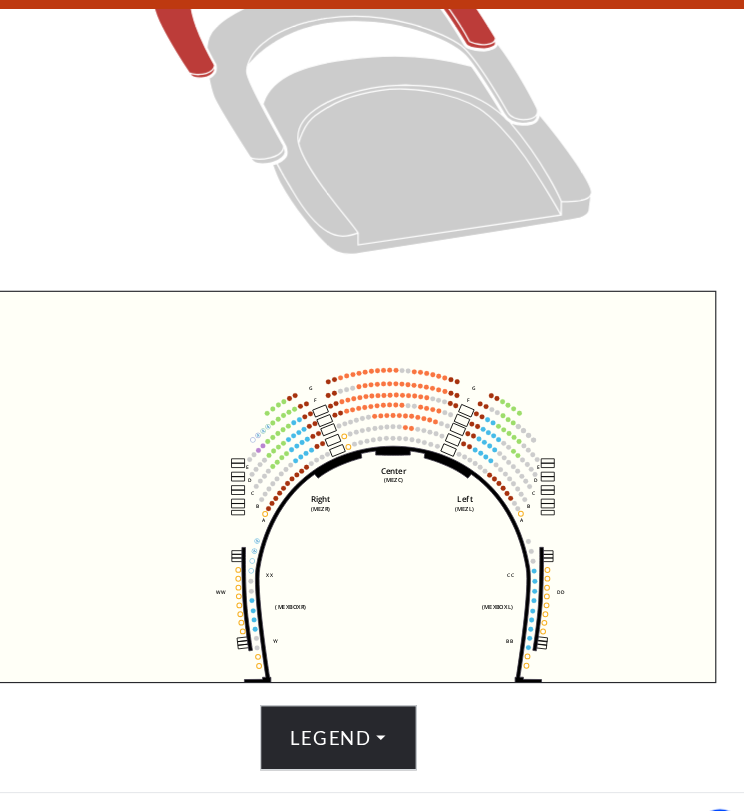 scroll, scrollTop: 412, scrollLeft: 0, axis: vertical 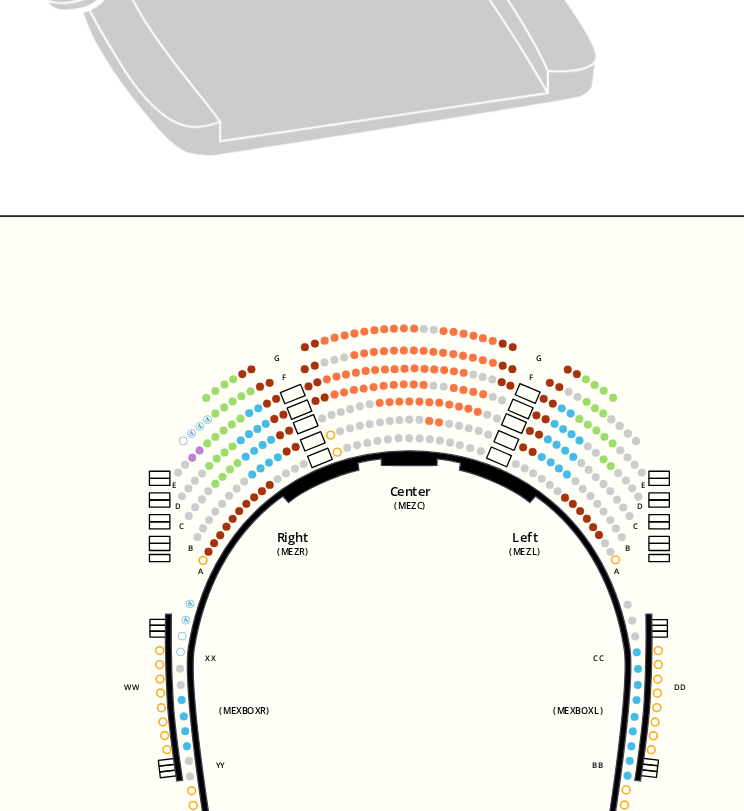 drag, startPoint x: 589, startPoint y: 415, endPoint x: 654, endPoint y: 406, distance: 65.62012 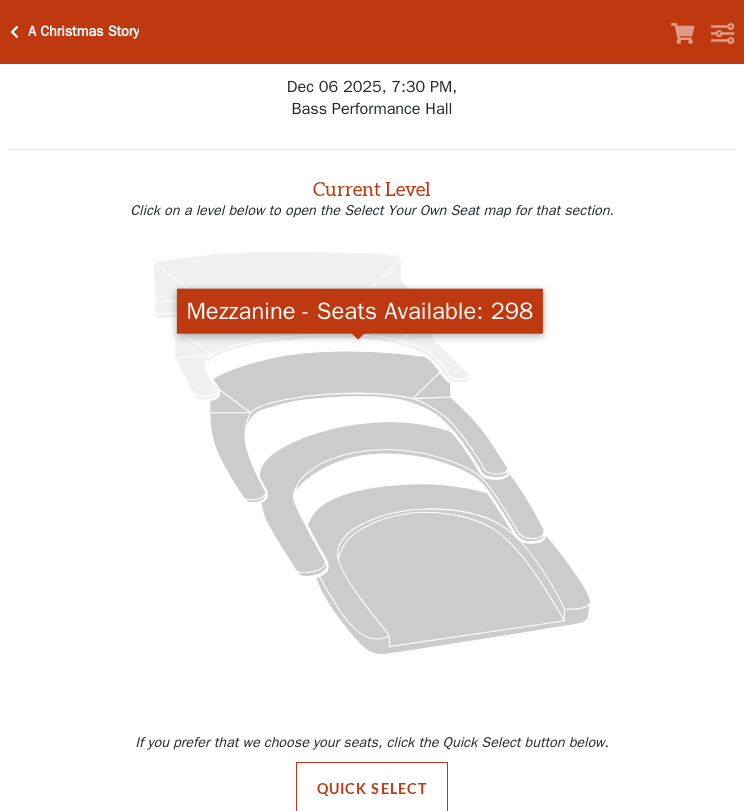click 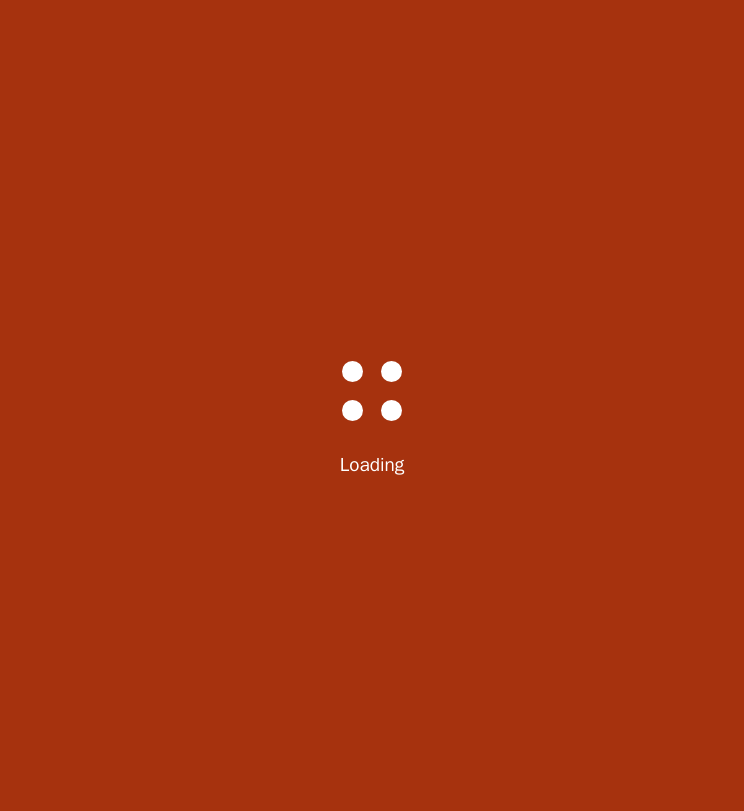 scroll, scrollTop: 0, scrollLeft: 0, axis: both 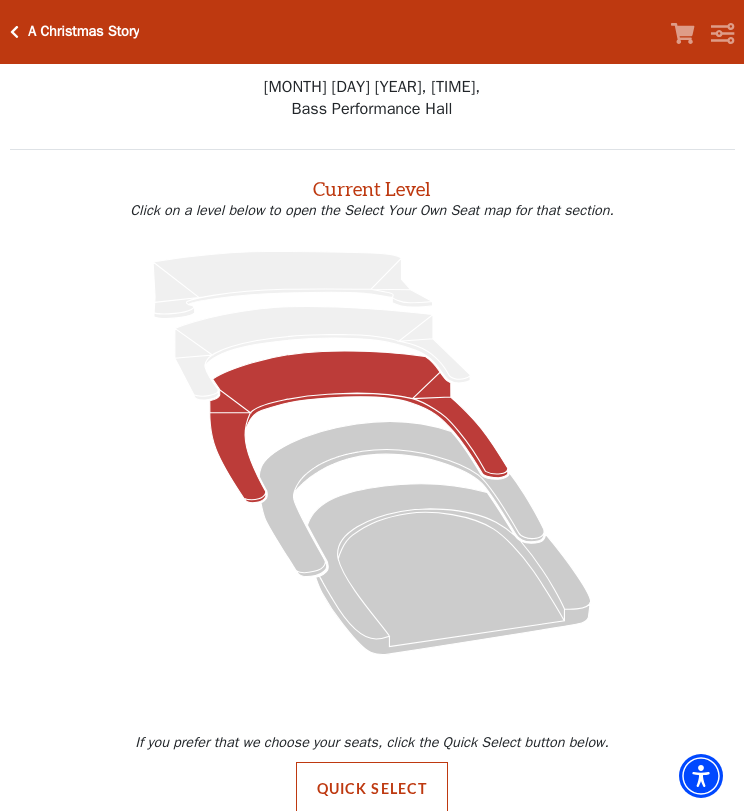 click 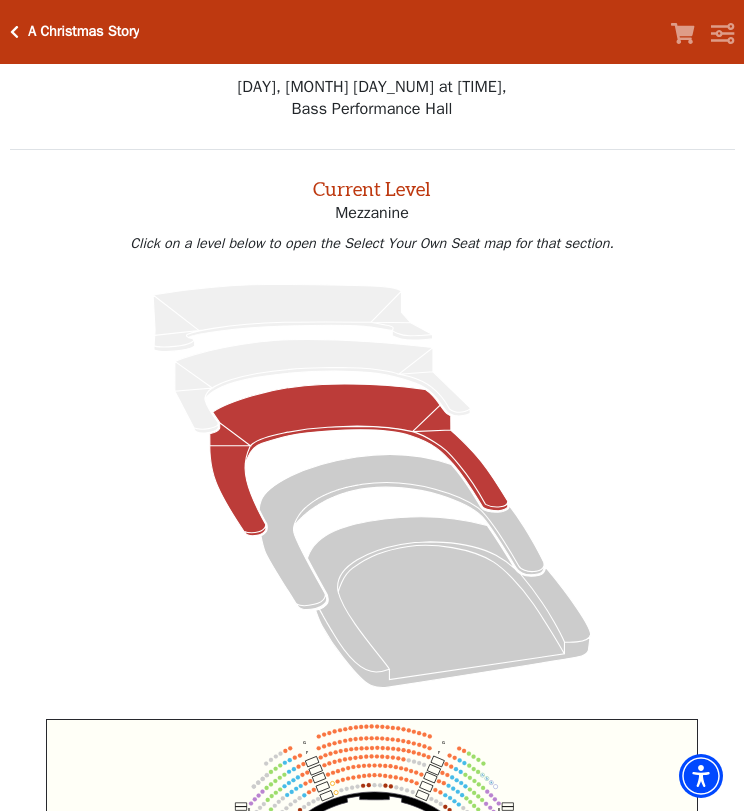 scroll, scrollTop: 76, scrollLeft: 0, axis: vertical 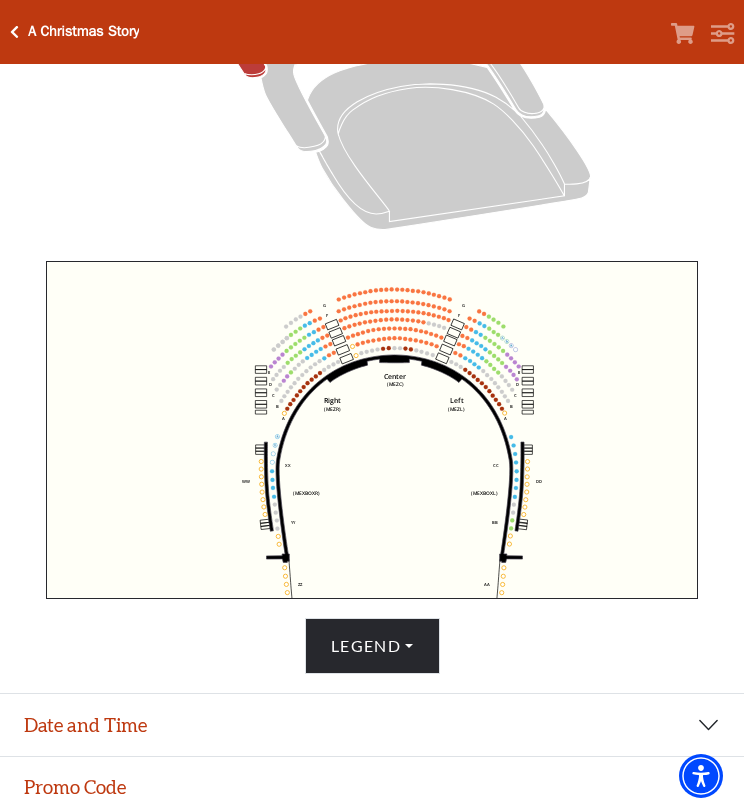drag, startPoint x: 605, startPoint y: 409, endPoint x: 664, endPoint y: 445, distance: 69.115845 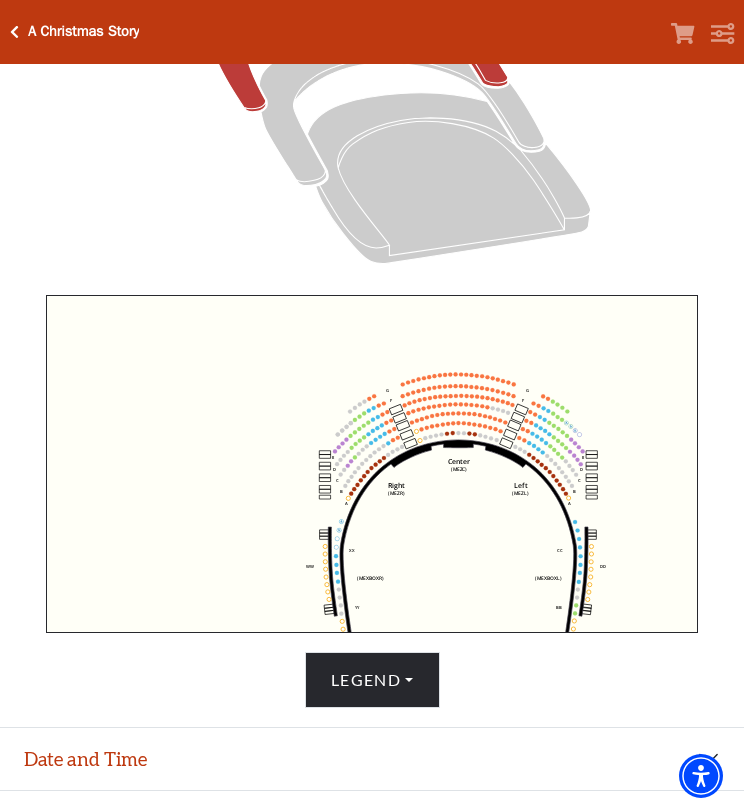 scroll, scrollTop: 446, scrollLeft: 0, axis: vertical 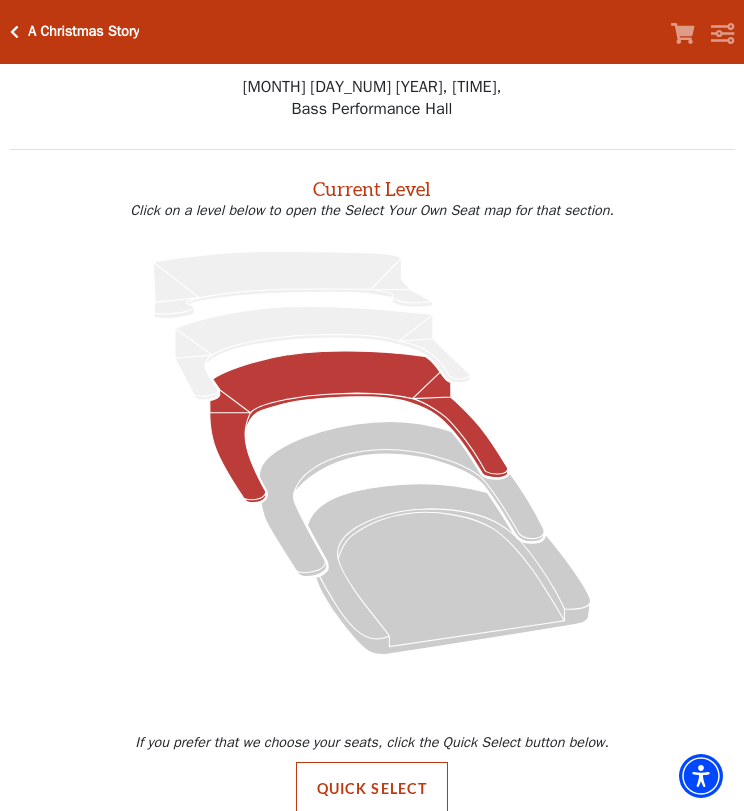 click 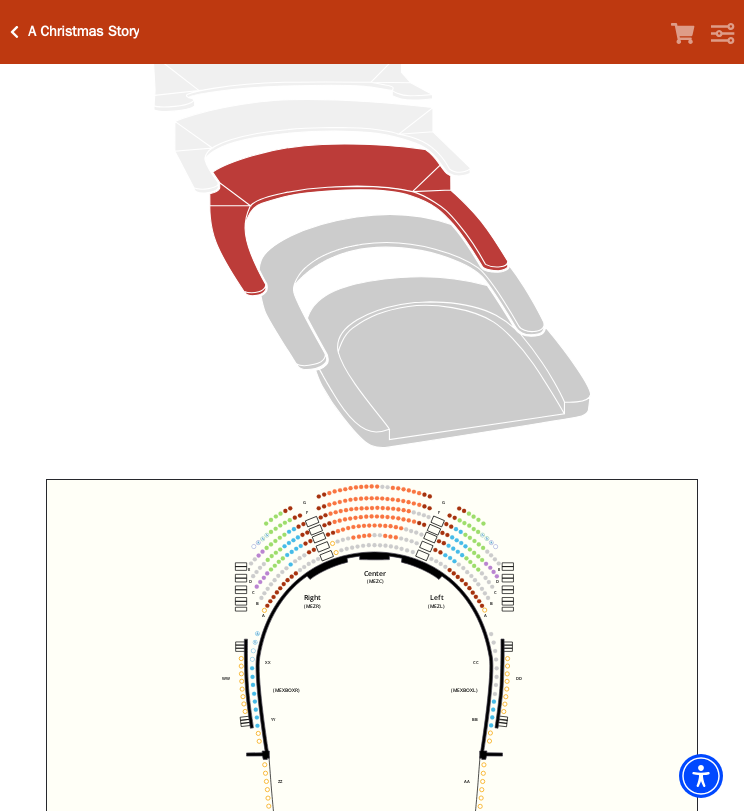 scroll, scrollTop: 244, scrollLeft: 0, axis: vertical 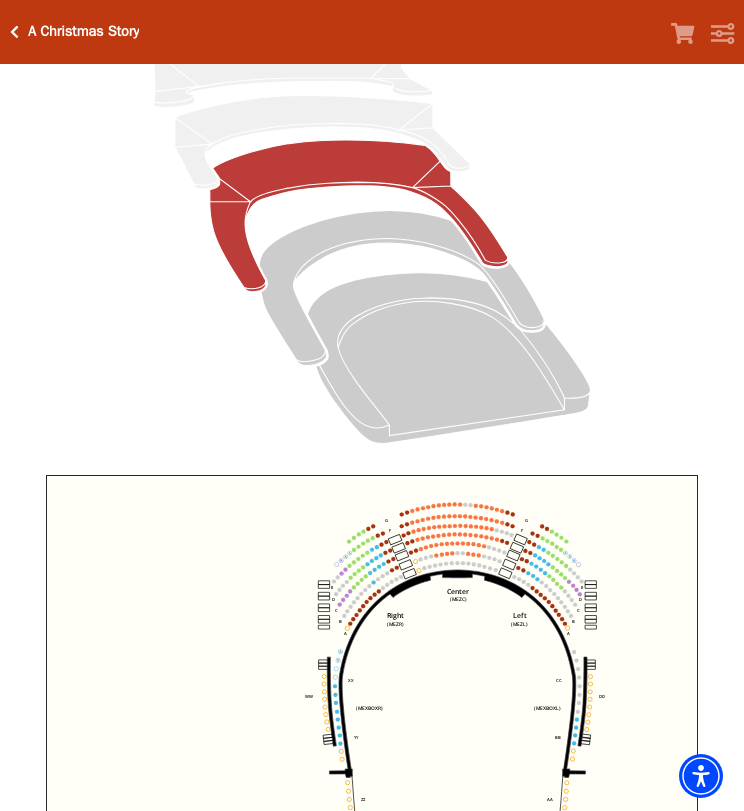 drag, startPoint x: 628, startPoint y: 525, endPoint x: 662, endPoint y: 506, distance: 38.948685 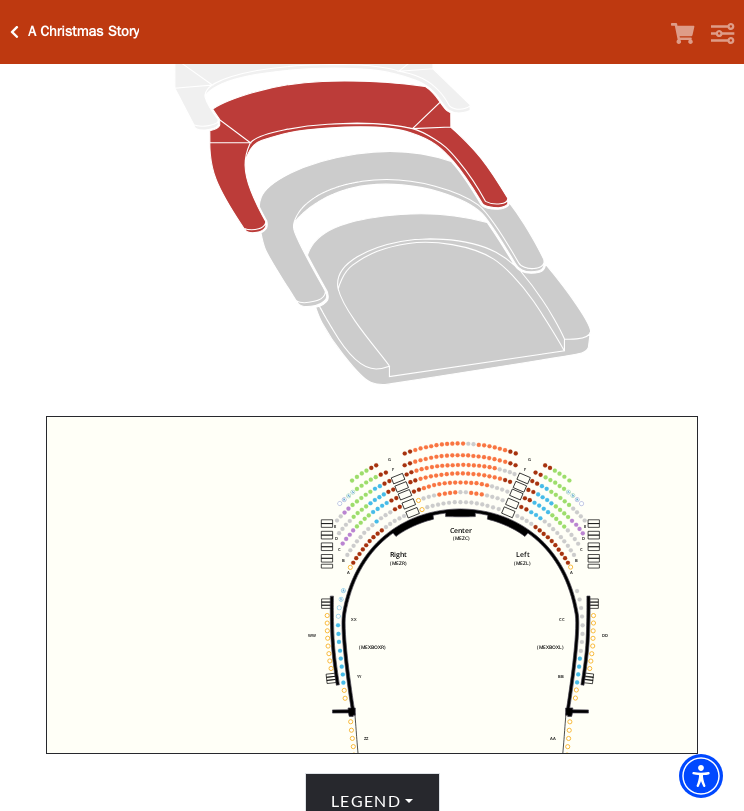 scroll, scrollTop: 385, scrollLeft: 0, axis: vertical 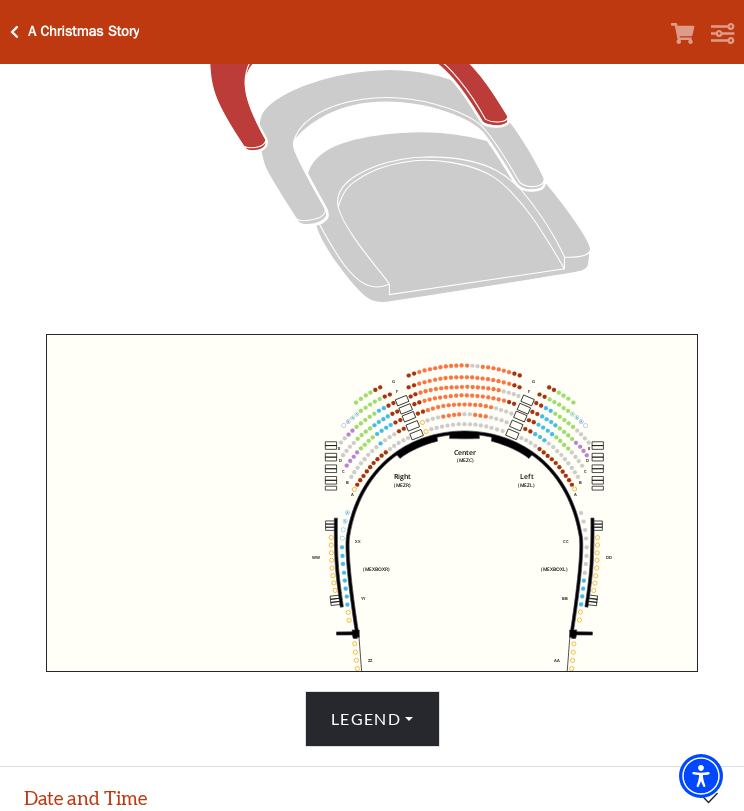 drag, startPoint x: 642, startPoint y: 387, endPoint x: 652, endPoint y: 397, distance: 14.142136 